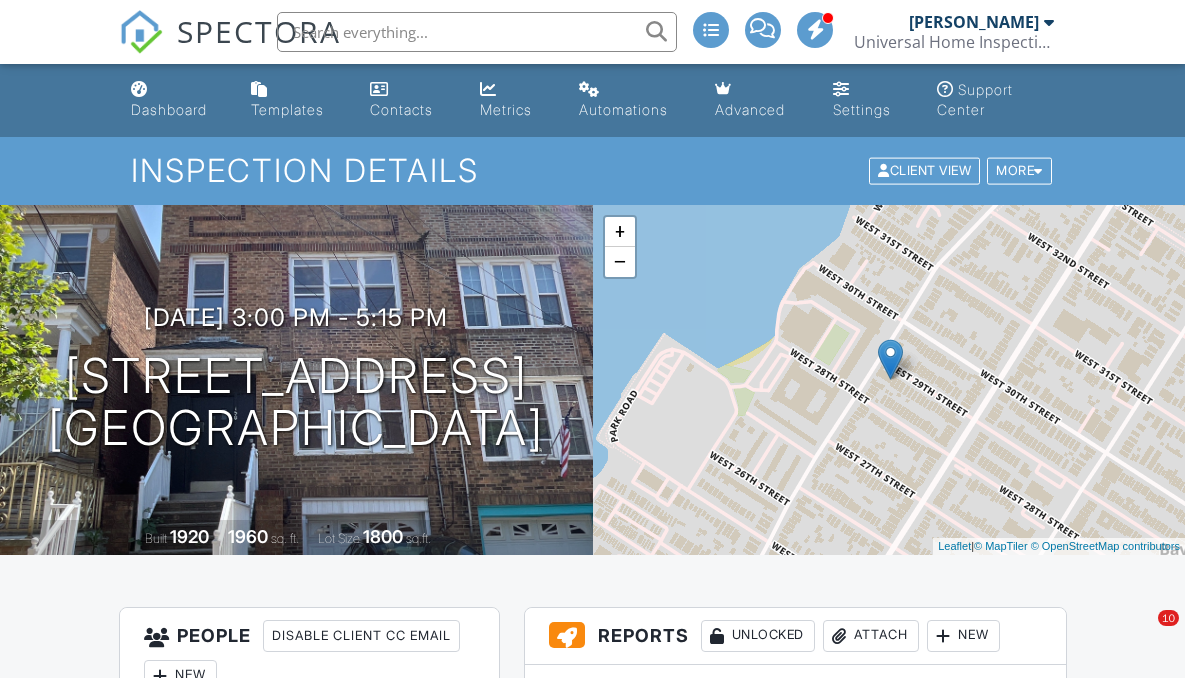 scroll, scrollTop: 4462, scrollLeft: 0, axis: vertical 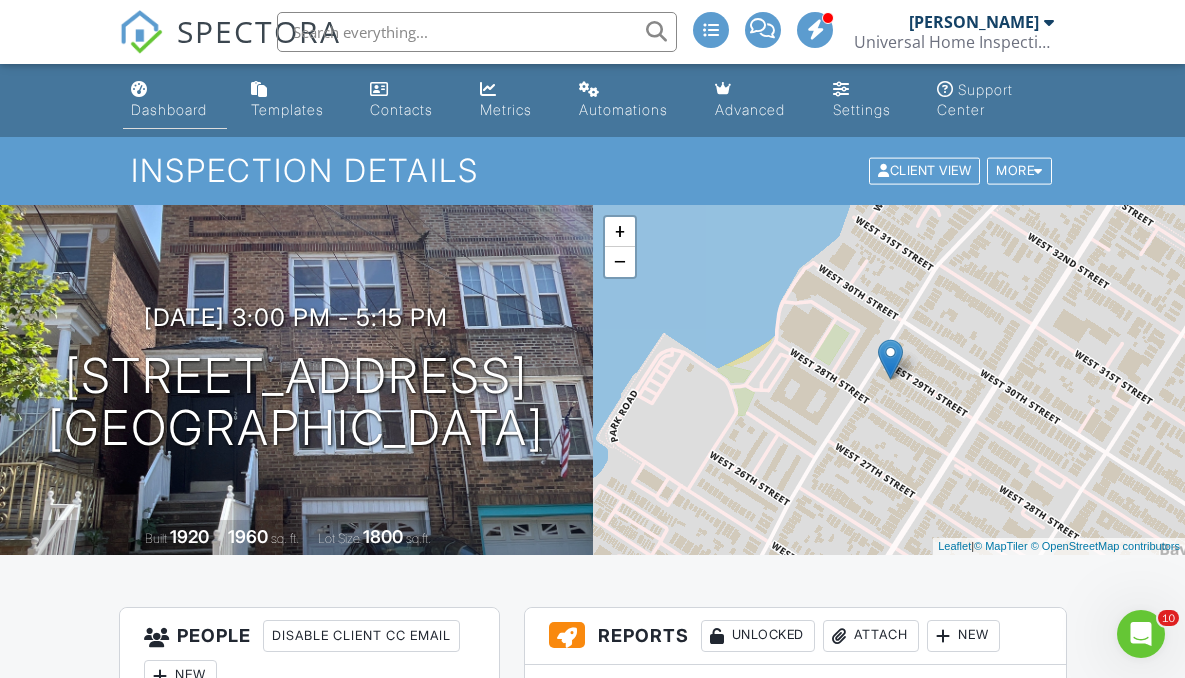 click on "Dashboard" at bounding box center (169, 109) 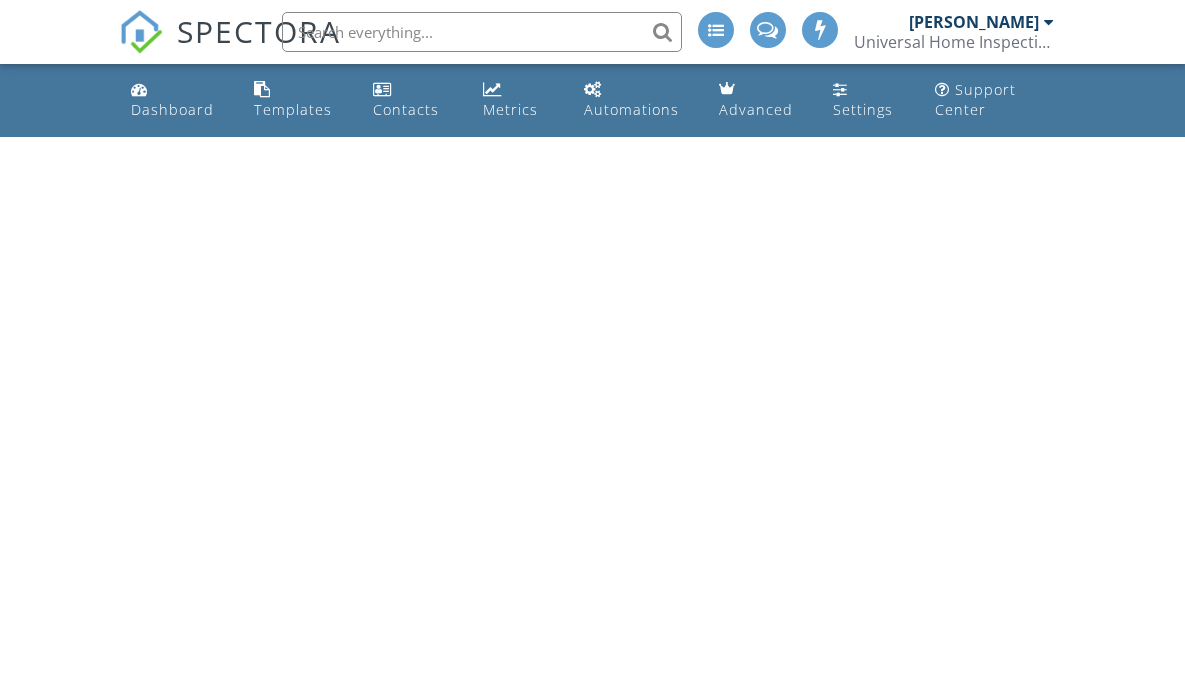 scroll, scrollTop: 0, scrollLeft: 0, axis: both 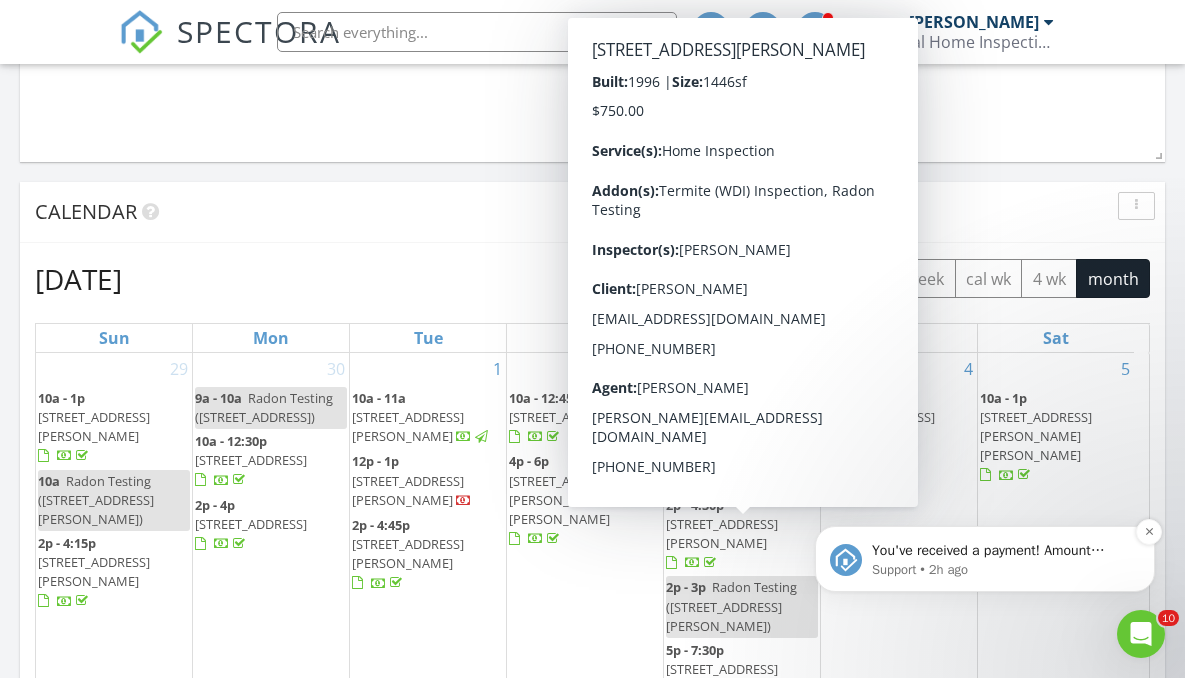 click on "You've received a payment!  Amount  $600.00  Fee  $0.00  Net  $600.00  Transaction #  pi_3RjS2eK7snlDGpRF0CP9FTIF  Inspection  26 W 51st St, Bayonne, NJ 07002 Payouts to your bank or debit card occur on a daily basis. Each payment usually takes two business days to process. You can view your pending payout amount here. If you have any questions reach out on our chat bubble at app.spectora.com." at bounding box center [1001, 551] 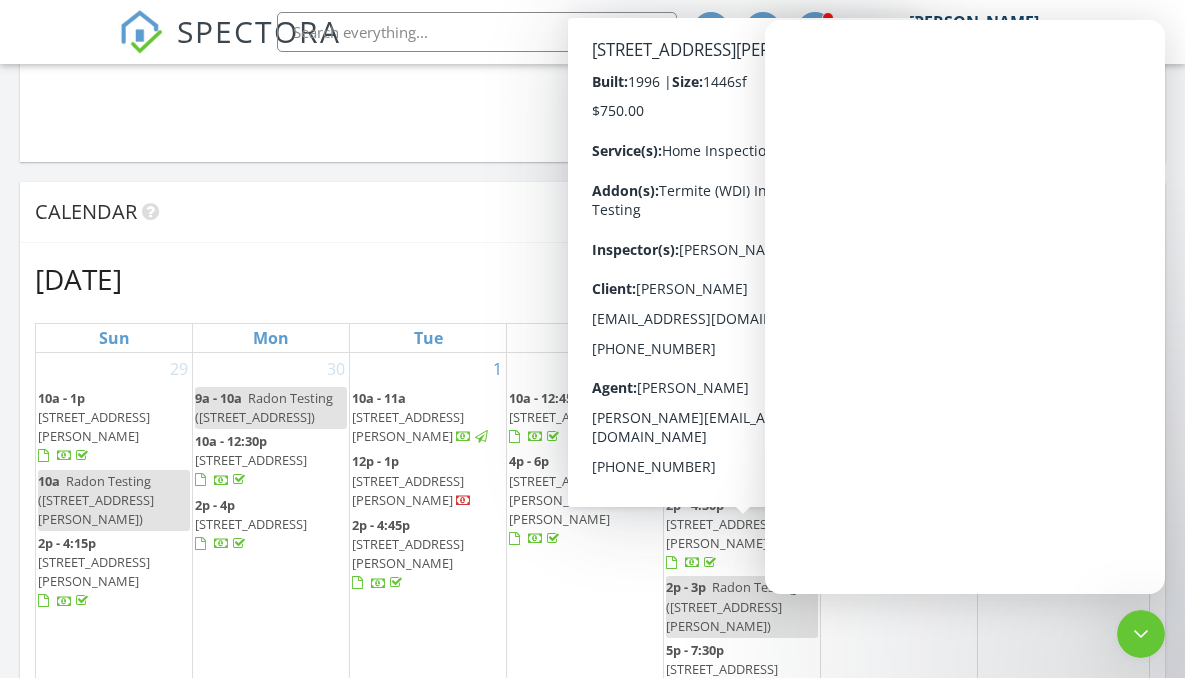 scroll, scrollTop: 0, scrollLeft: 0, axis: both 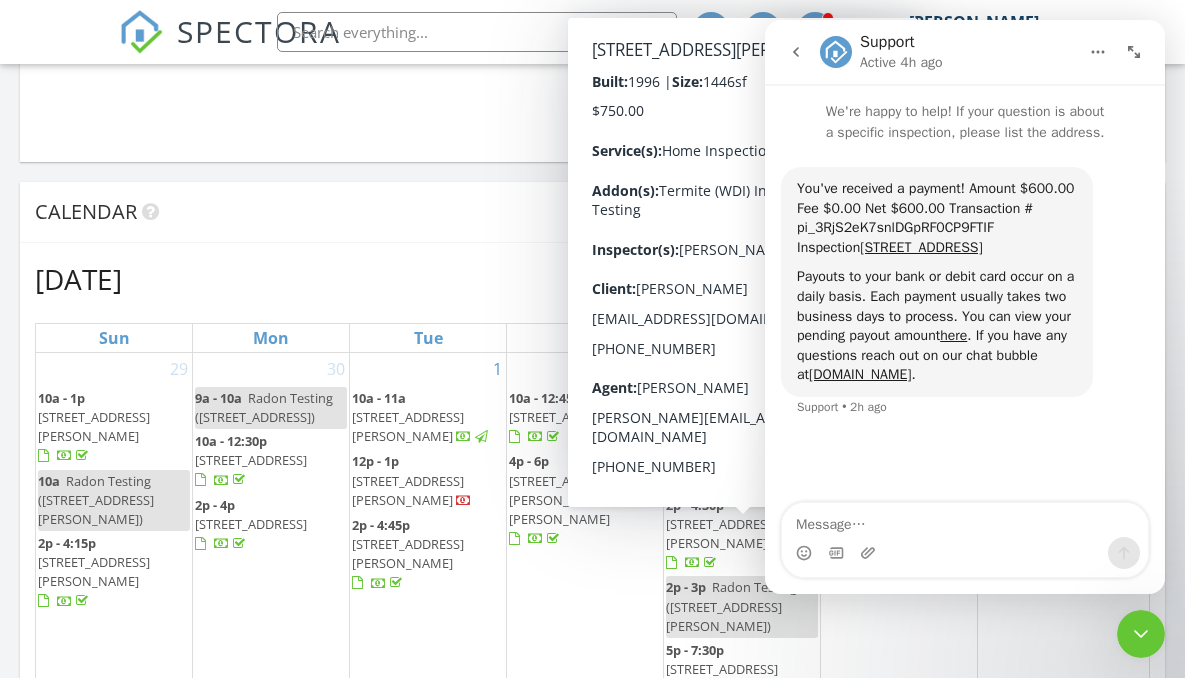 click 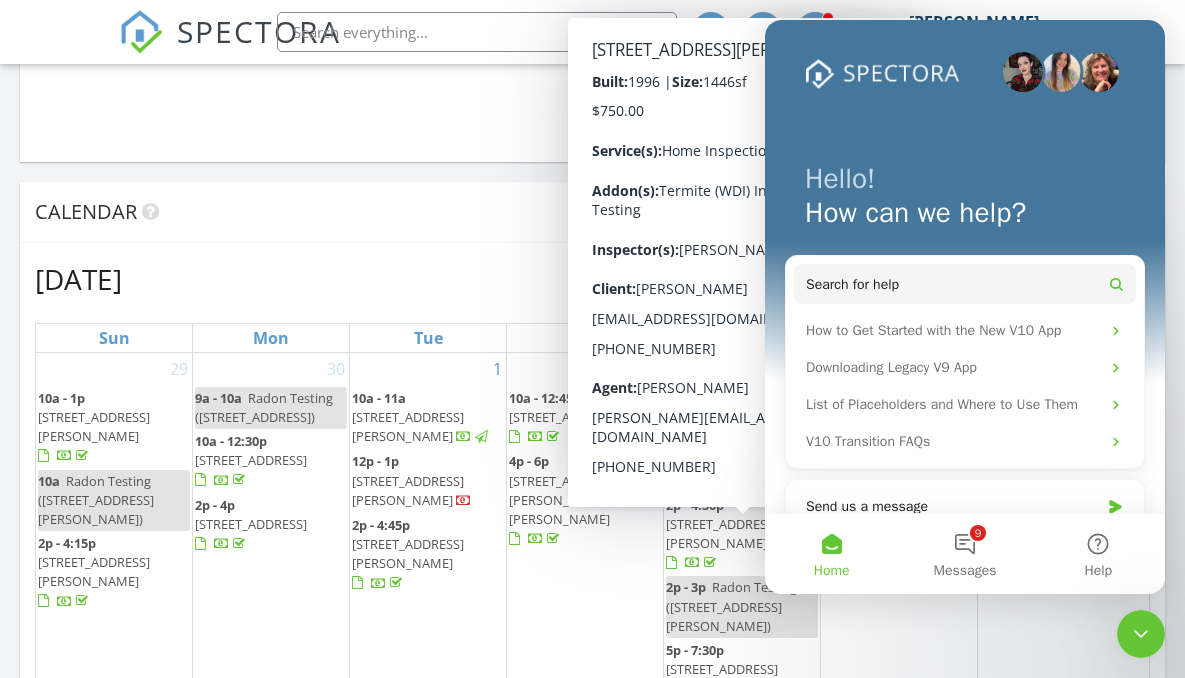 scroll, scrollTop: 0, scrollLeft: 0, axis: both 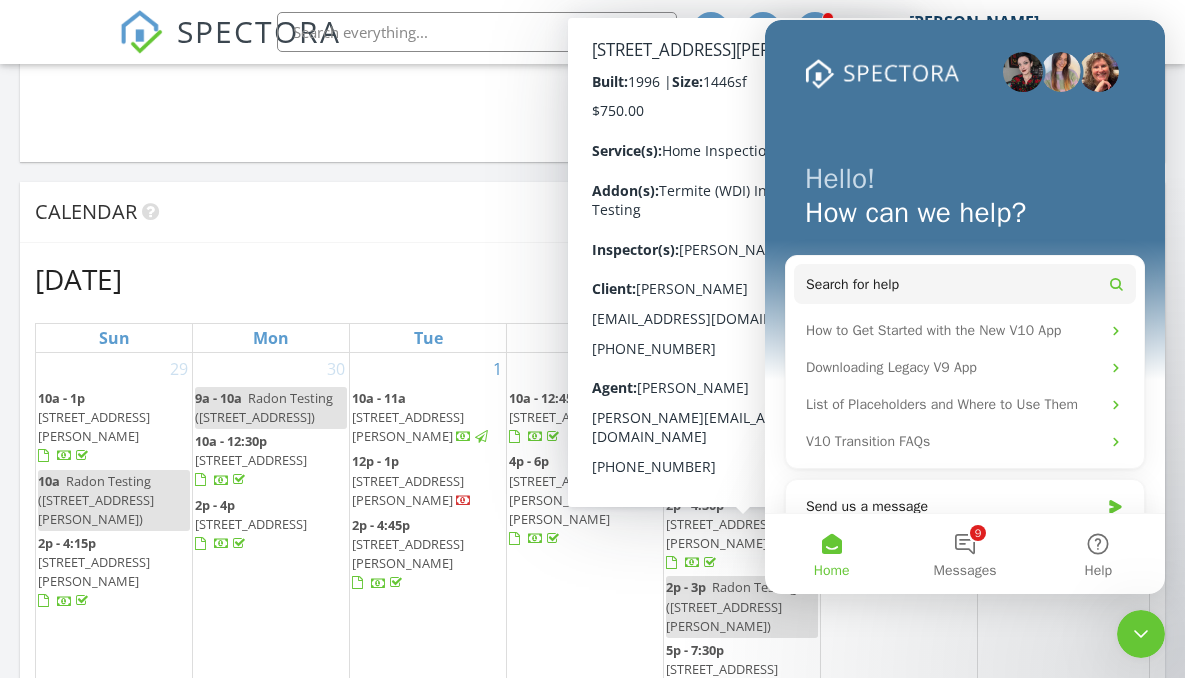 click 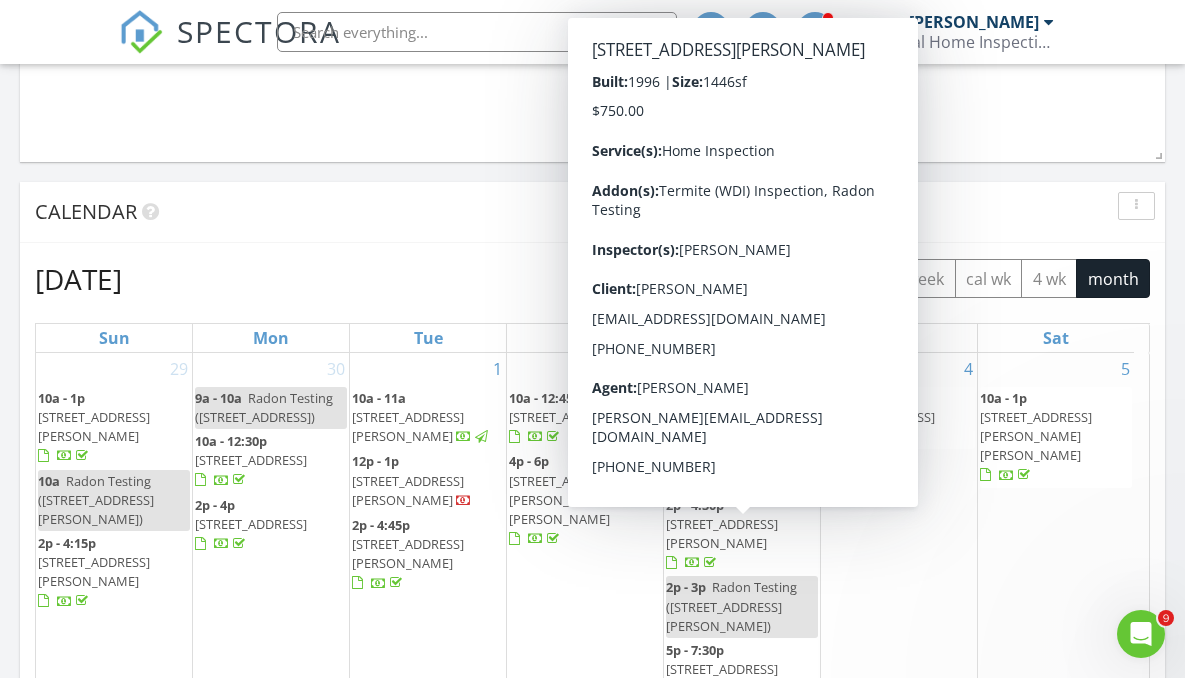 scroll, scrollTop: 0, scrollLeft: 0, axis: both 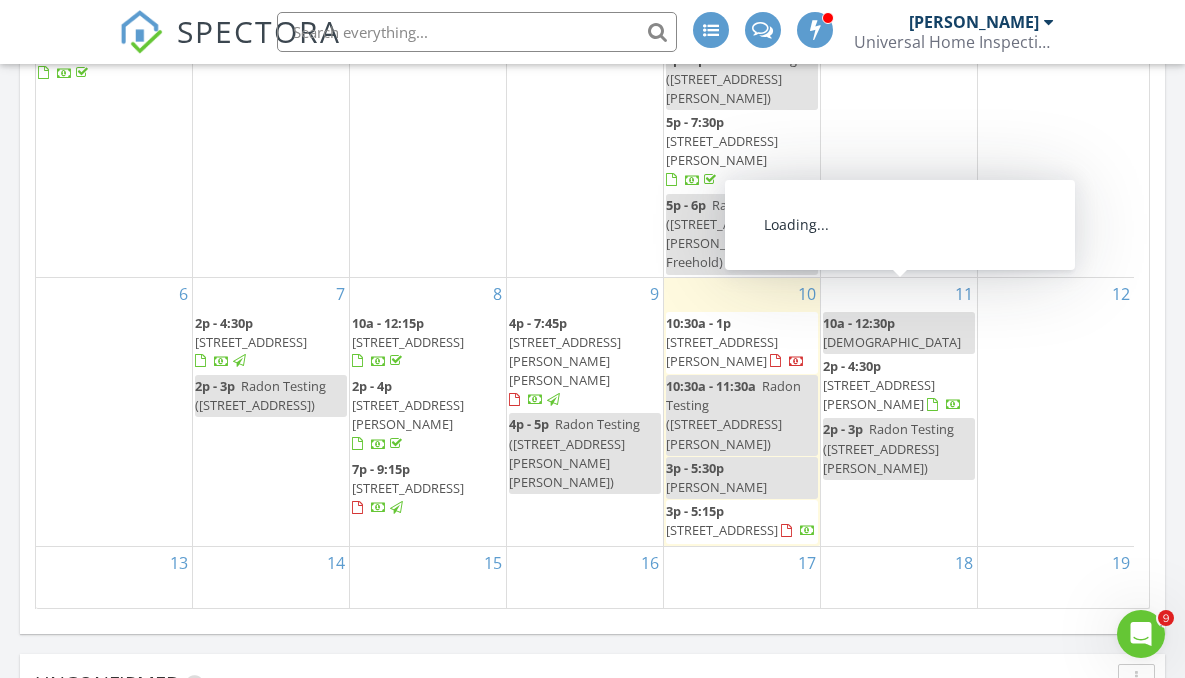 click on "10a - 12:30p" at bounding box center [859, 323] 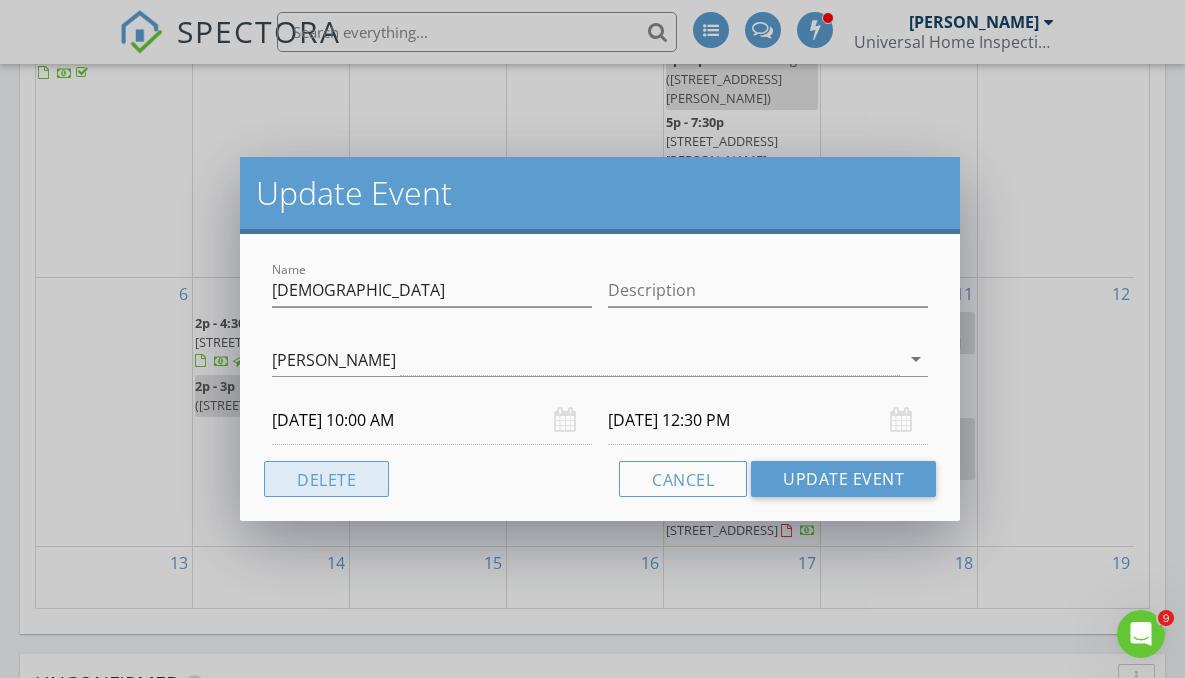 click on "Delete" at bounding box center (326, 479) 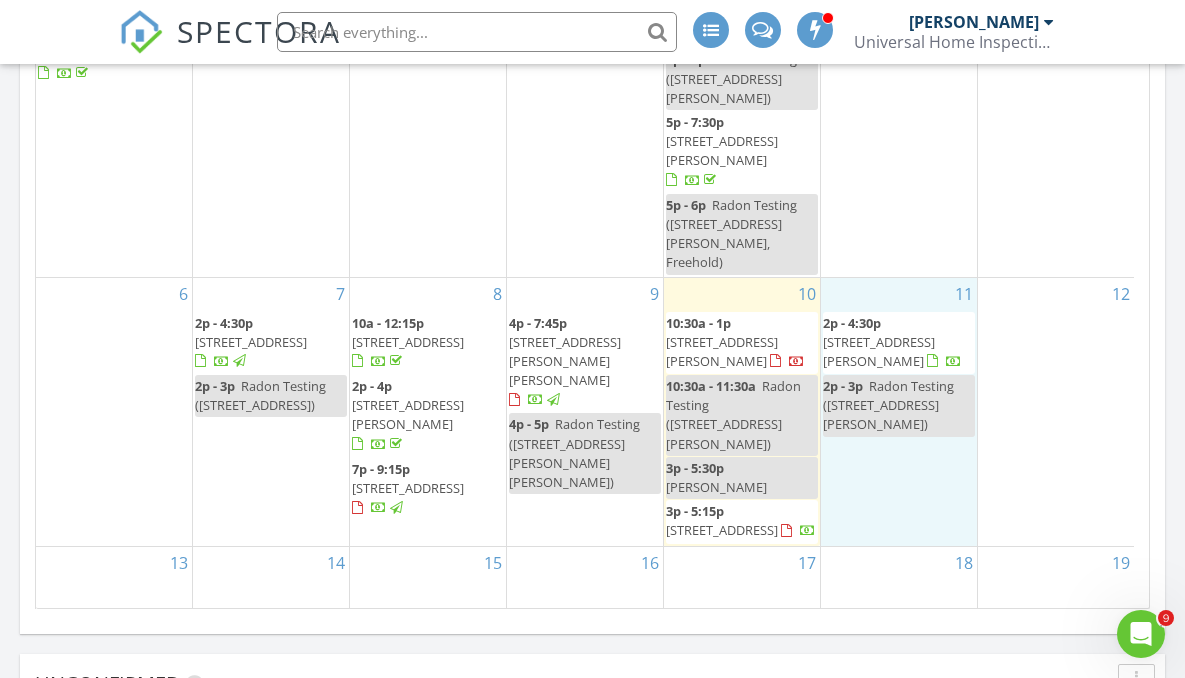 click on "11
2p - 4:30p
916 Ellison Ave, Point Pleasant 08742
2p - 3p
Radon Testing (916 Ellison Ave, Point Pleasant)" at bounding box center (899, 412) 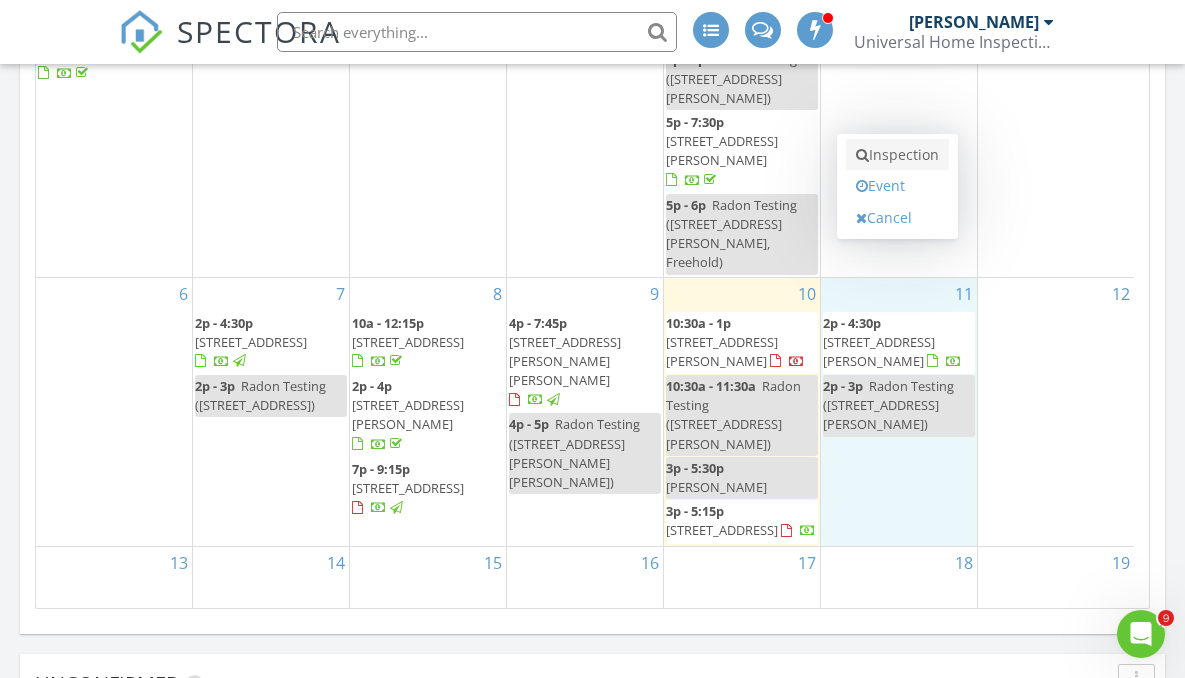 click on "Inspection" at bounding box center (897, 155) 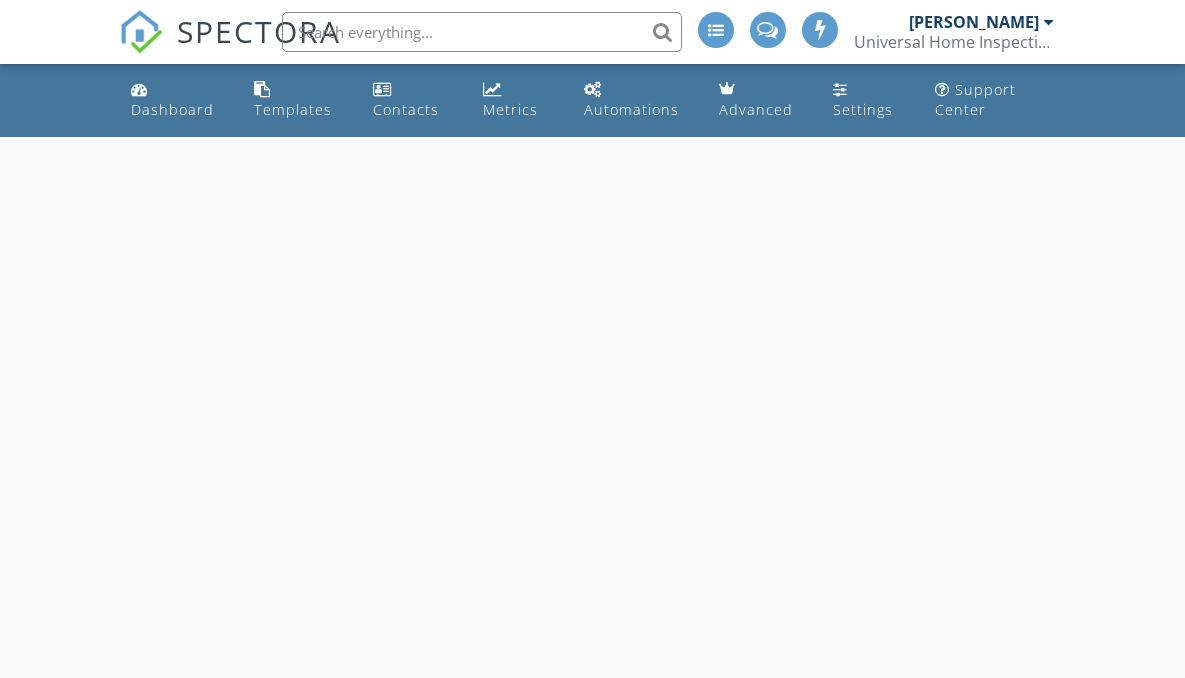 scroll, scrollTop: 0, scrollLeft: 0, axis: both 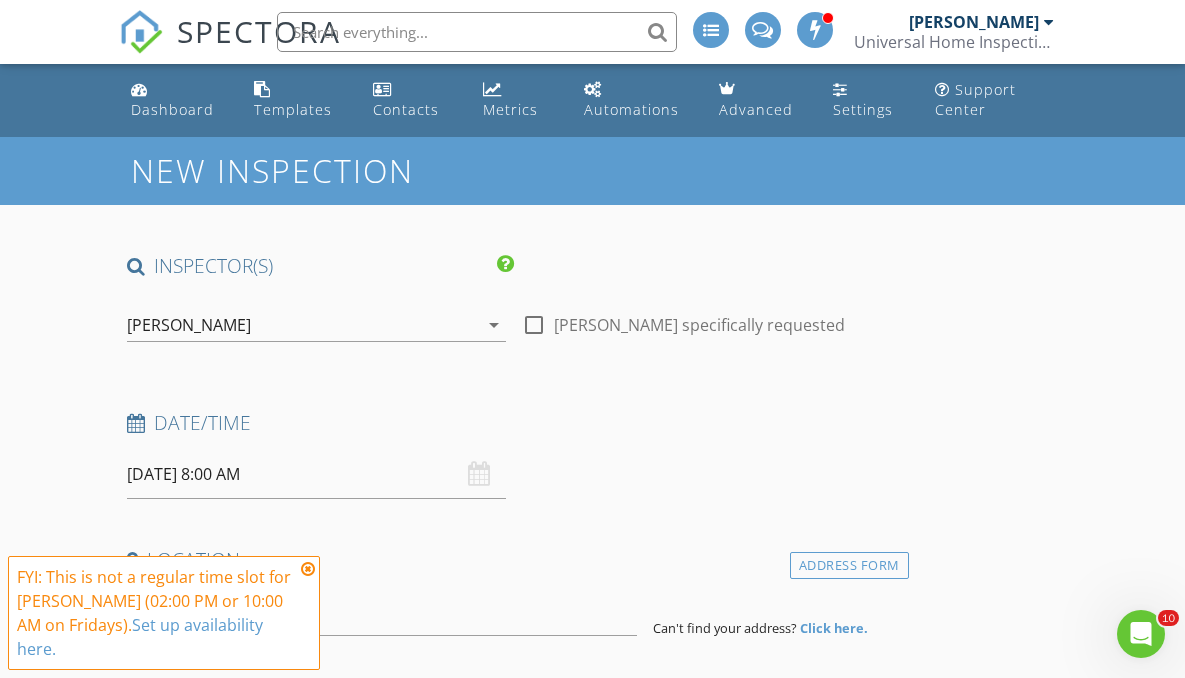 click at bounding box center (308, 569) 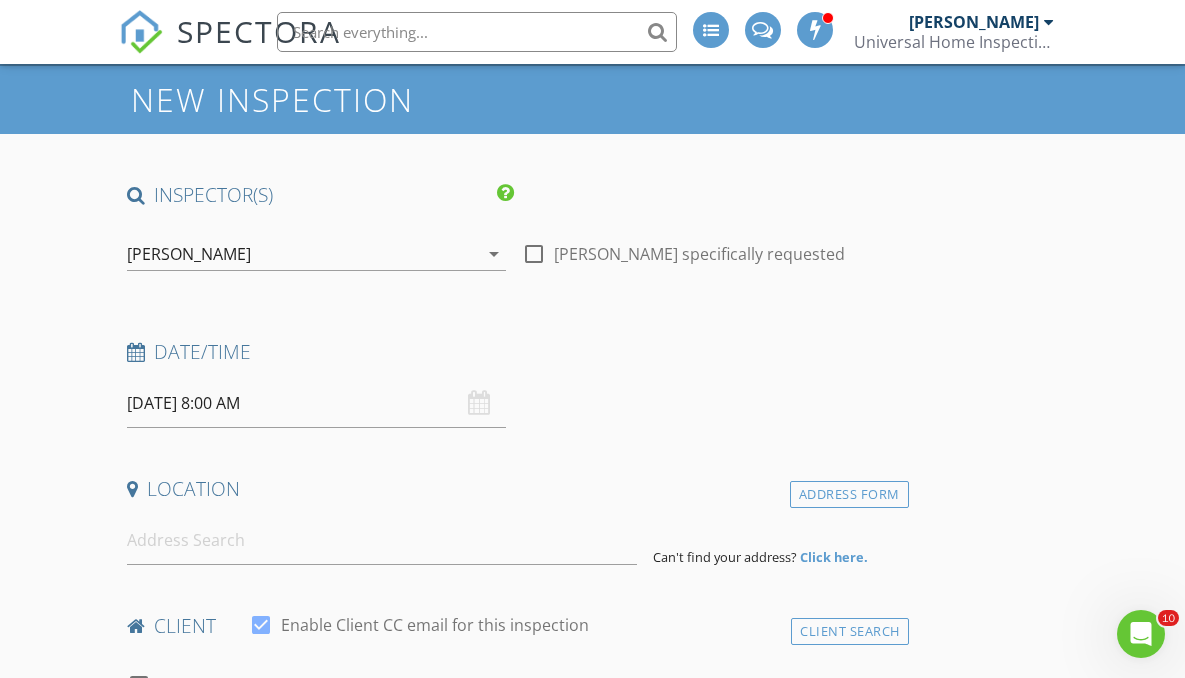 scroll, scrollTop: 94, scrollLeft: 0, axis: vertical 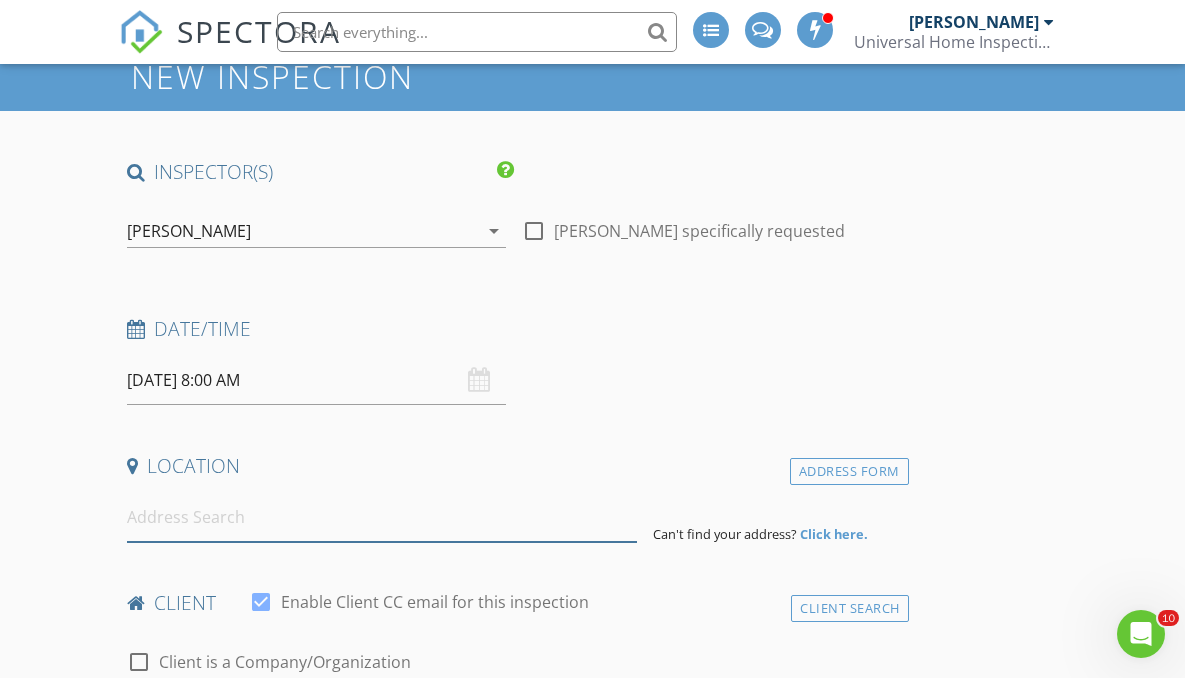 click at bounding box center [382, 517] 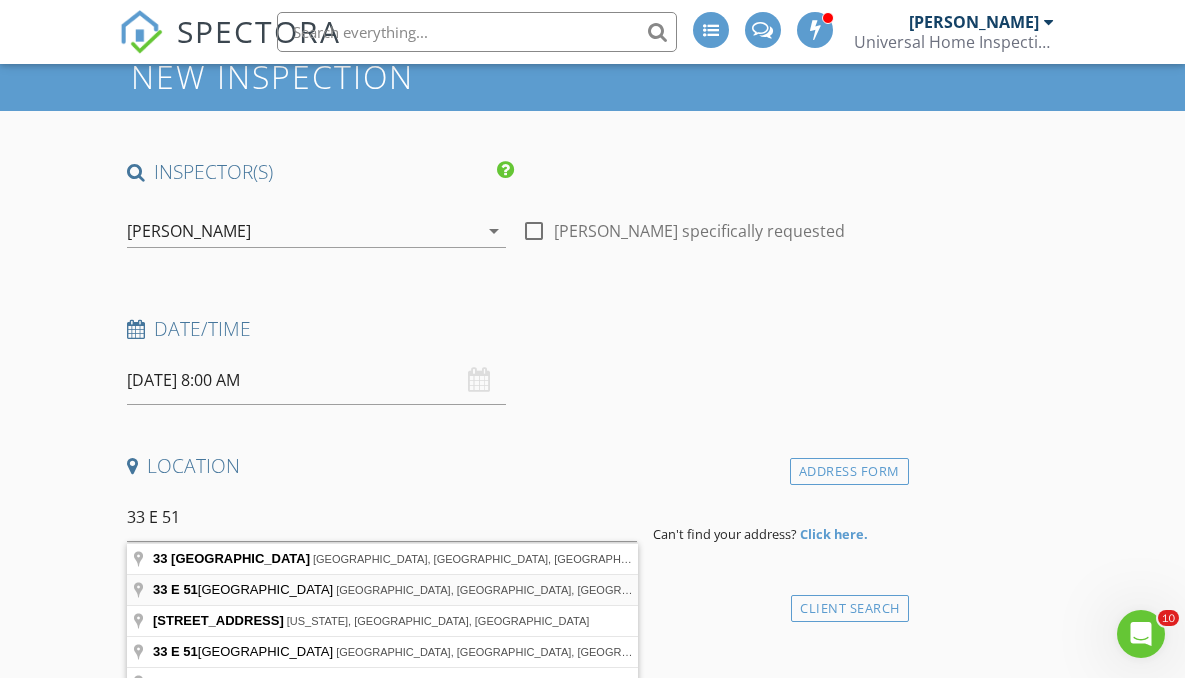 type on "33 E 51st St, Bayonne, NJ, USA" 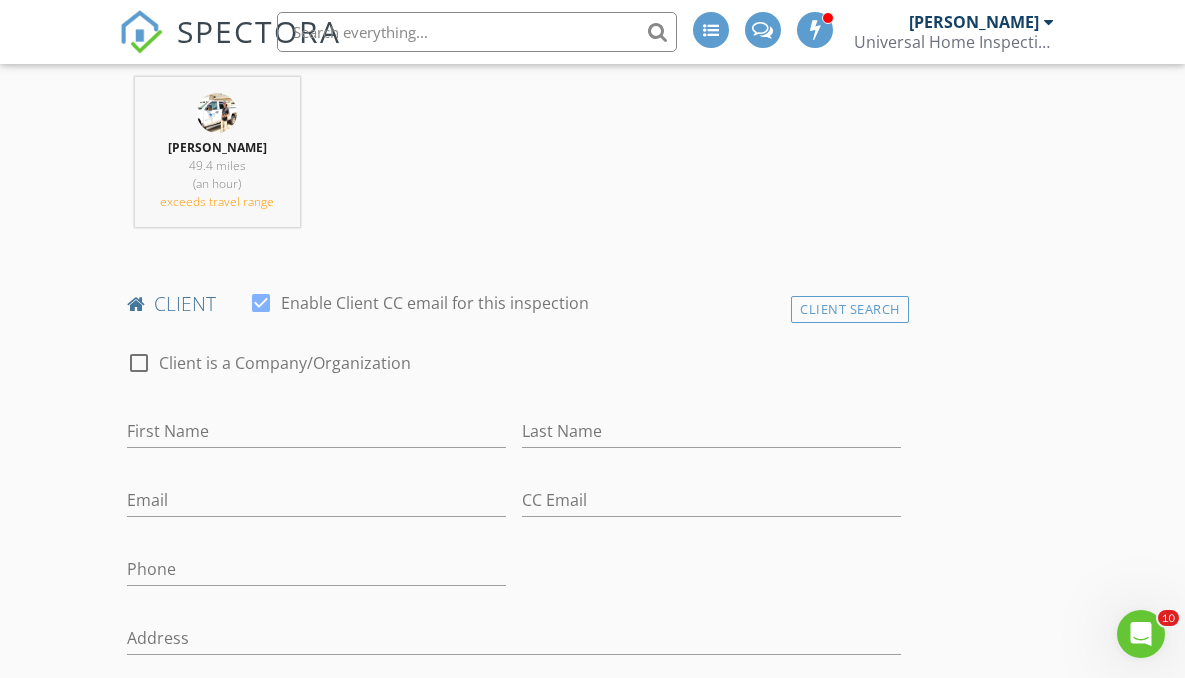 scroll, scrollTop: 803, scrollLeft: 0, axis: vertical 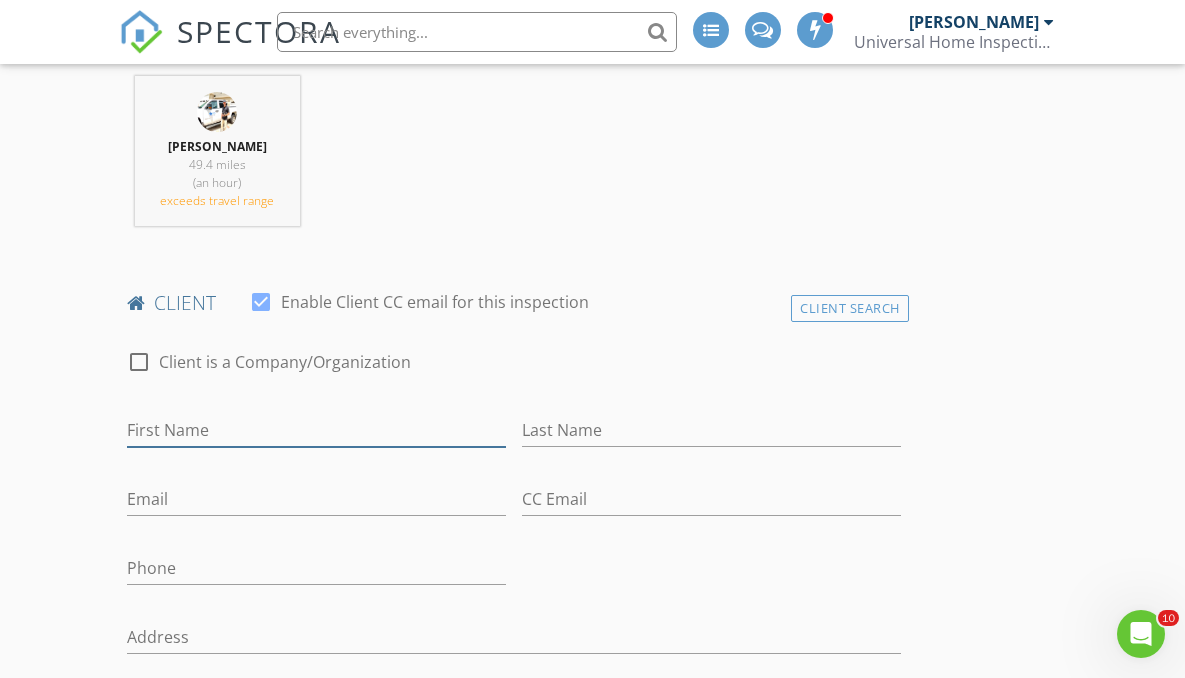 click on "First Name" at bounding box center [316, 430] 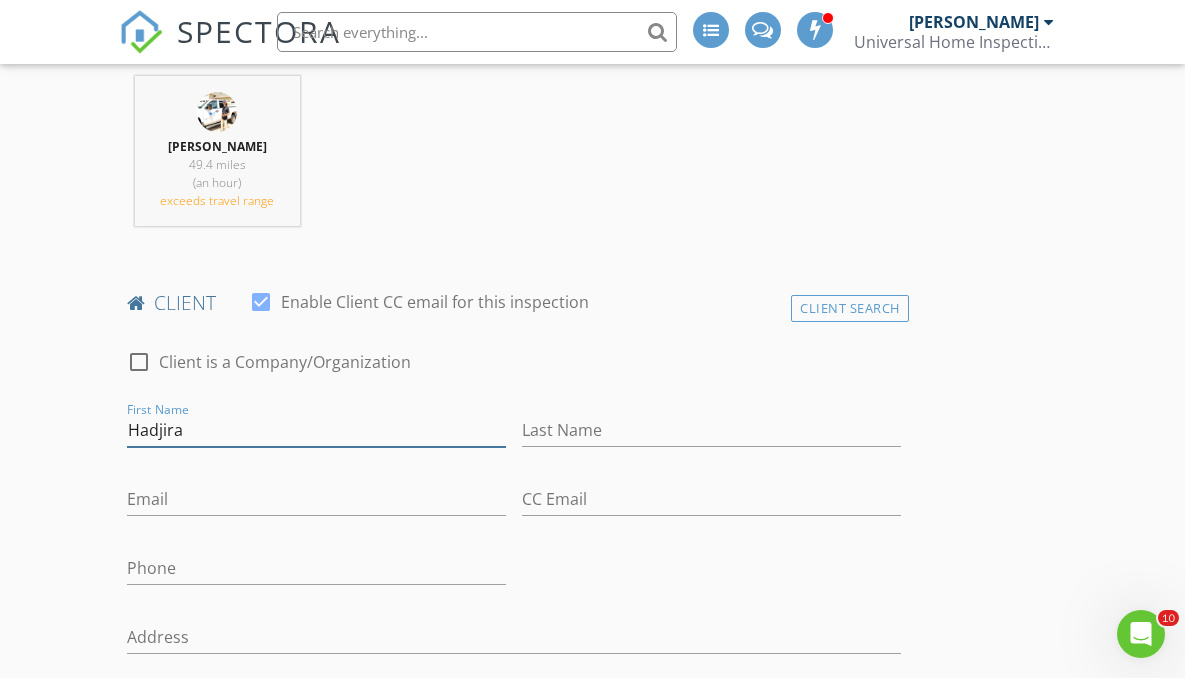 type on "Hadjira" 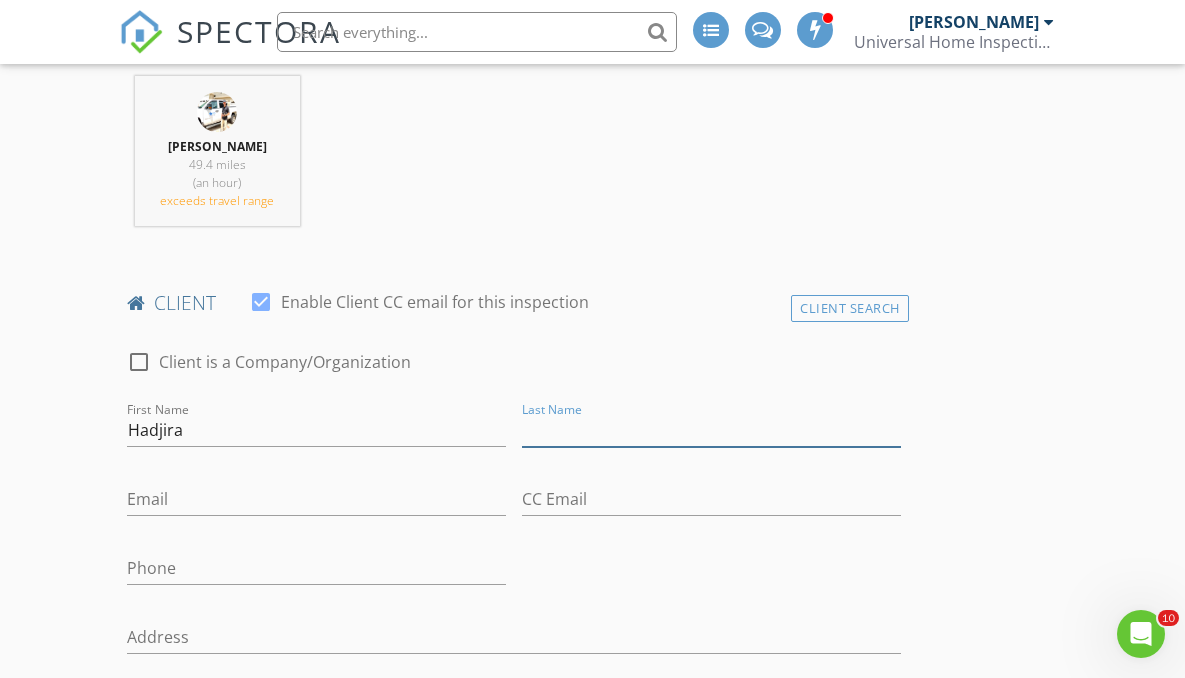 type on "K" 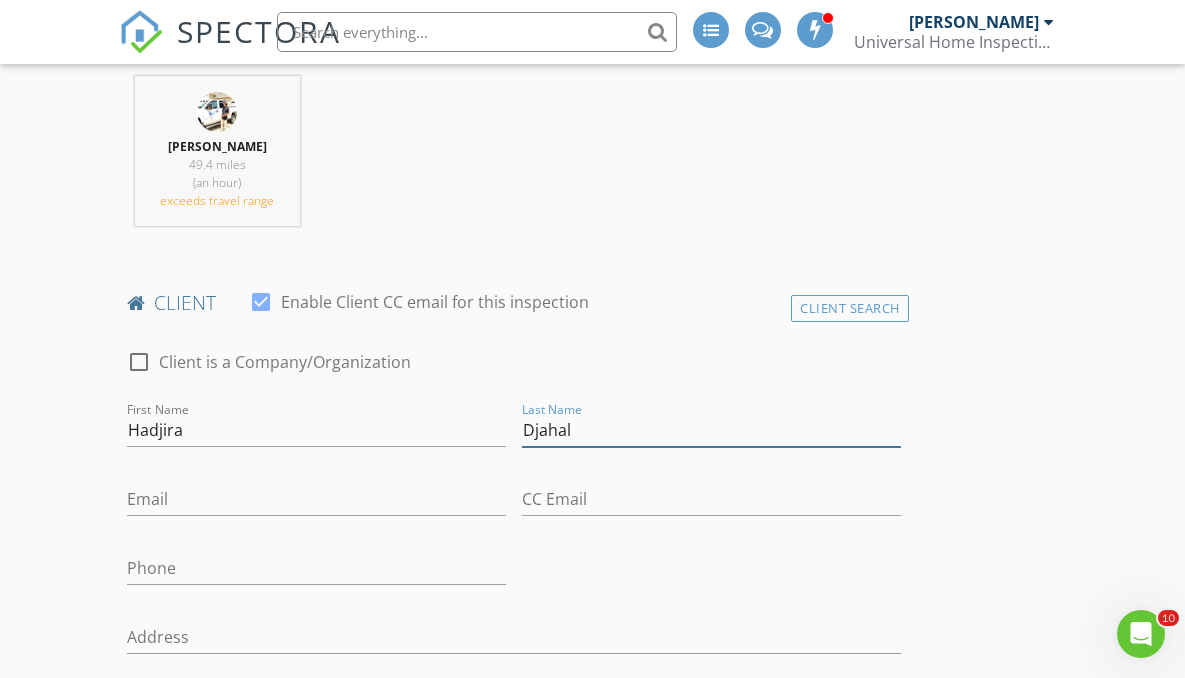 type on "Djahal" 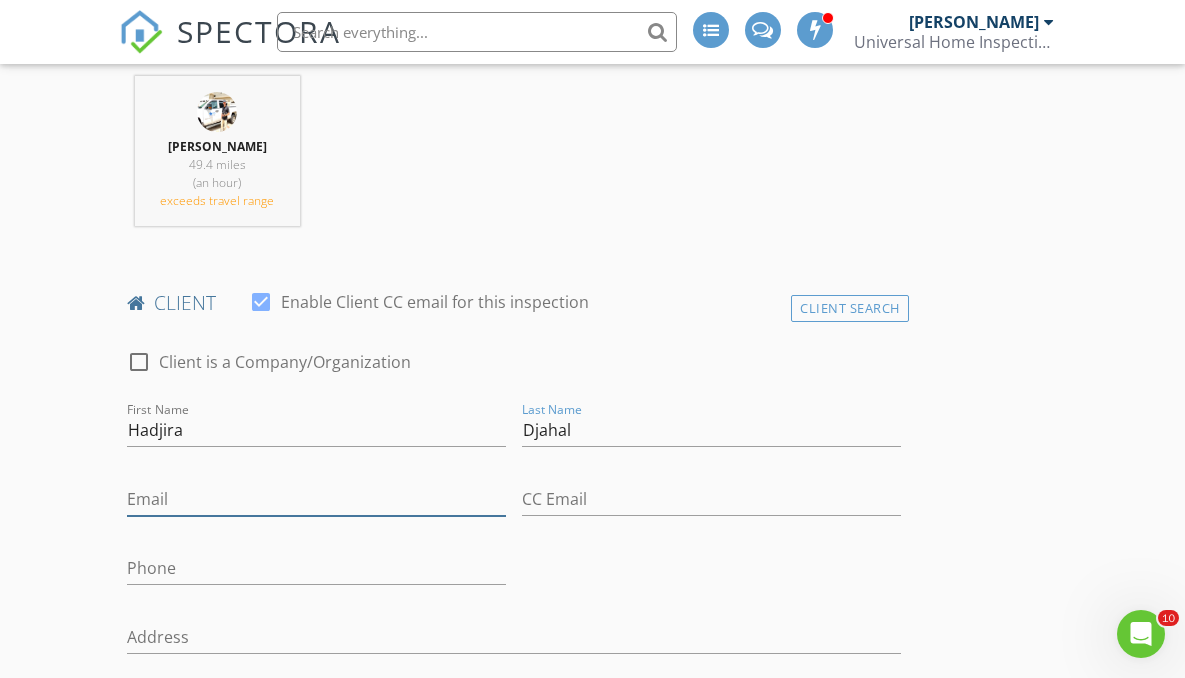 click on "Email" at bounding box center [316, 499] 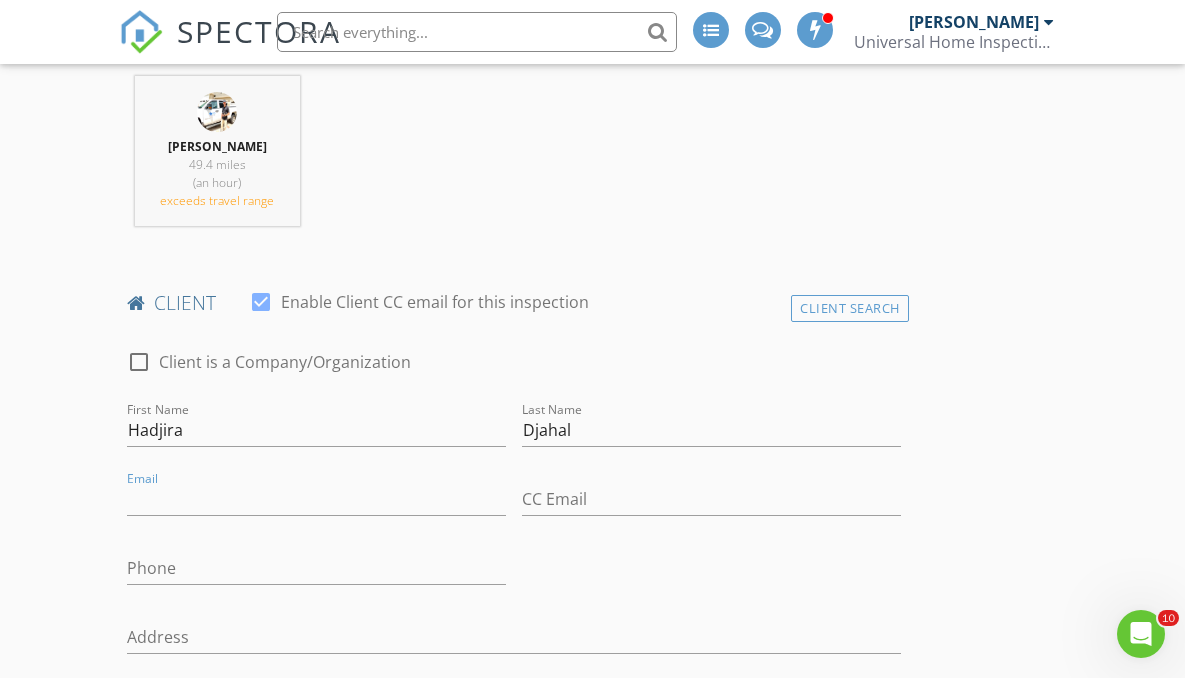 click on "check_box_outline_blank Client is a Company/Organization     First Name Hadjira   Last Name Djahal   Email   CC Email   Phone   Address   City   State   Zip     Tags         Notes   Private Notes" at bounding box center [514, 692] 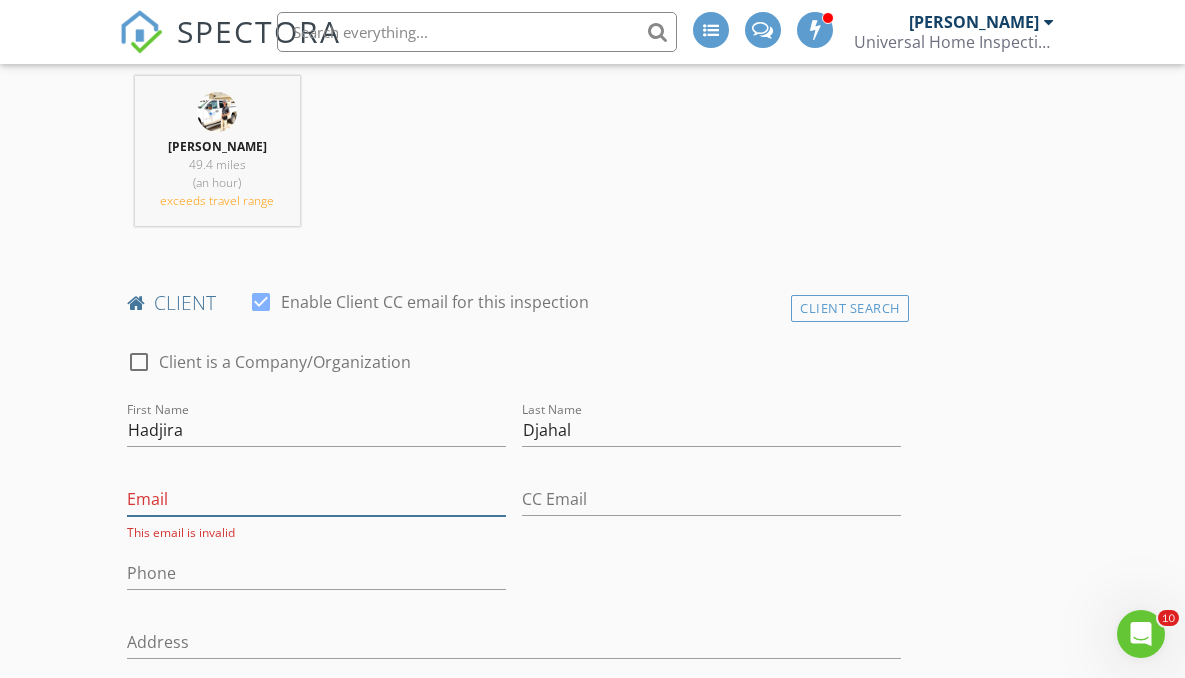 click on "Email" at bounding box center [316, 499] 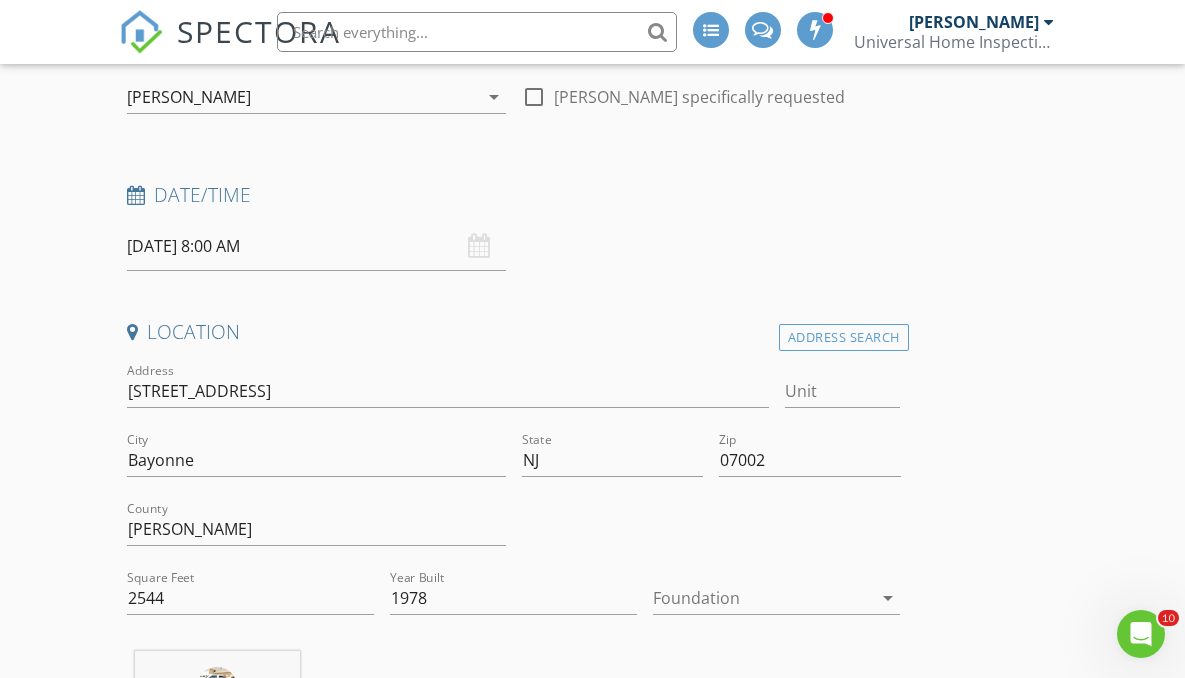scroll, scrollTop: 204, scrollLeft: 0, axis: vertical 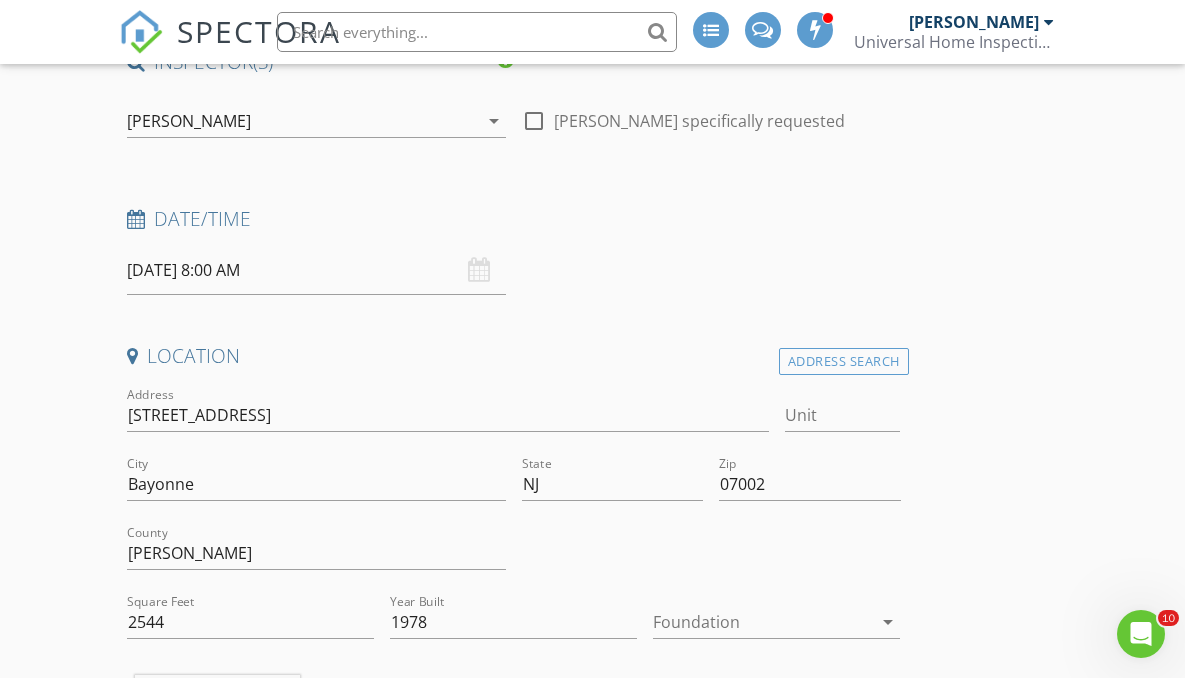 type on "hadjirasig" 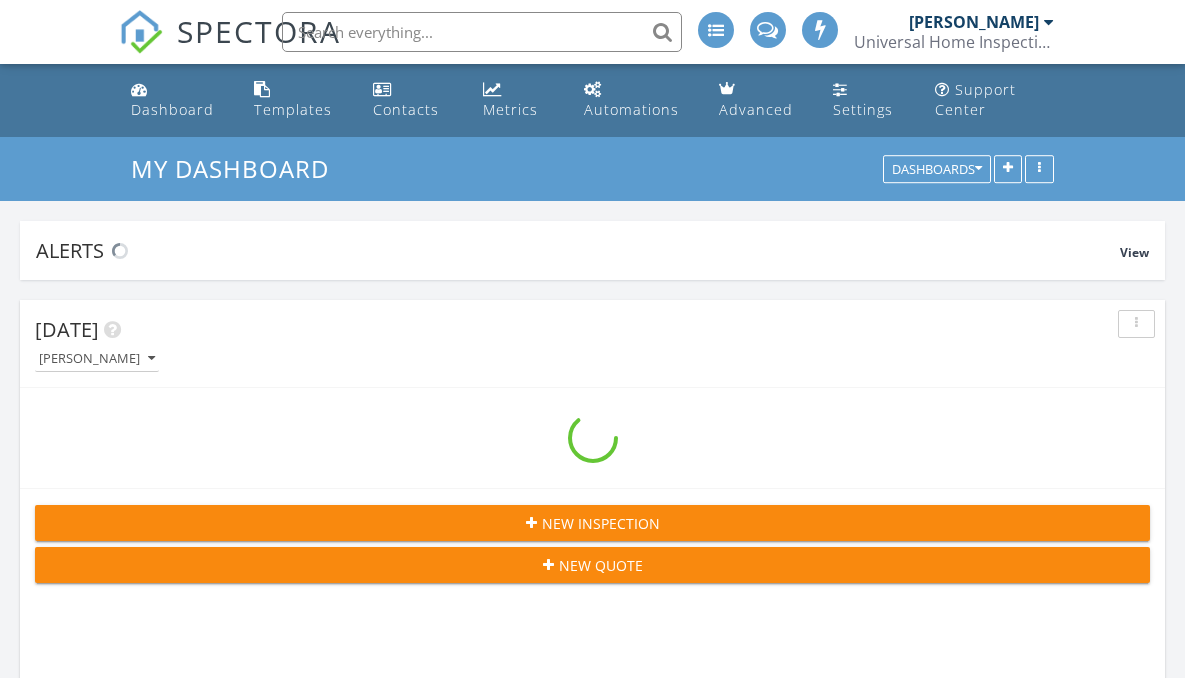 scroll, scrollTop: 2446, scrollLeft: 0, axis: vertical 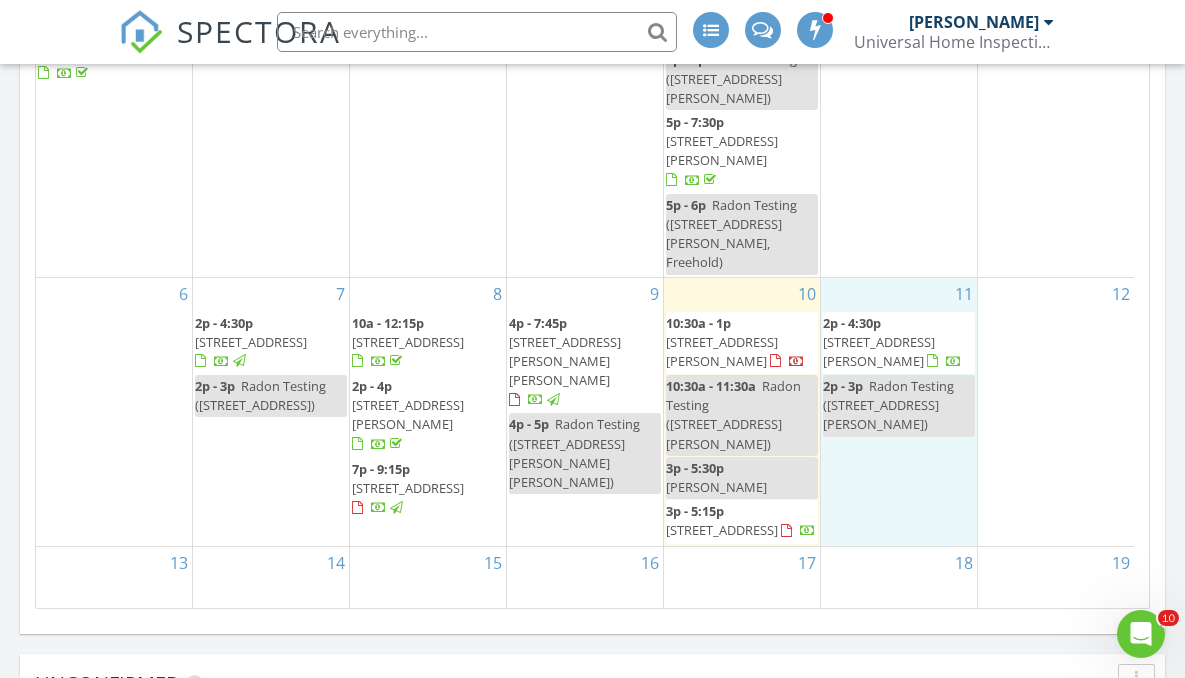 click on "11
2p - 4:30p
916 Ellison Ave, Point Pleasant 08742
2p - 3p
Radon Testing (916 Ellison Ave, Point Pleasant)" at bounding box center (899, 412) 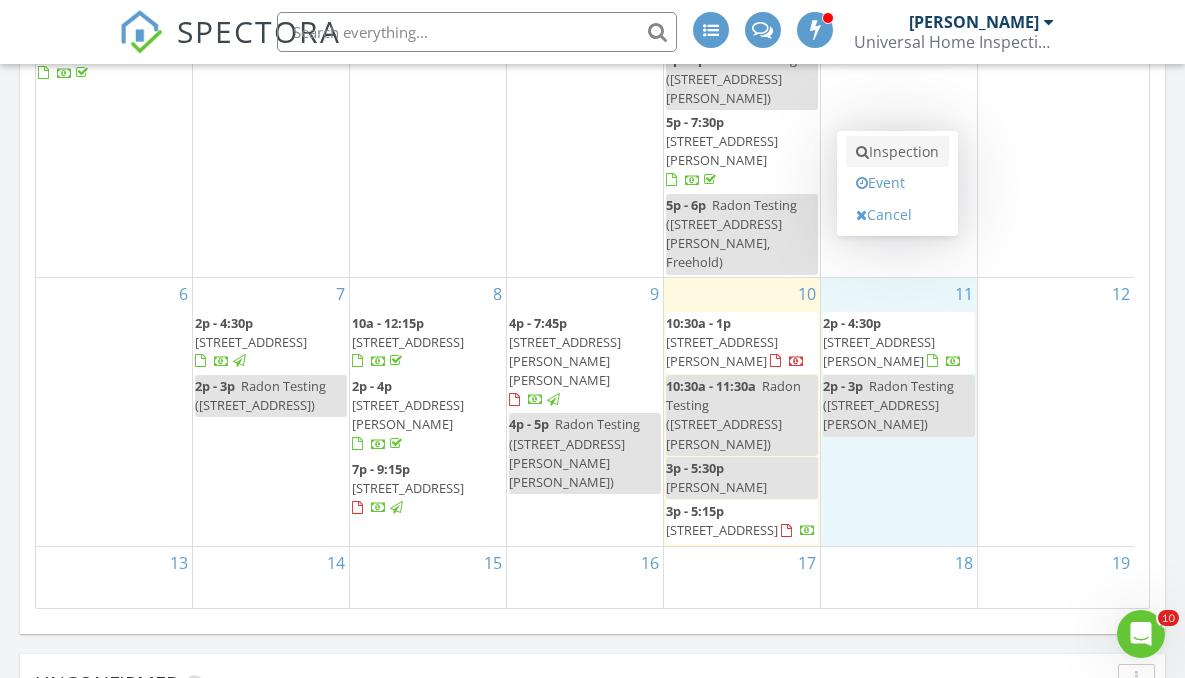 click on "Inspection" at bounding box center (897, 152) 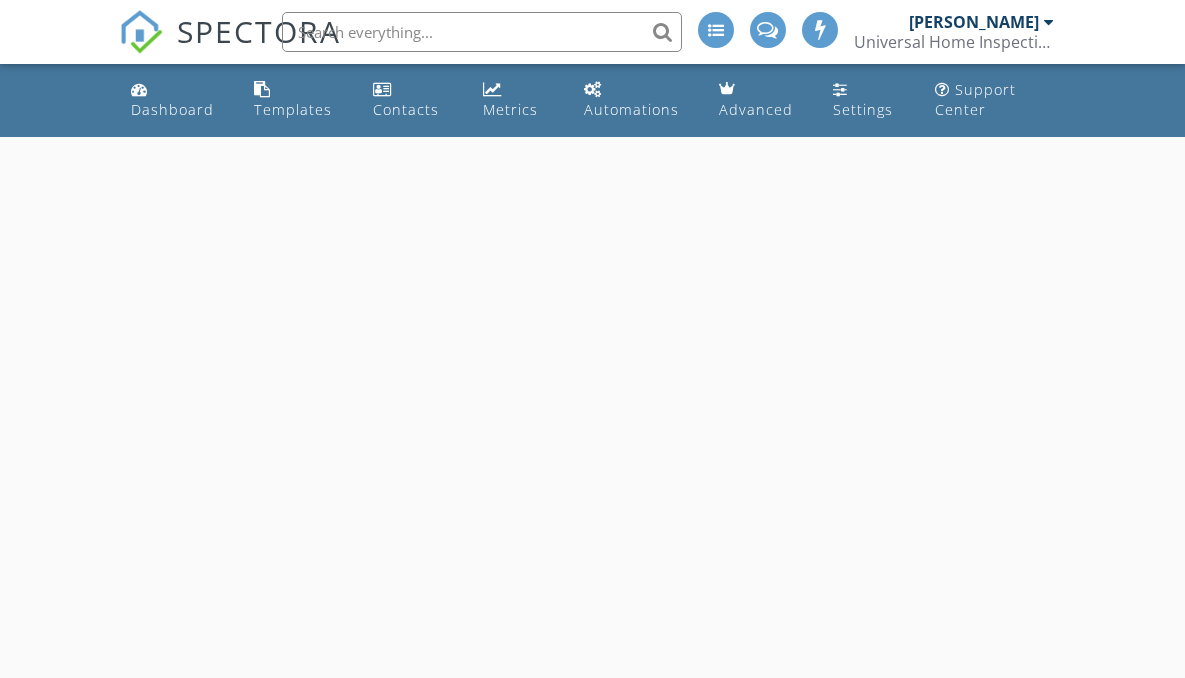 scroll, scrollTop: 0, scrollLeft: 0, axis: both 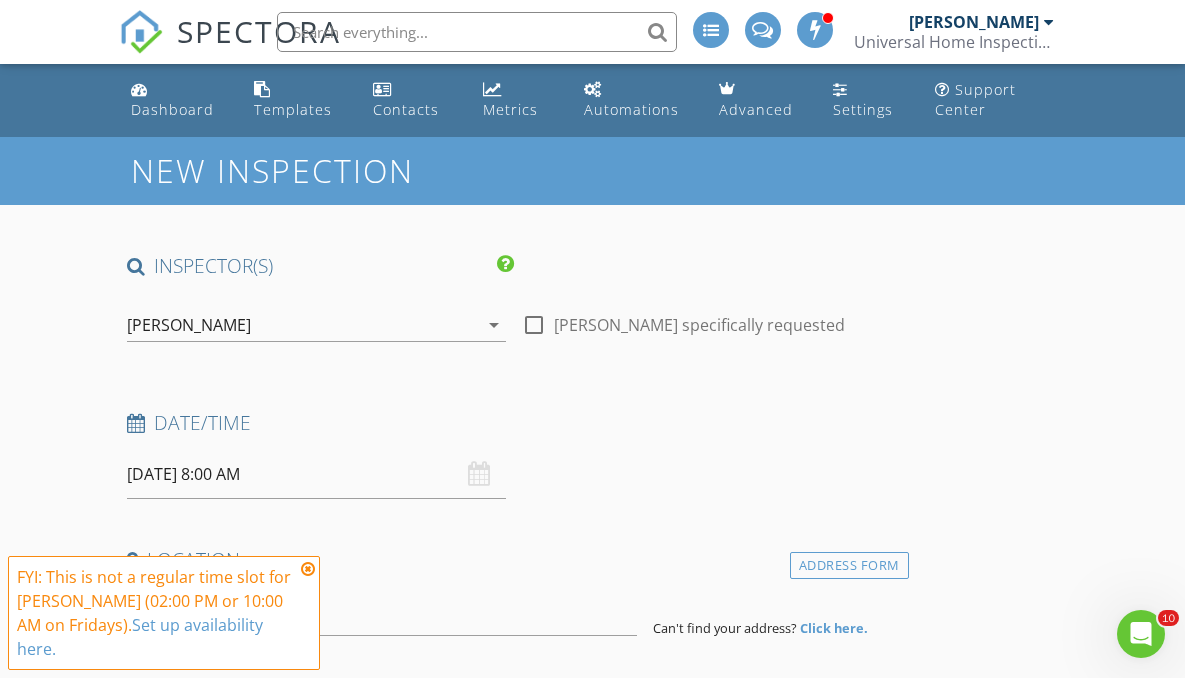 click at bounding box center (308, 569) 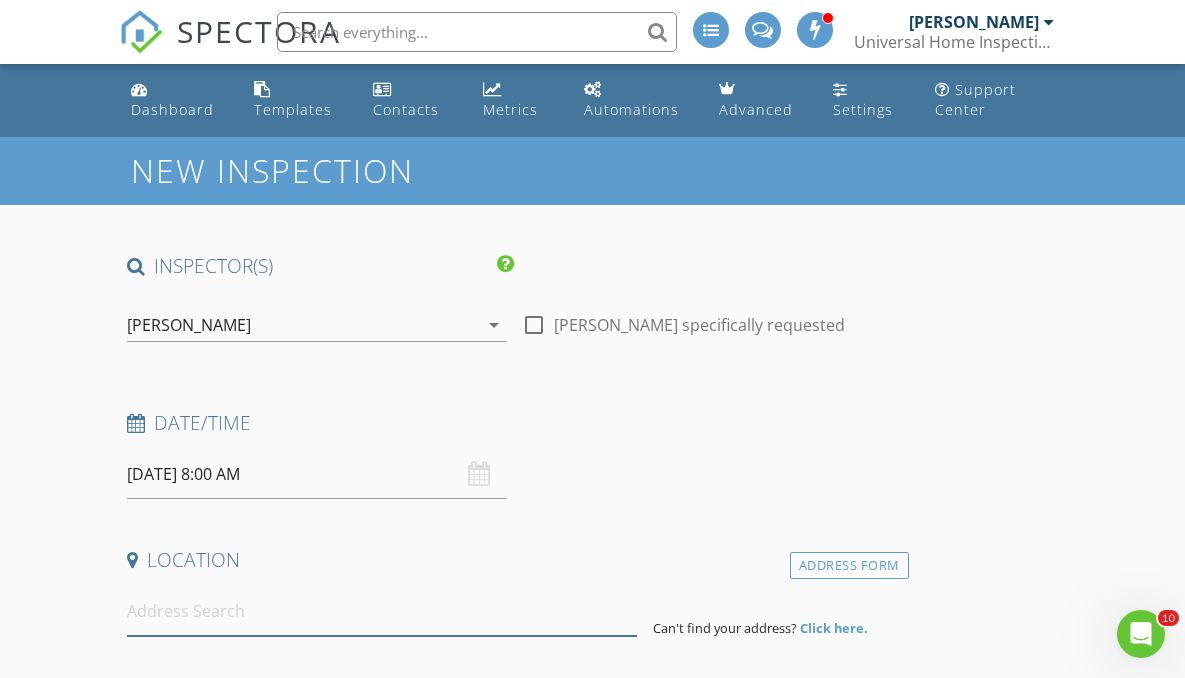 click at bounding box center [382, 611] 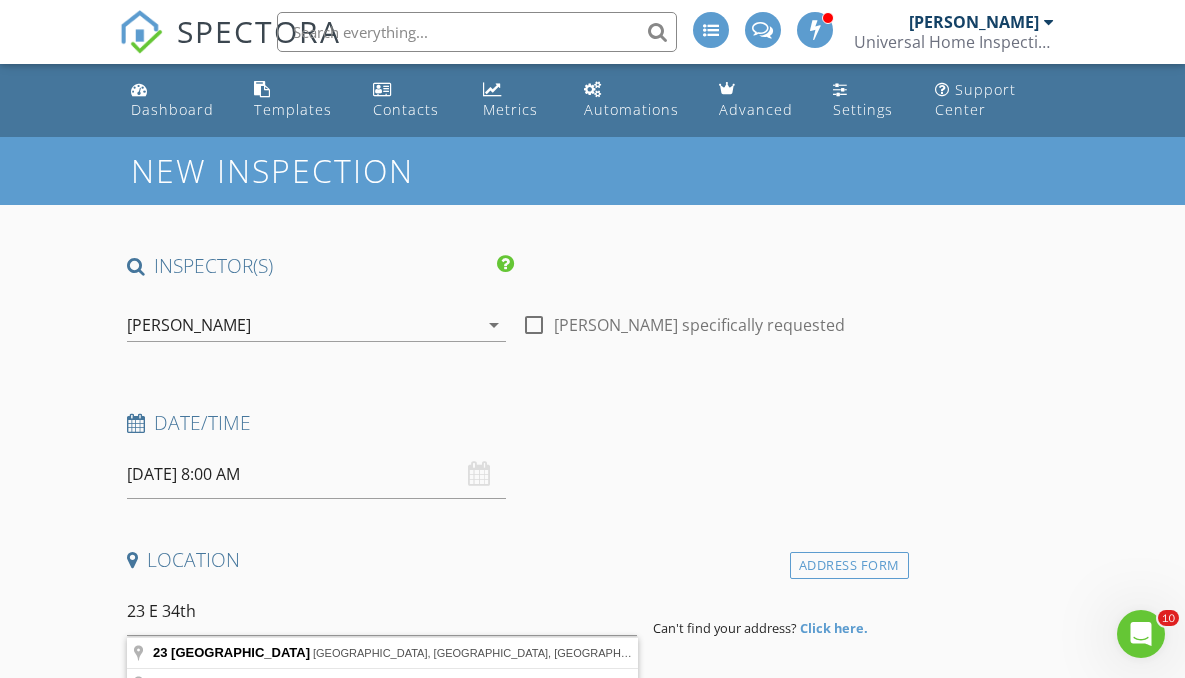type on "[STREET_ADDRESS]" 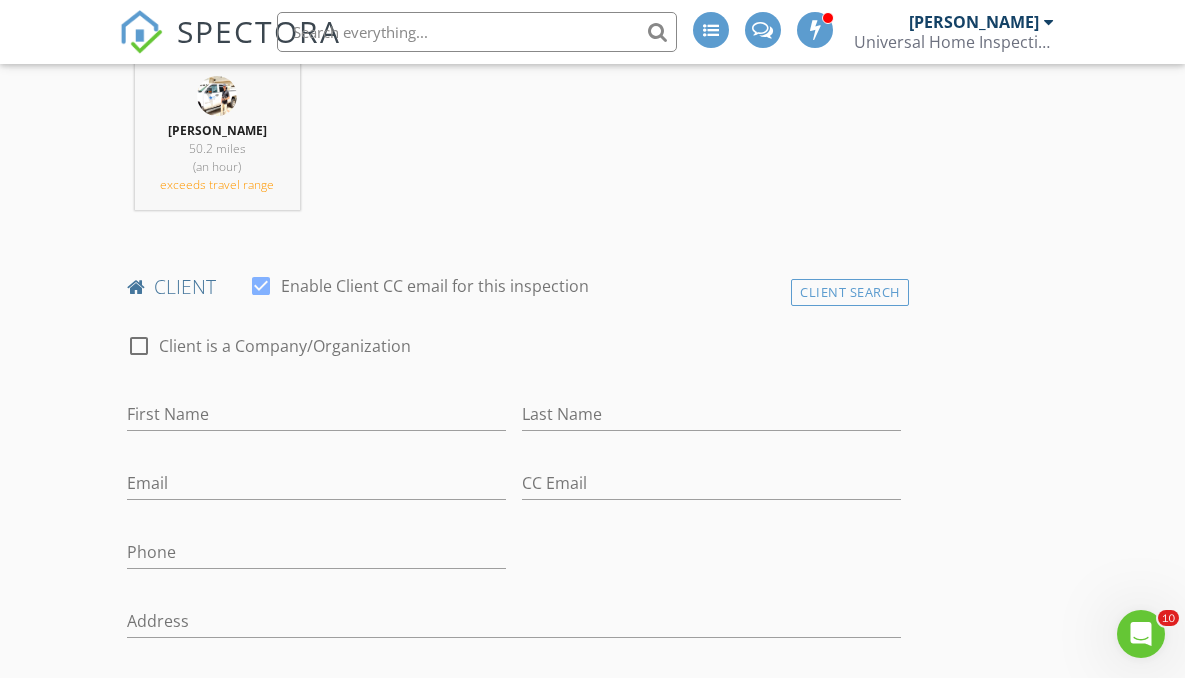 scroll, scrollTop: 822, scrollLeft: 0, axis: vertical 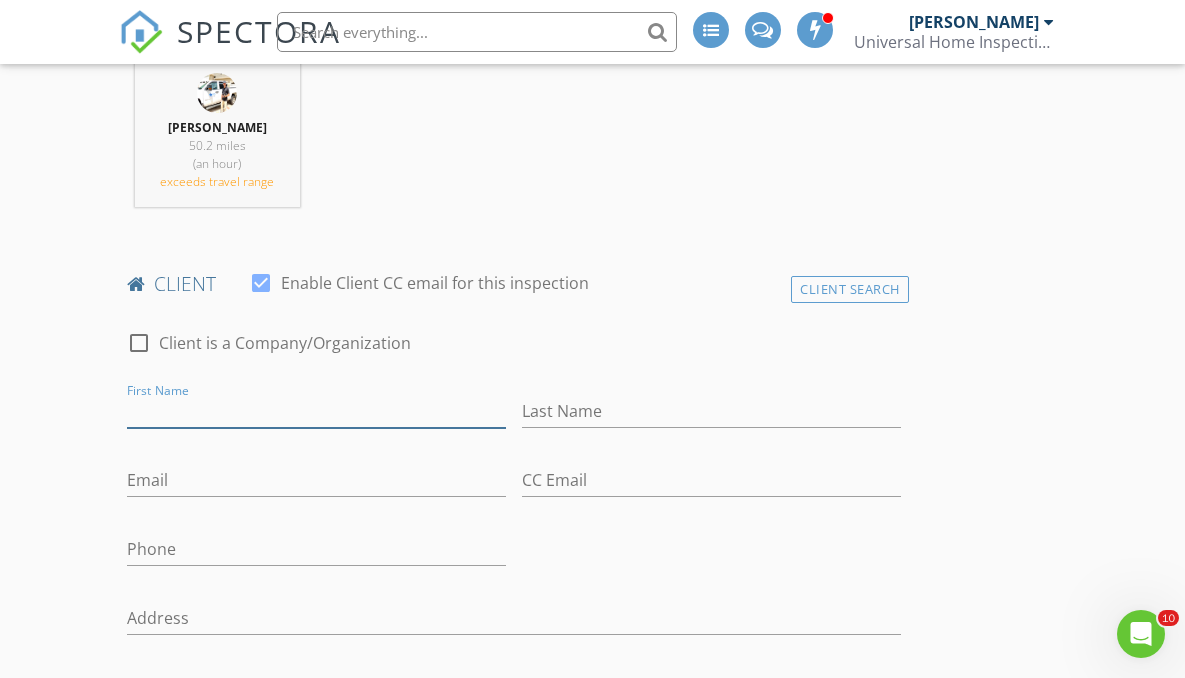 click on "First Name" at bounding box center [316, 411] 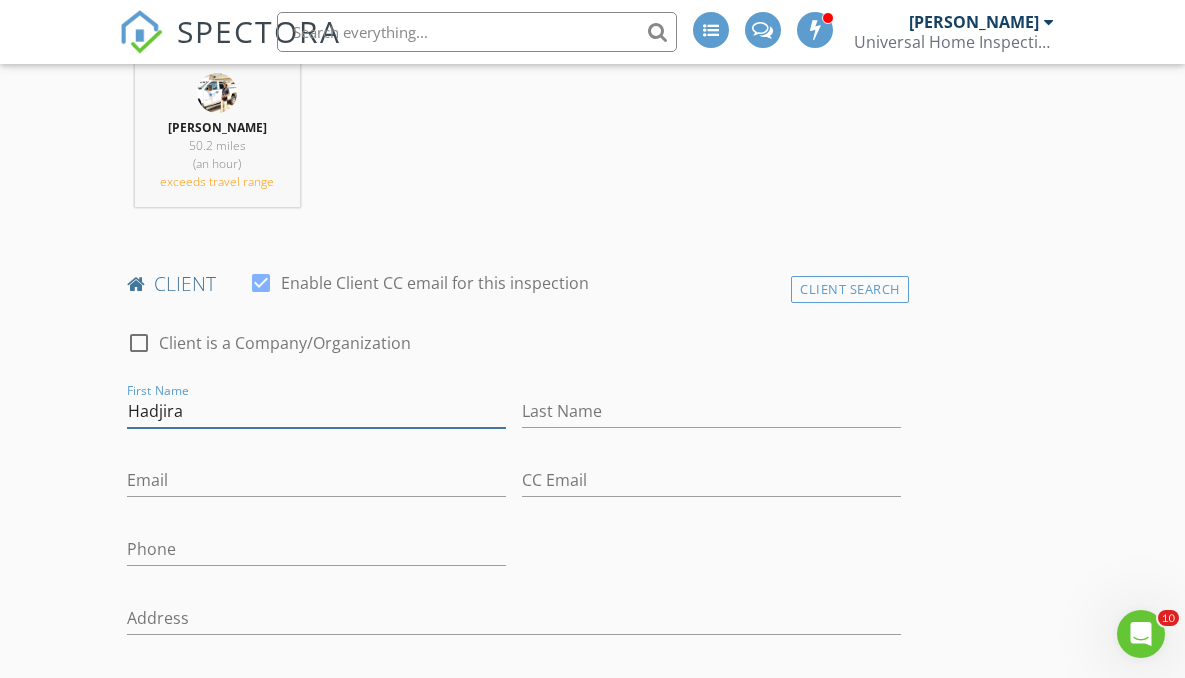 type on "Hadjira" 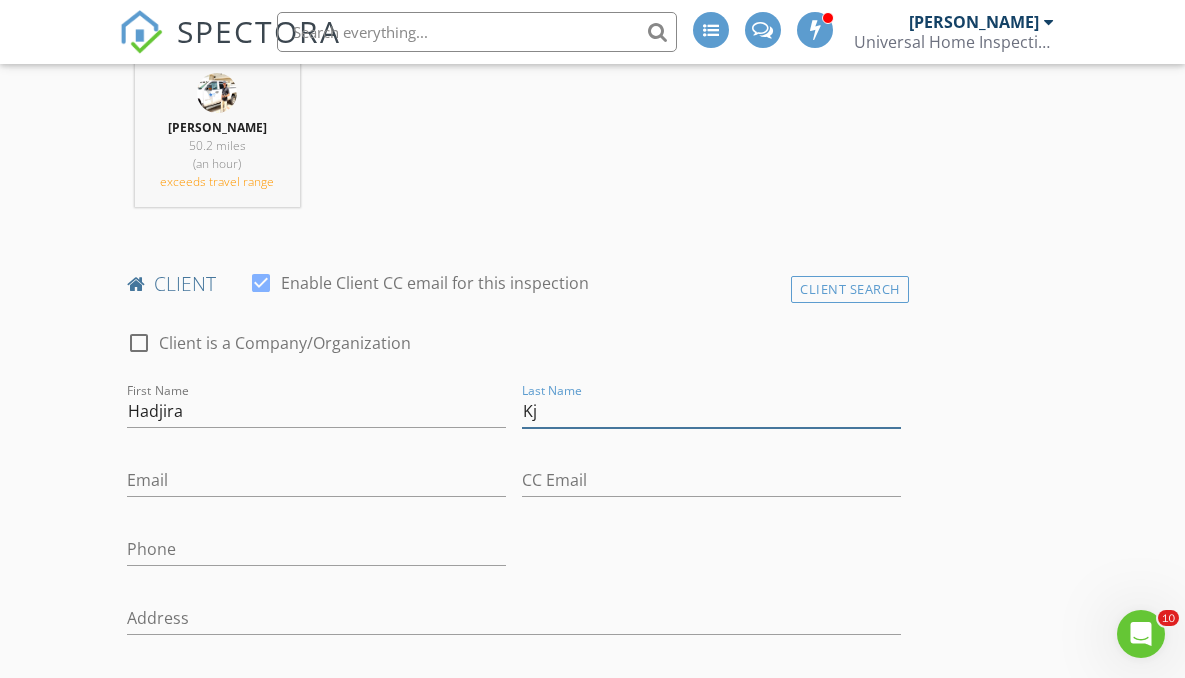type on "K" 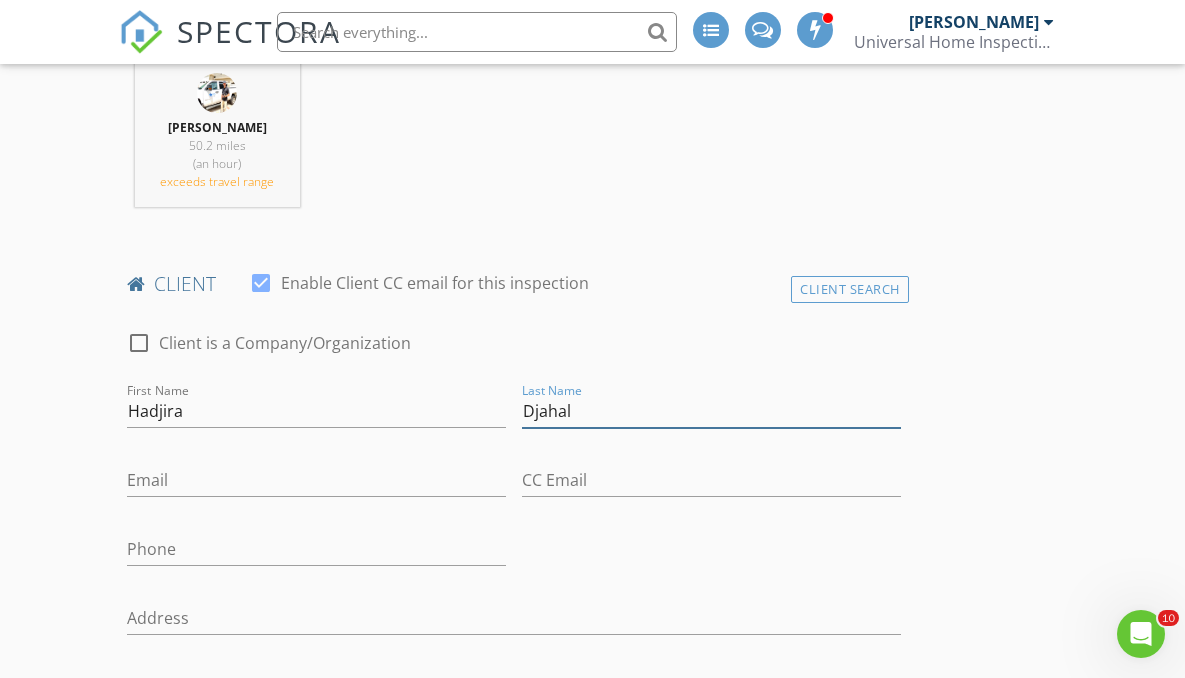 type on "Djahal" 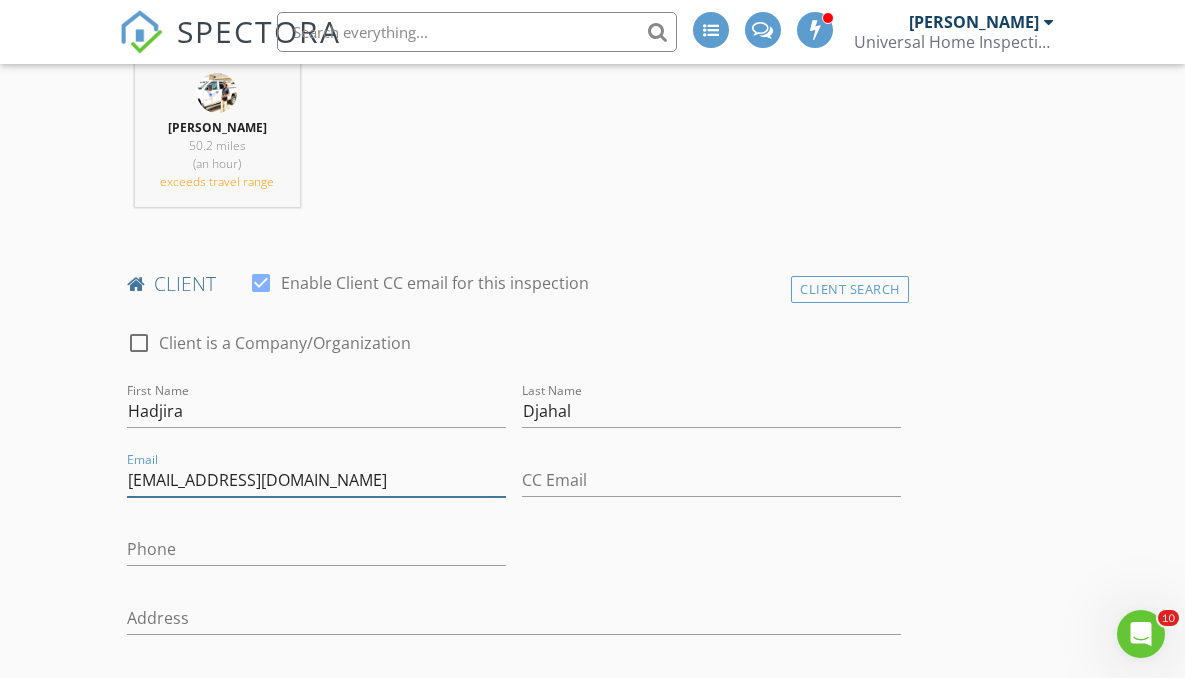 type on "[EMAIL_ADDRESS][DOMAIN_NAME]" 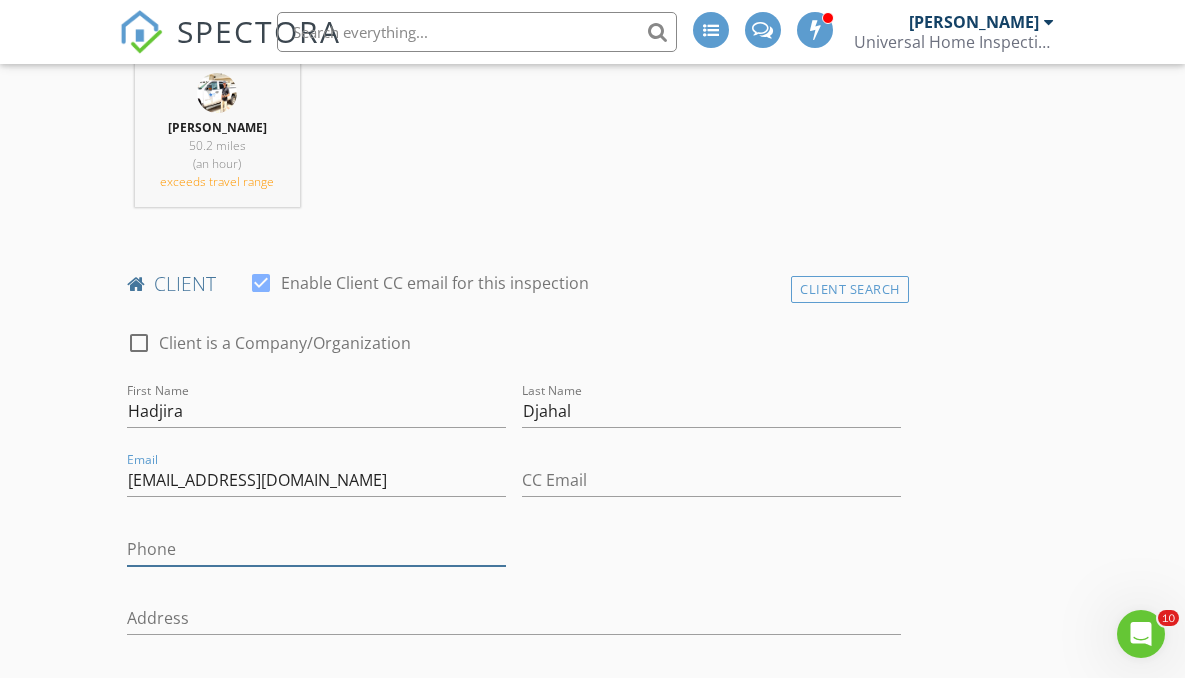 click on "Phone" at bounding box center [316, 549] 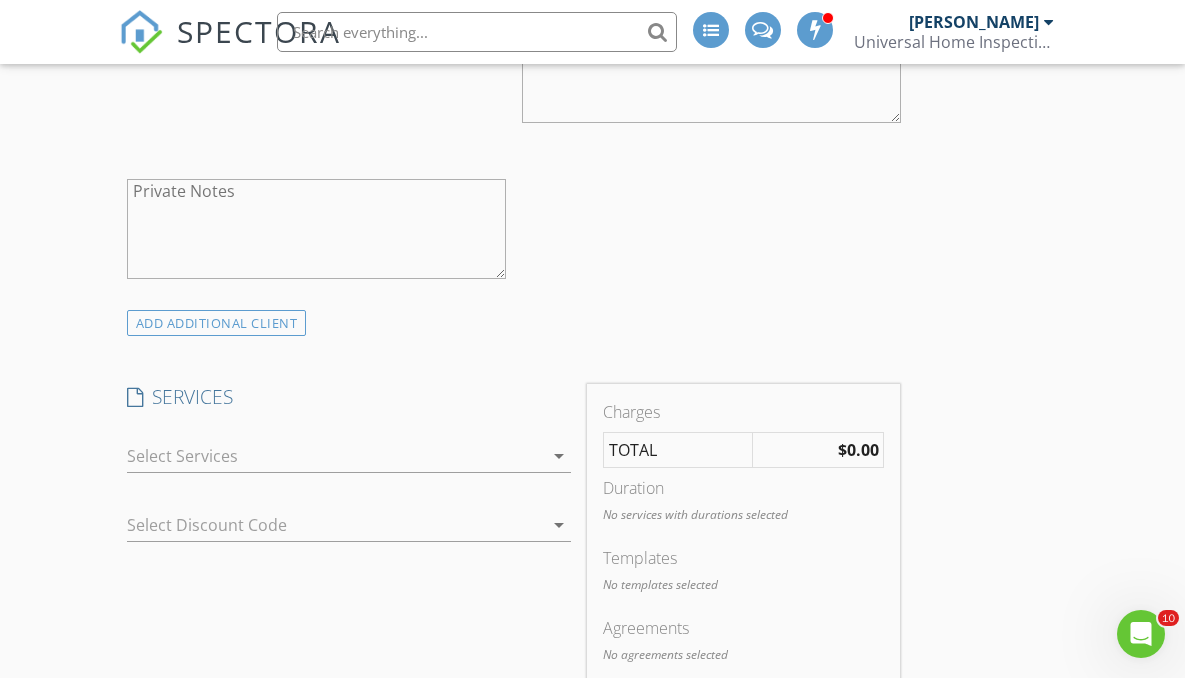 scroll, scrollTop: 1608, scrollLeft: 0, axis: vertical 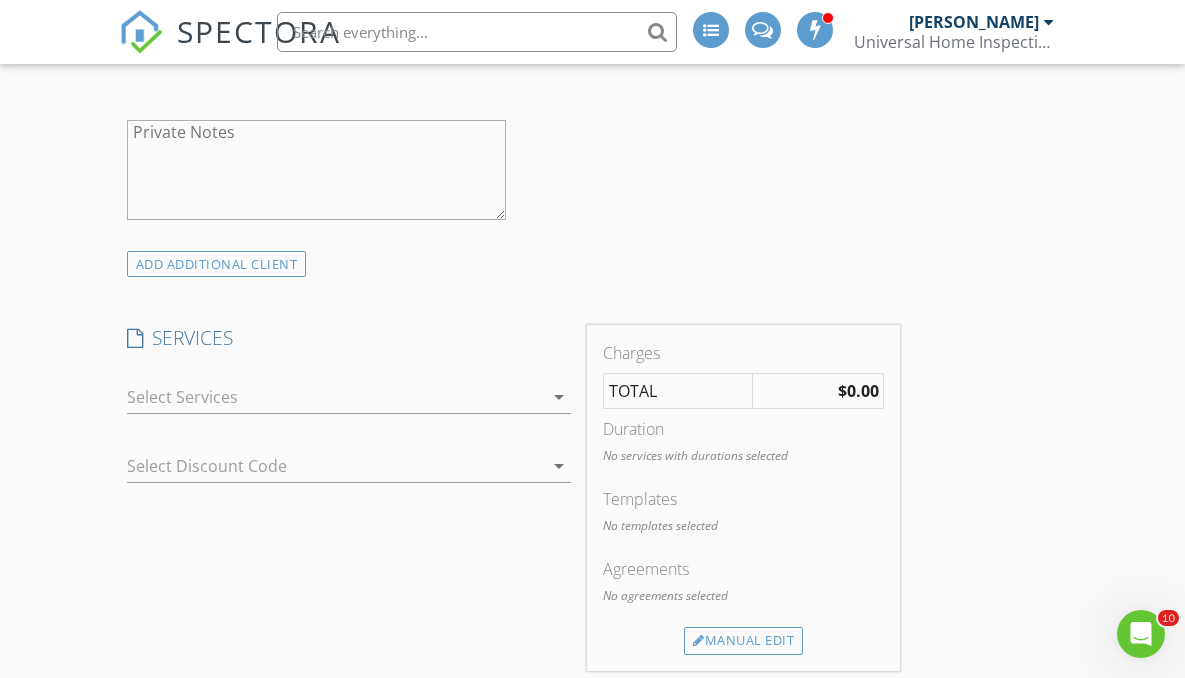 click at bounding box center (335, 397) 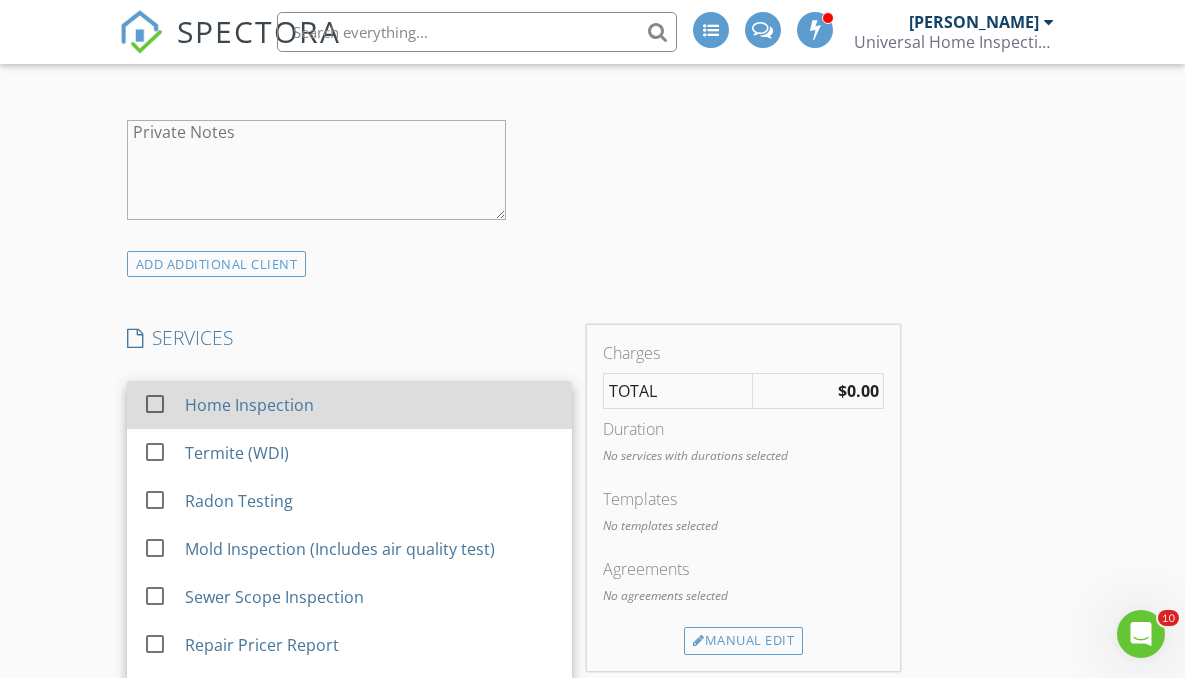 click on "Home Inspection" at bounding box center [249, 405] 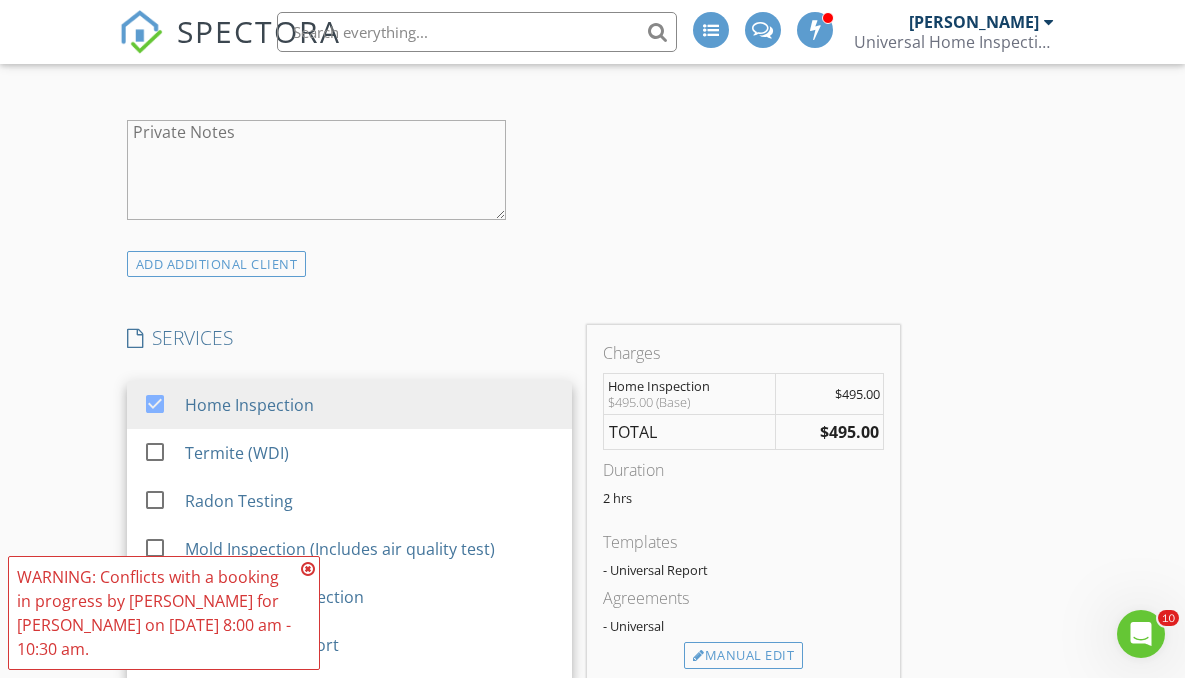 click on "SERVICES" at bounding box center (349, 338) 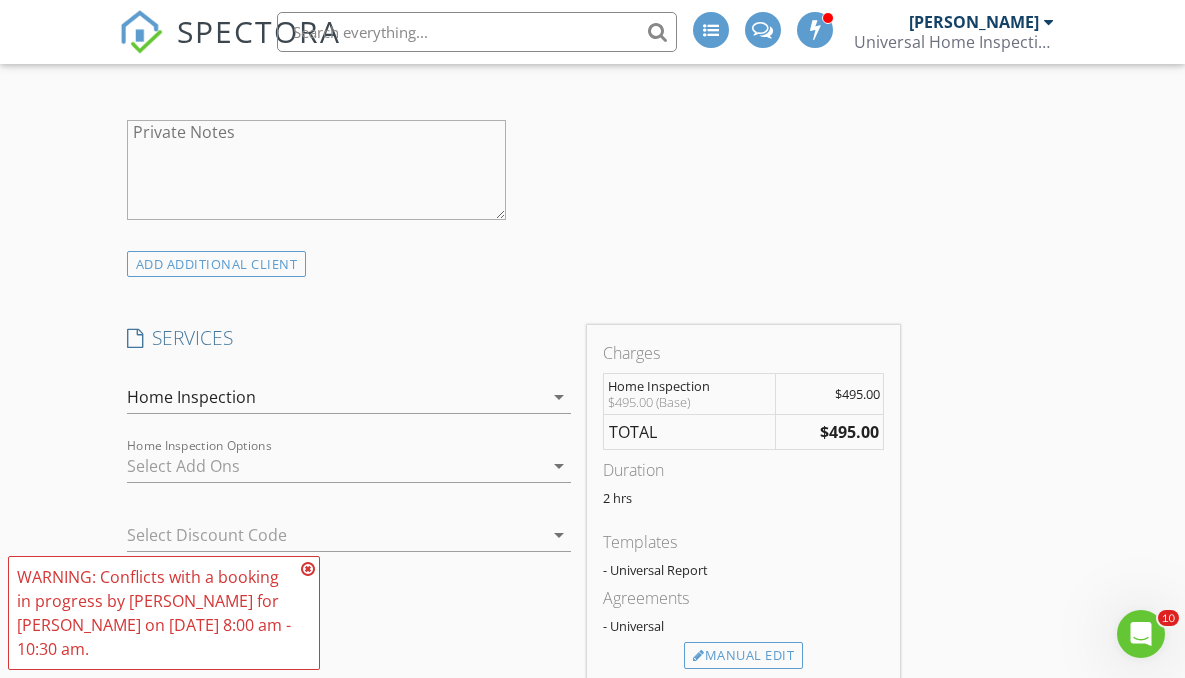click at bounding box center [335, 466] 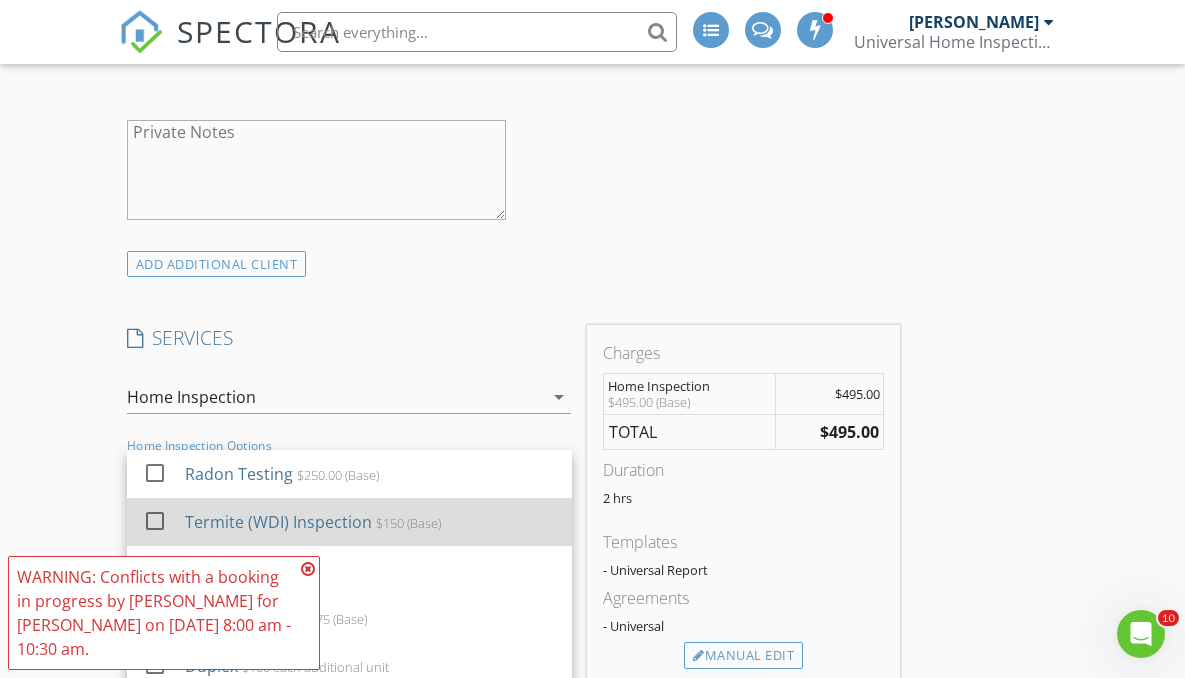 click on "Termite (WDI) Inspection" at bounding box center (278, 522) 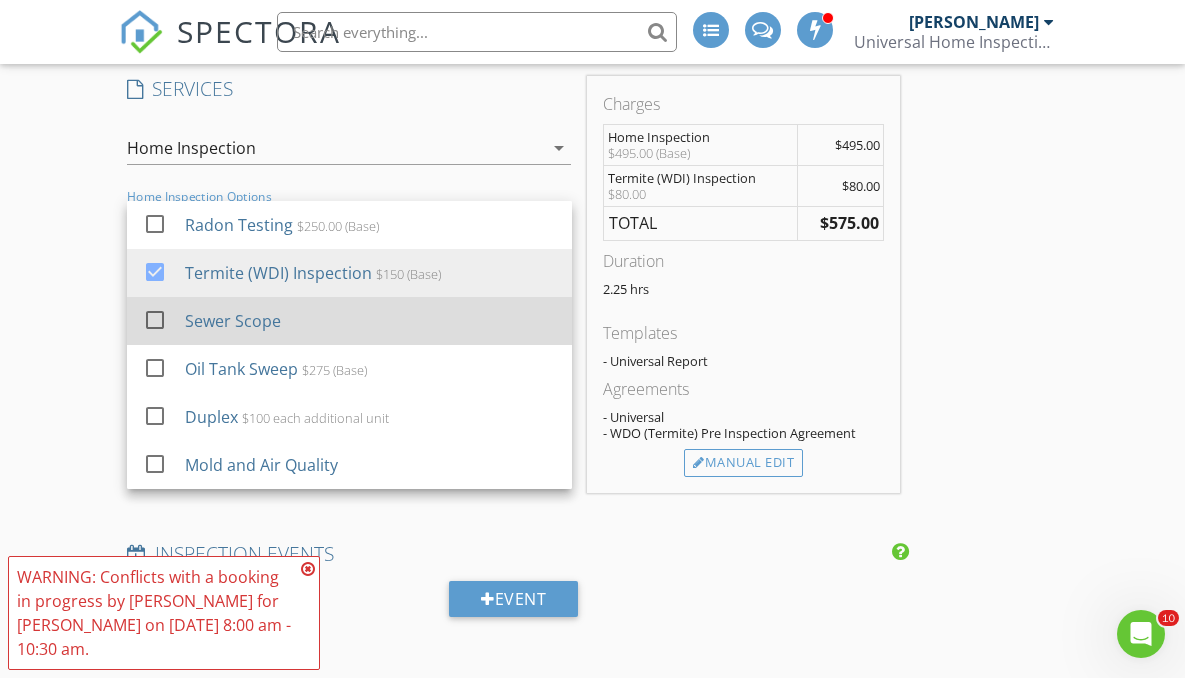 scroll, scrollTop: 1941, scrollLeft: 0, axis: vertical 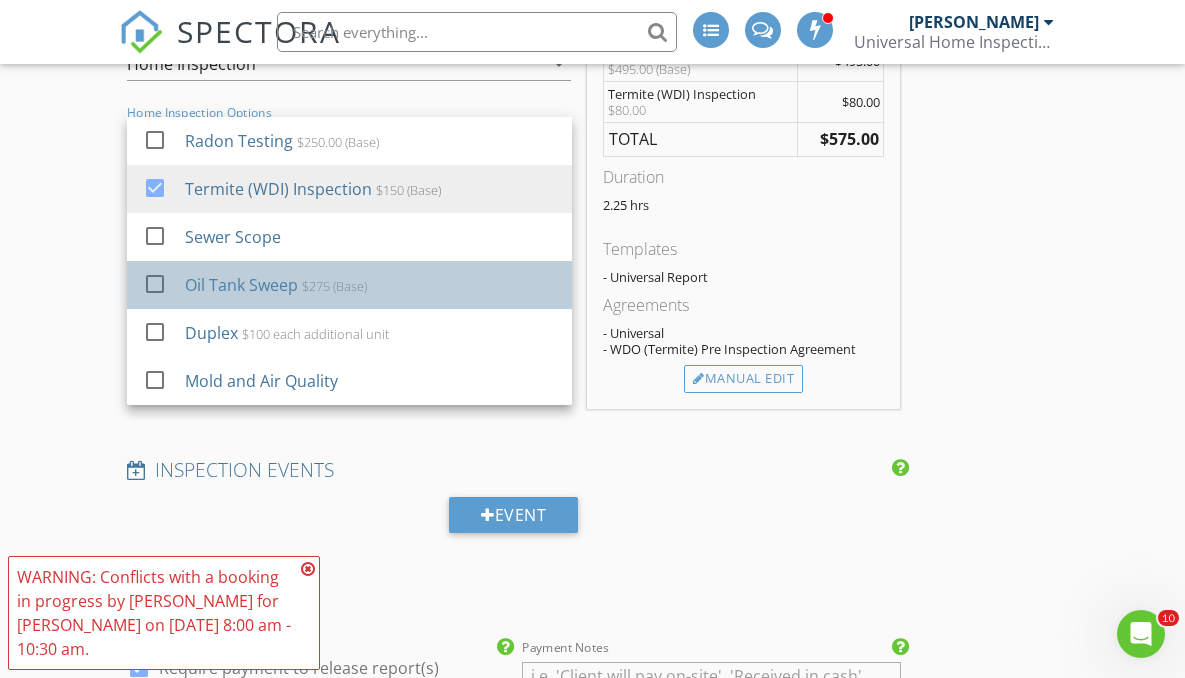 click on "$275 (Base)" at bounding box center [334, 286] 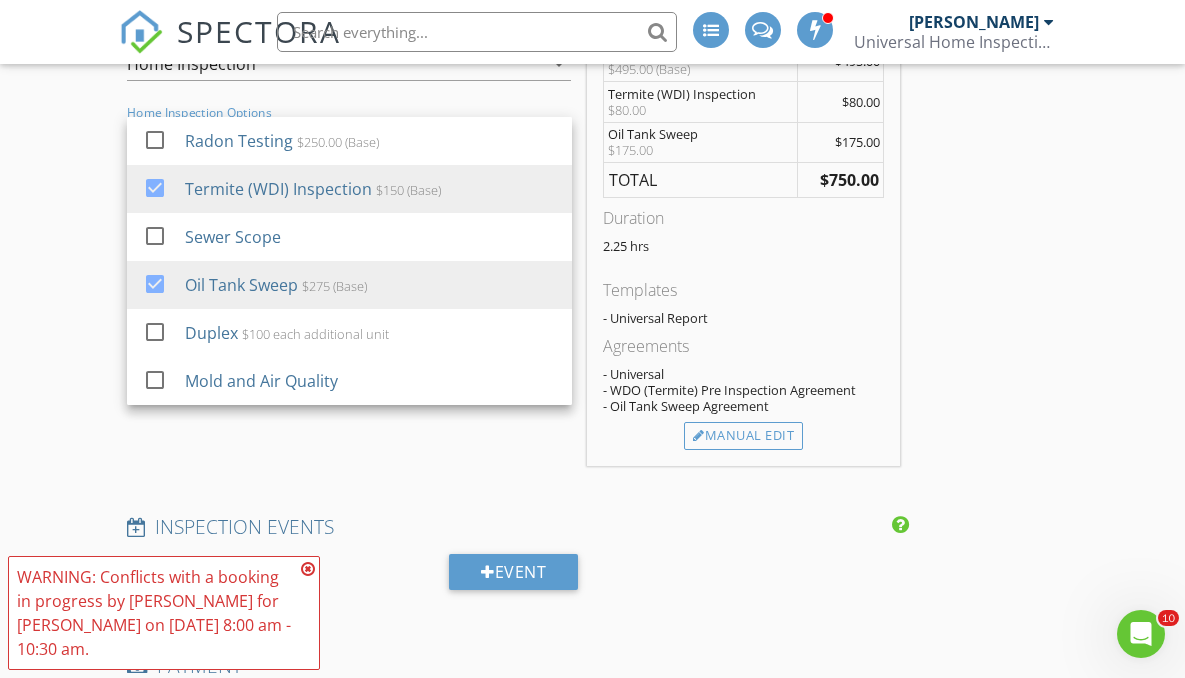click on "INSPECTOR(S)
check_box   Michael Makely   PRIMARY   Michael Makely arrow_drop_down   check_box_outline_blank Michael Makely specifically requested
Date/Time
07/11/2025 8:00 AM
Location
Address Search       Address 23 E 34th St.   Unit   City Bayonne   State NJ   Zip 07002   County Hudson     Square Feet 1604   Year Built 1920   Foundation arrow_drop_down     Michael Makely     50.2 miles     (an hour)     exceeds travel range
client
check_box Enable Client CC email for this inspection   Client Search     check_box_outline_blank Client is a Company/Organization     First Name Hadjira   Last Name Djahal   Email hadjirasig1976@gmail.com   CC Email   Phone   Address   City   State   Zip     Tags         Notes   Private Notes
ADD ADDITIONAL client
SERVICES
check_box    Home Inspection" at bounding box center (514, 319) 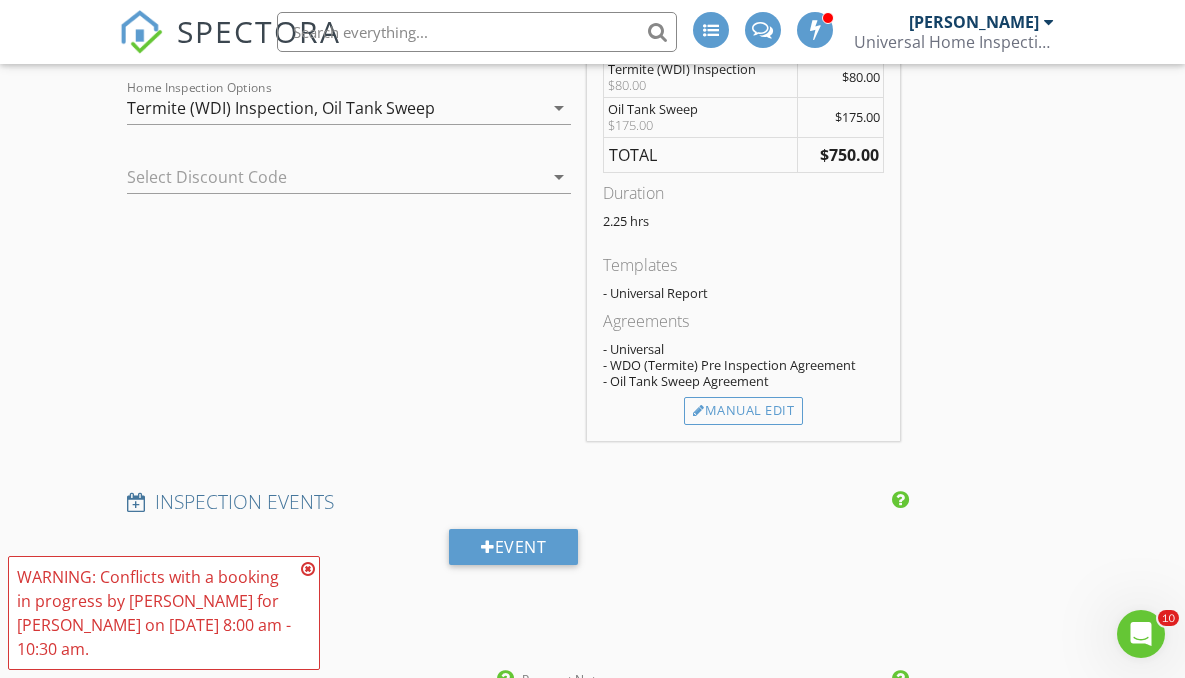 scroll, scrollTop: 2001, scrollLeft: 0, axis: vertical 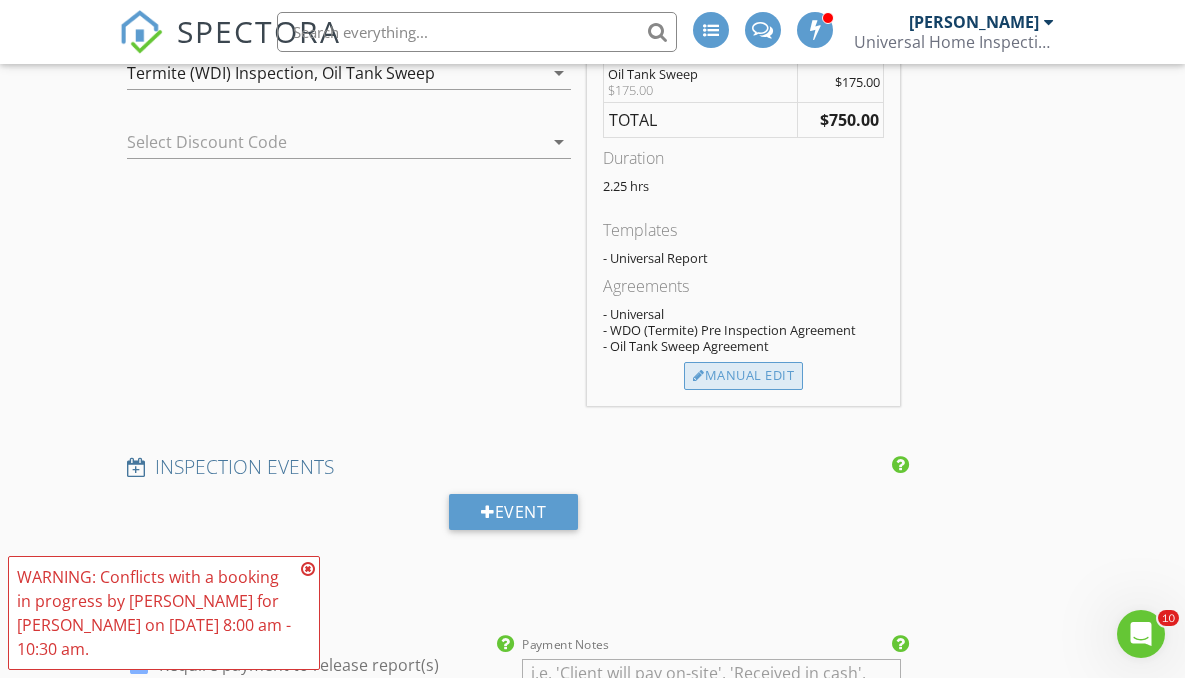 click on "Manual Edit" at bounding box center [743, 376] 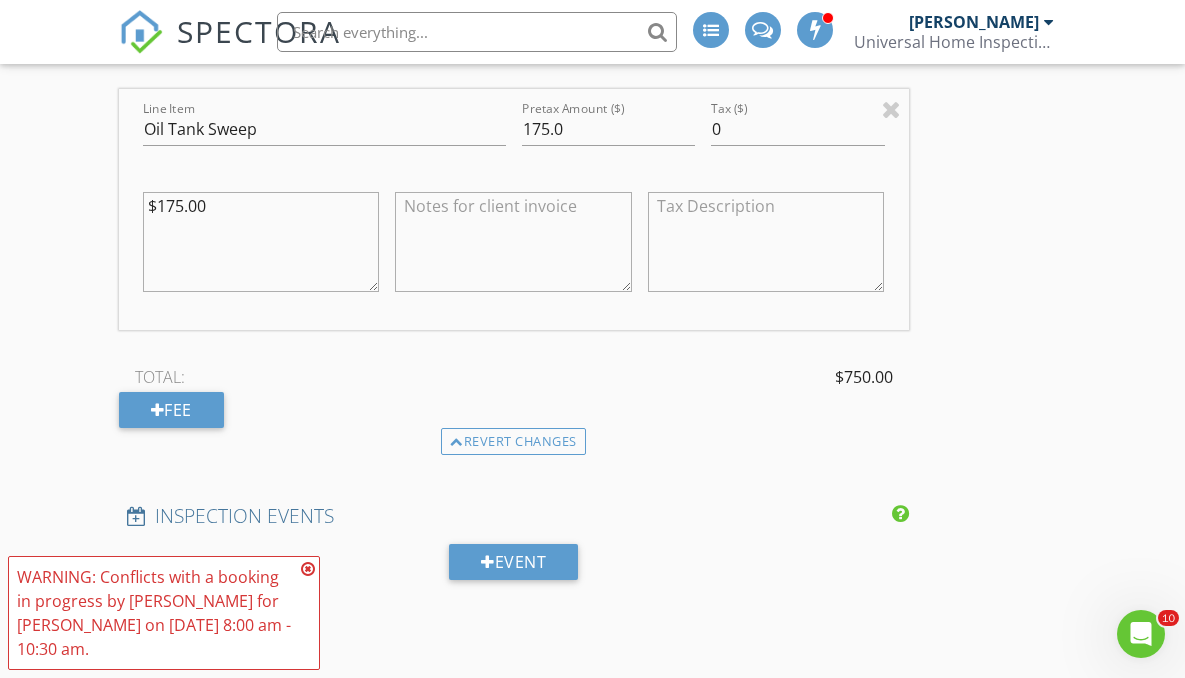 scroll, scrollTop: 2590, scrollLeft: 0, axis: vertical 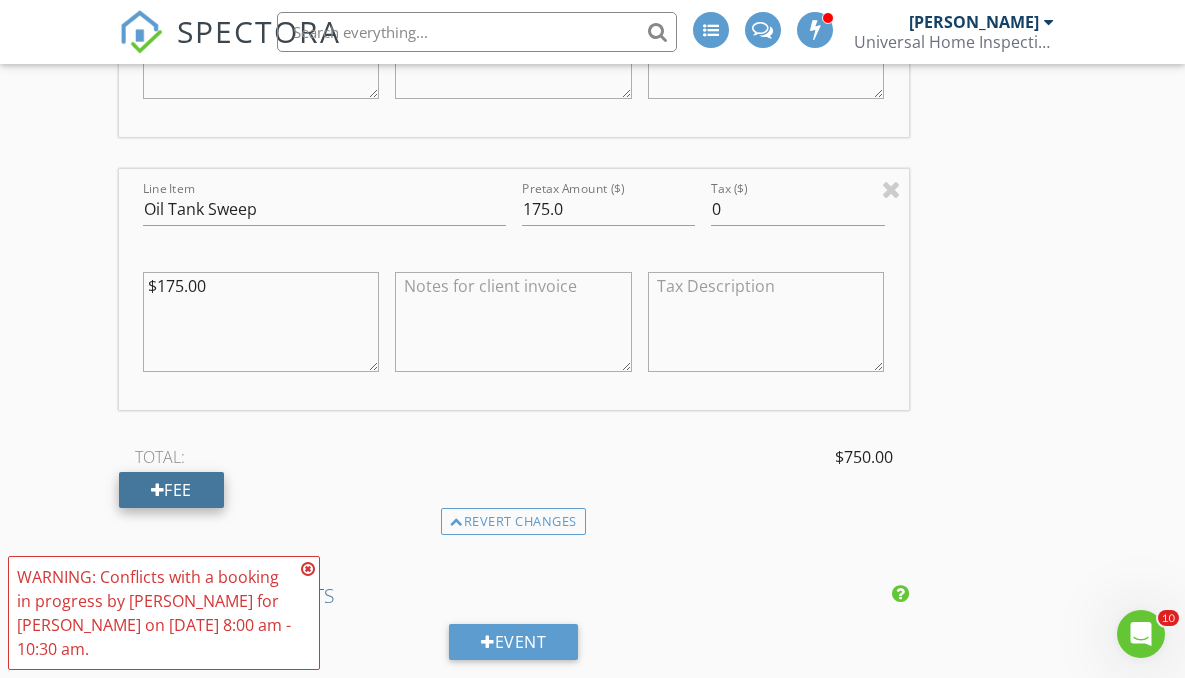 click on "Fee" at bounding box center [171, 490] 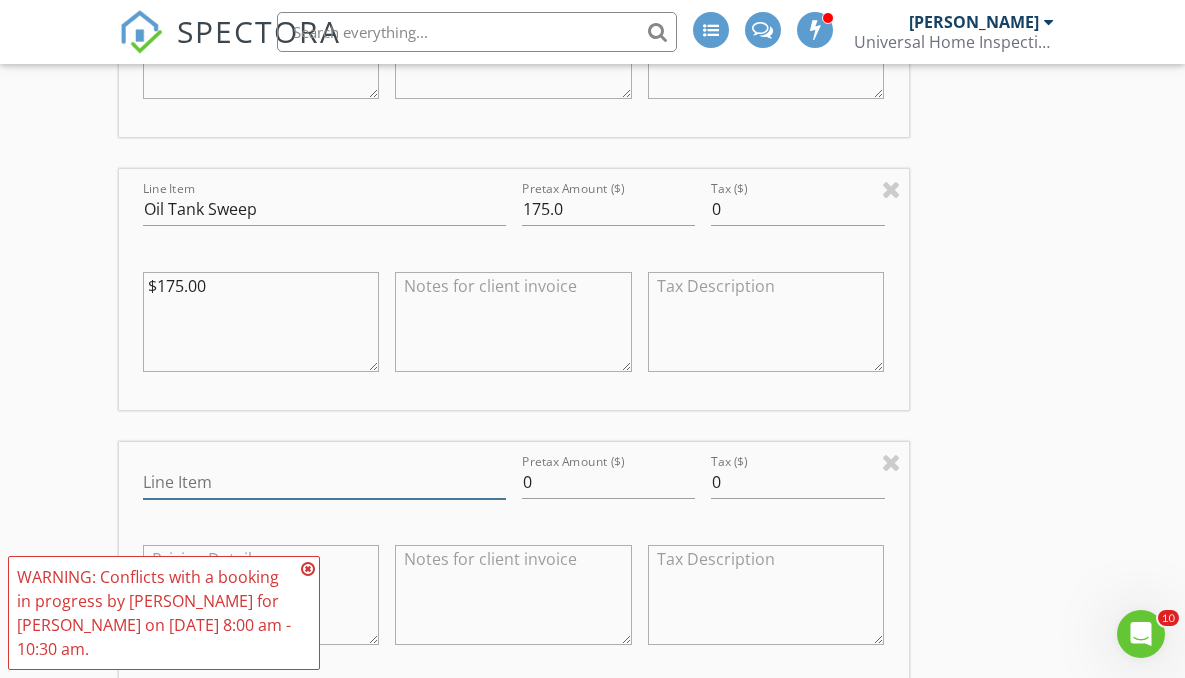 click on "Line Item" at bounding box center [324, 482] 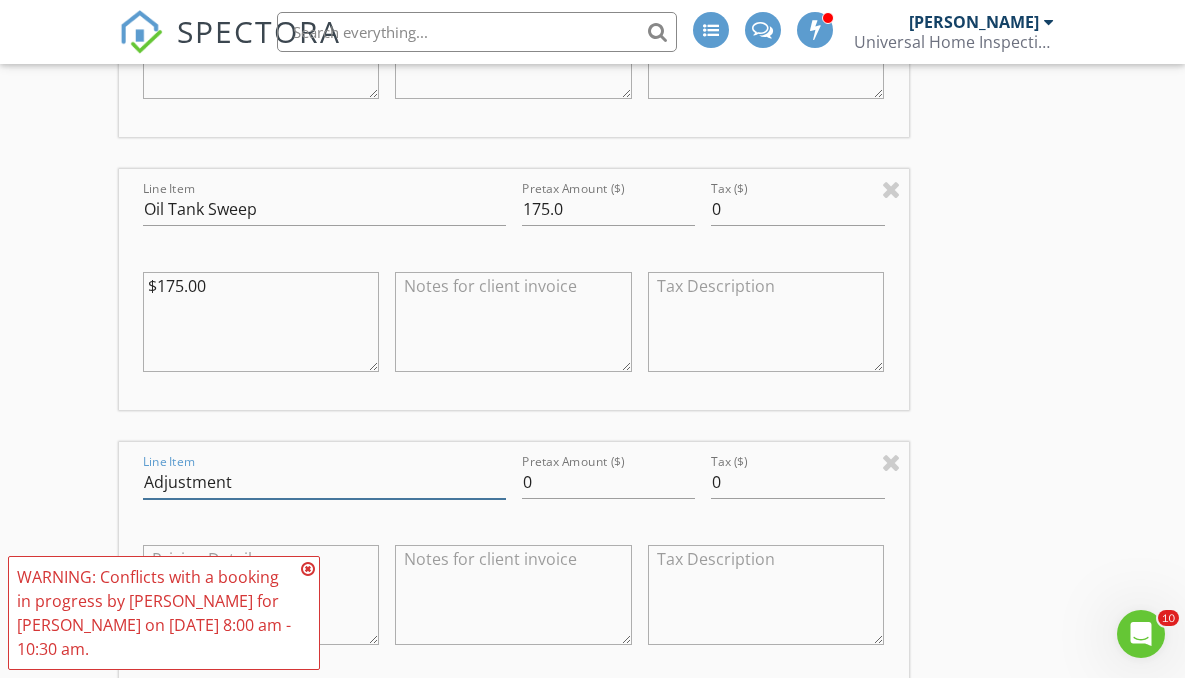 type on "Adjustment" 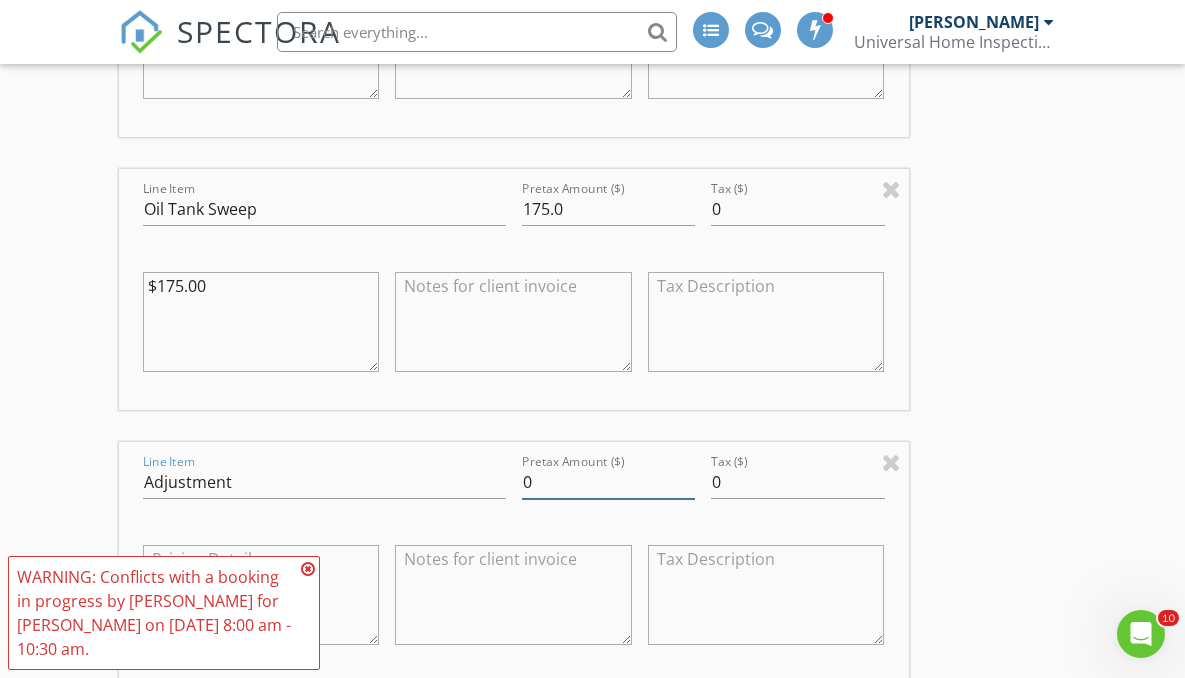 click on "0" at bounding box center [609, 482] 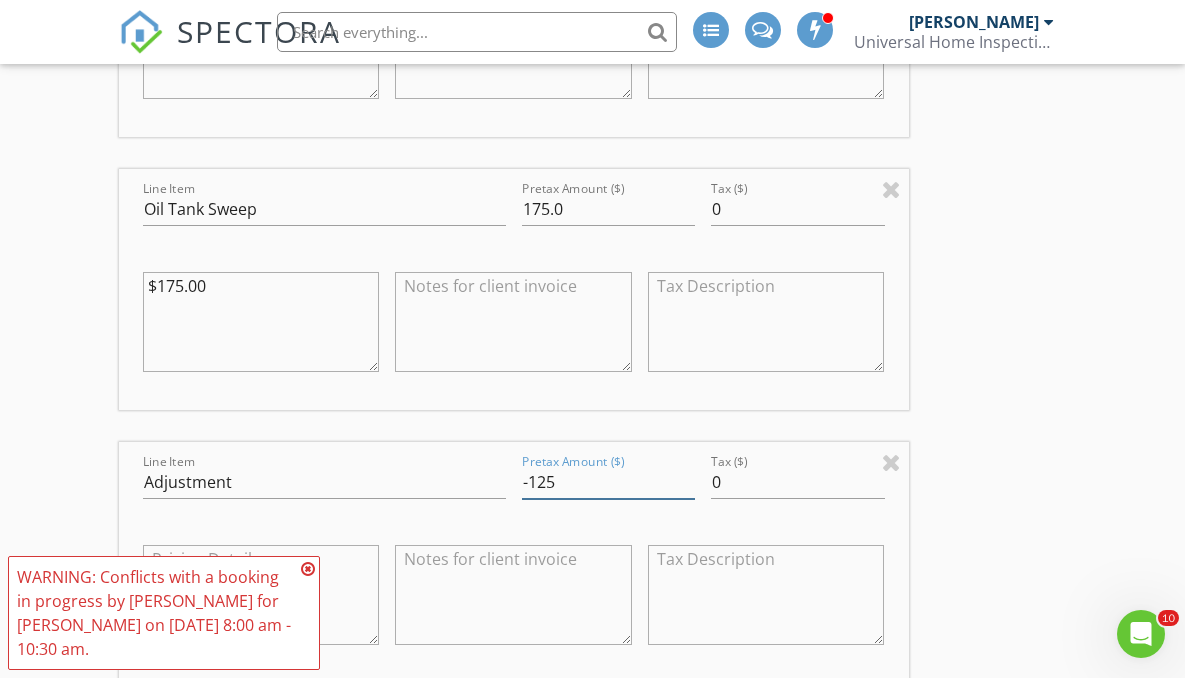 type on "-125" 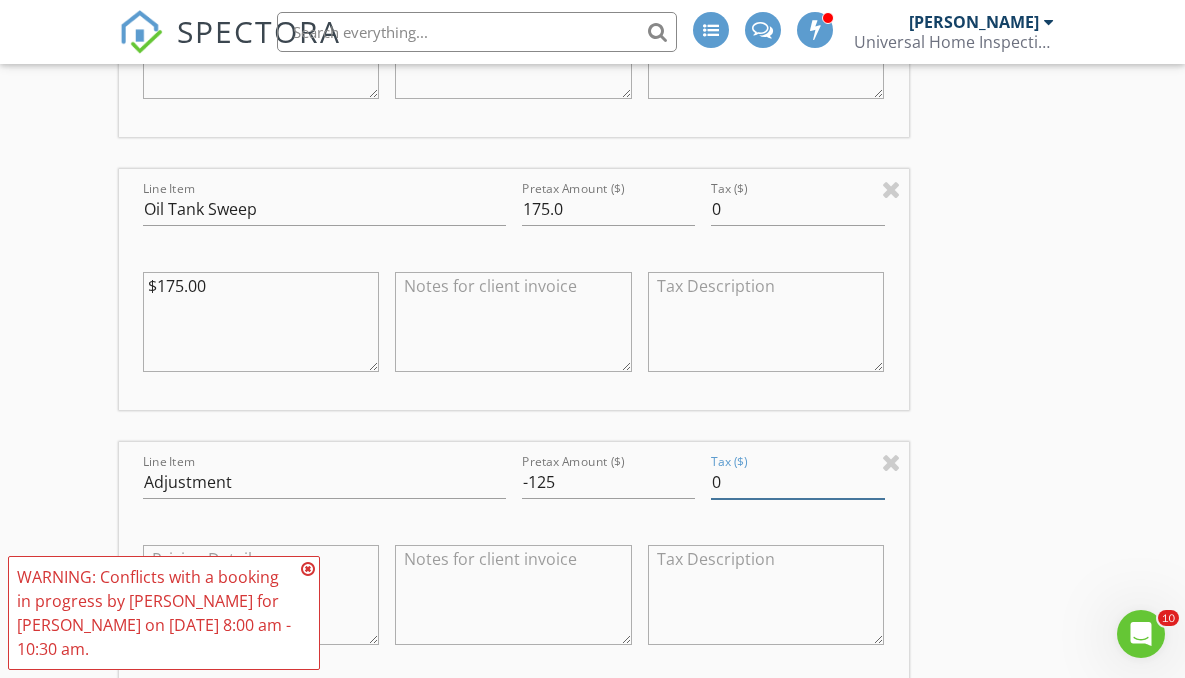 click on "New Inspection
INSPECTOR(S)
check_box   Michael Makely   PRIMARY   Michael Makely arrow_drop_down   check_box_outline_blank Michael Makely specifically requested
Date/Time
07/11/2025 8:00 AM
Location
Address Search       Address 23 E 34th St.   Unit   City Bayonne   State NJ   Zip 07002   County Hudson     Square Feet 1604   Year Built 1920   Foundation arrow_drop_down     Michael Makely     50.2 miles     (an hour)     exceeds travel range
client
check_box Enable Client CC email for this inspection   Client Search     check_box_outline_blank Client is a Company/Organization     First Name Hadjira   Last Name Djahal   Email hadjirasig1976@gmail.com   CC Email   Phone   Address   City   State   Zip     Tags         Notes   Private Notes
ADD ADDITIONAL client
SERVICES" at bounding box center [592, 190] 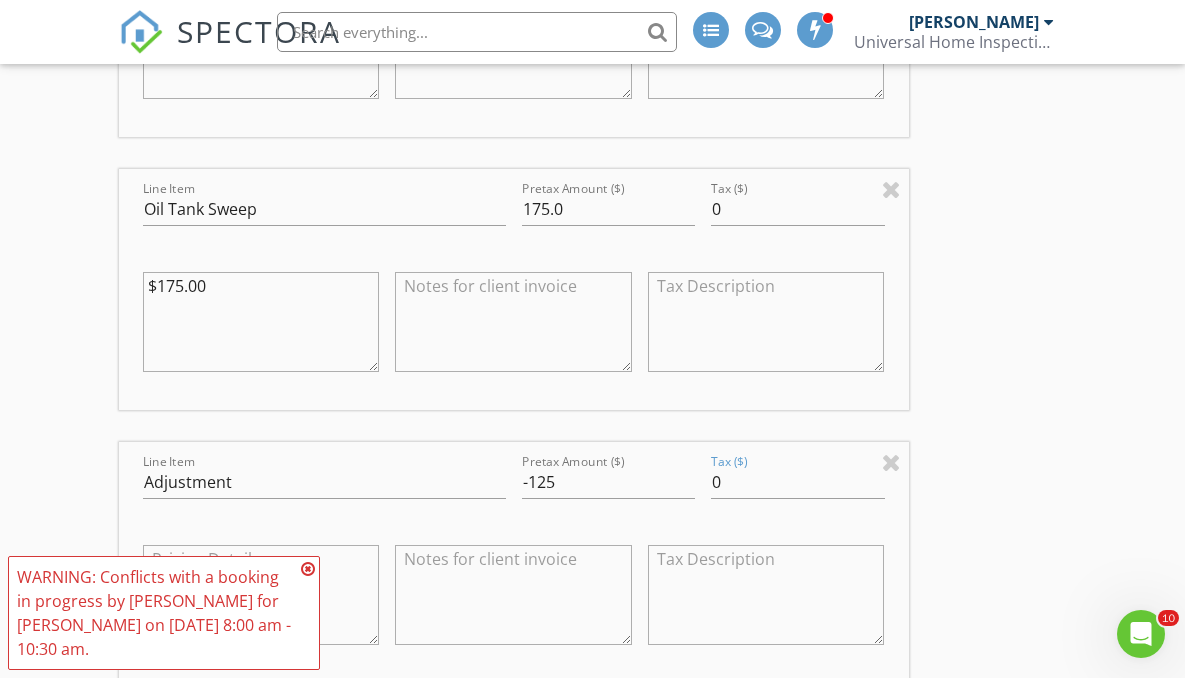 click at bounding box center (308, 569) 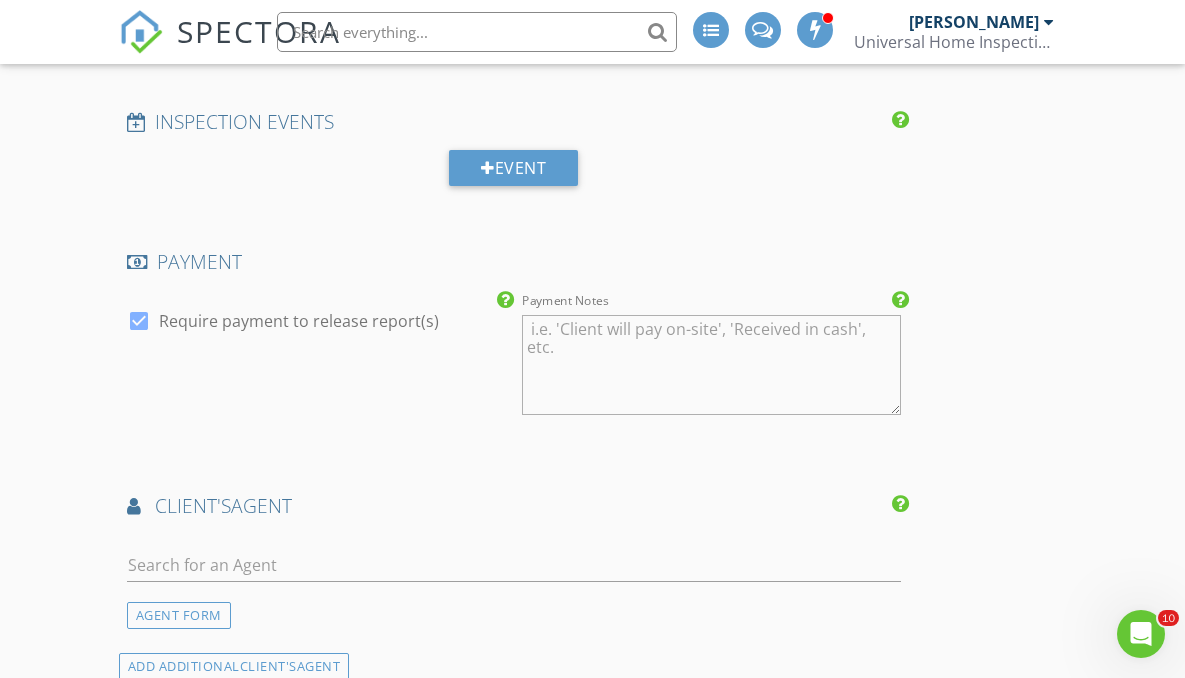 scroll, scrollTop: 3484, scrollLeft: 0, axis: vertical 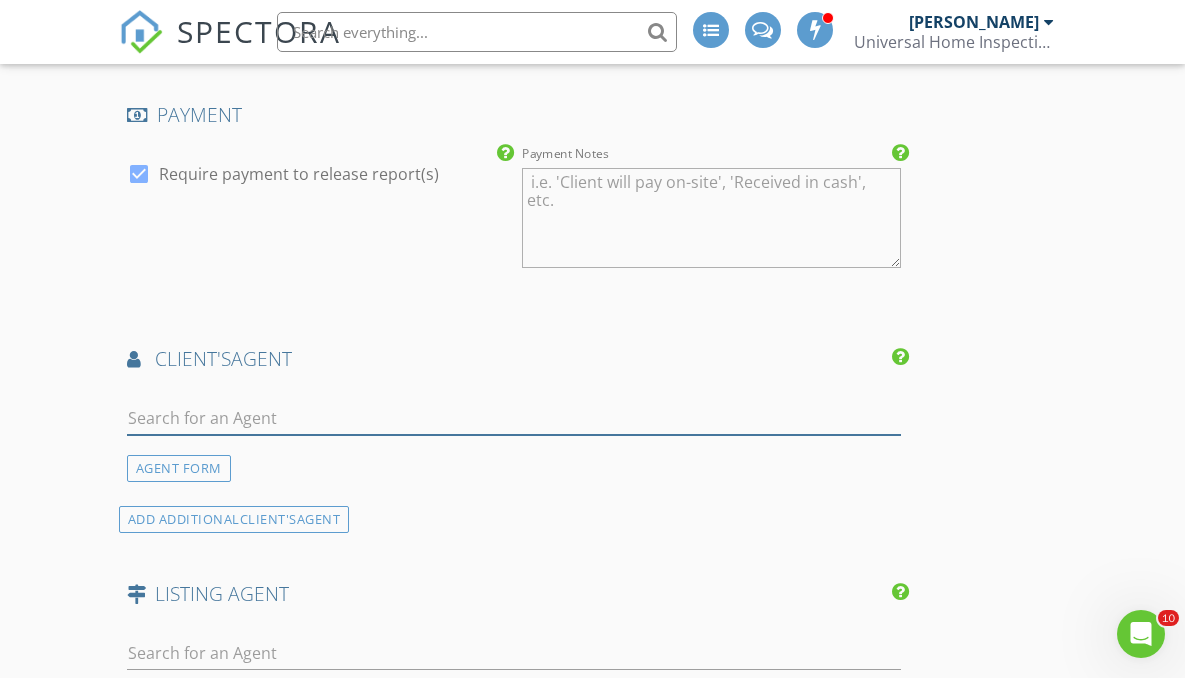 click at bounding box center (514, 418) 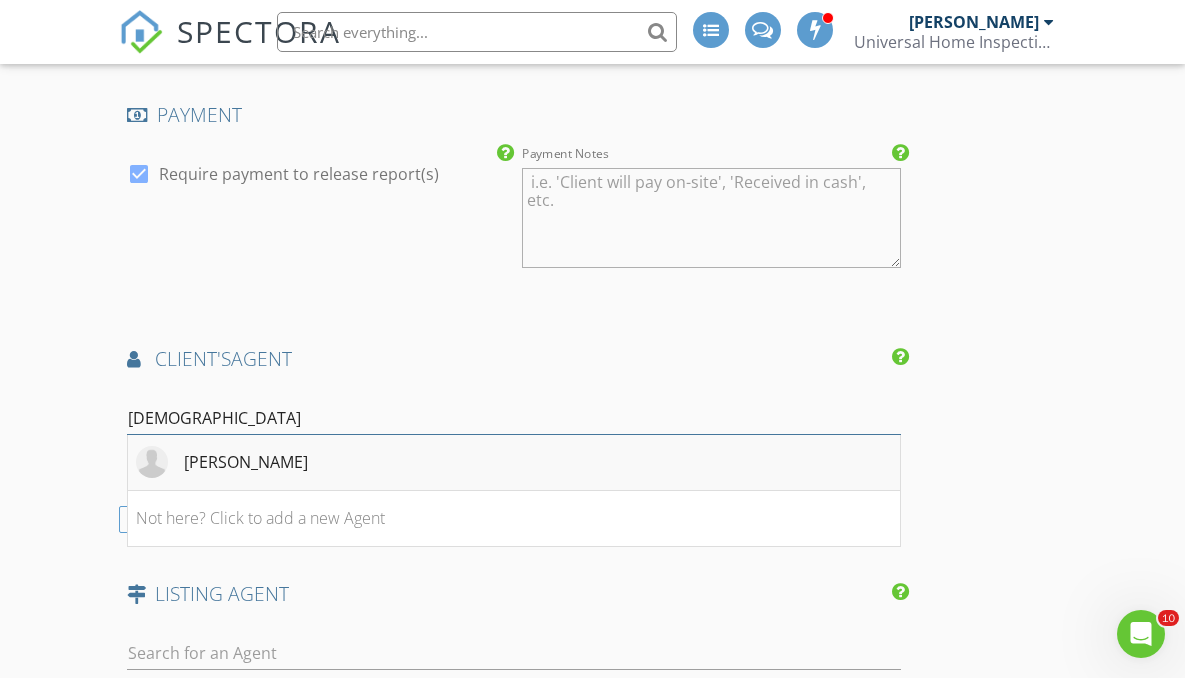 type on "Rasha" 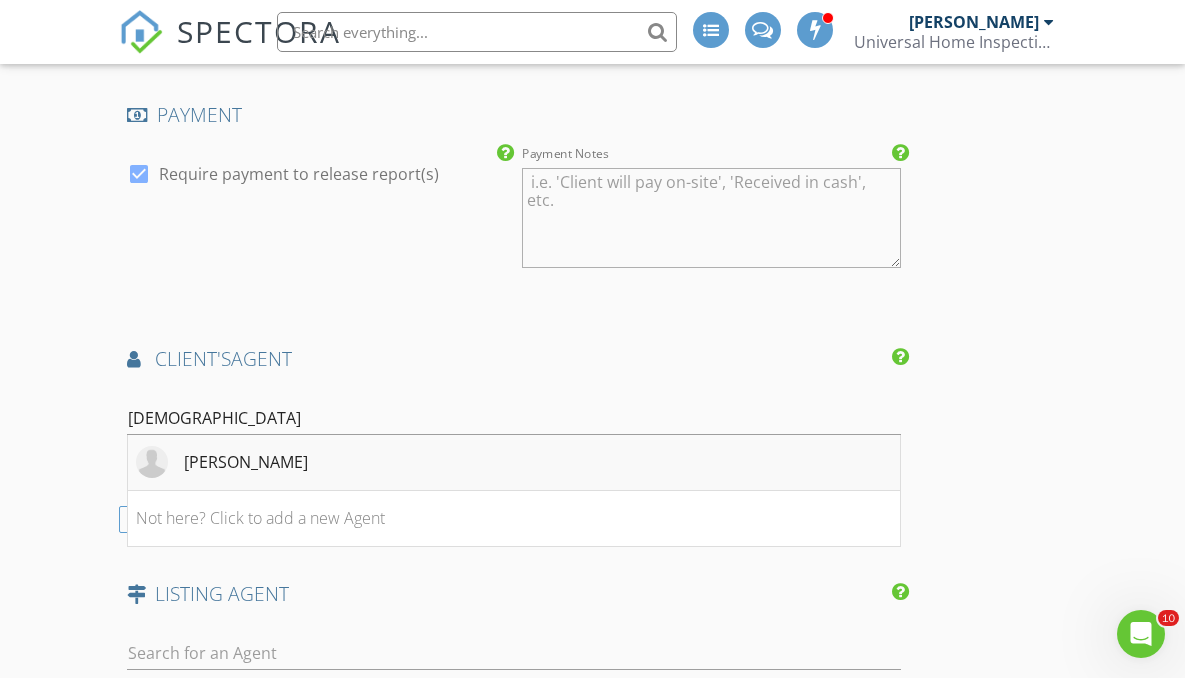 click on "Rasha Said" at bounding box center (514, 463) 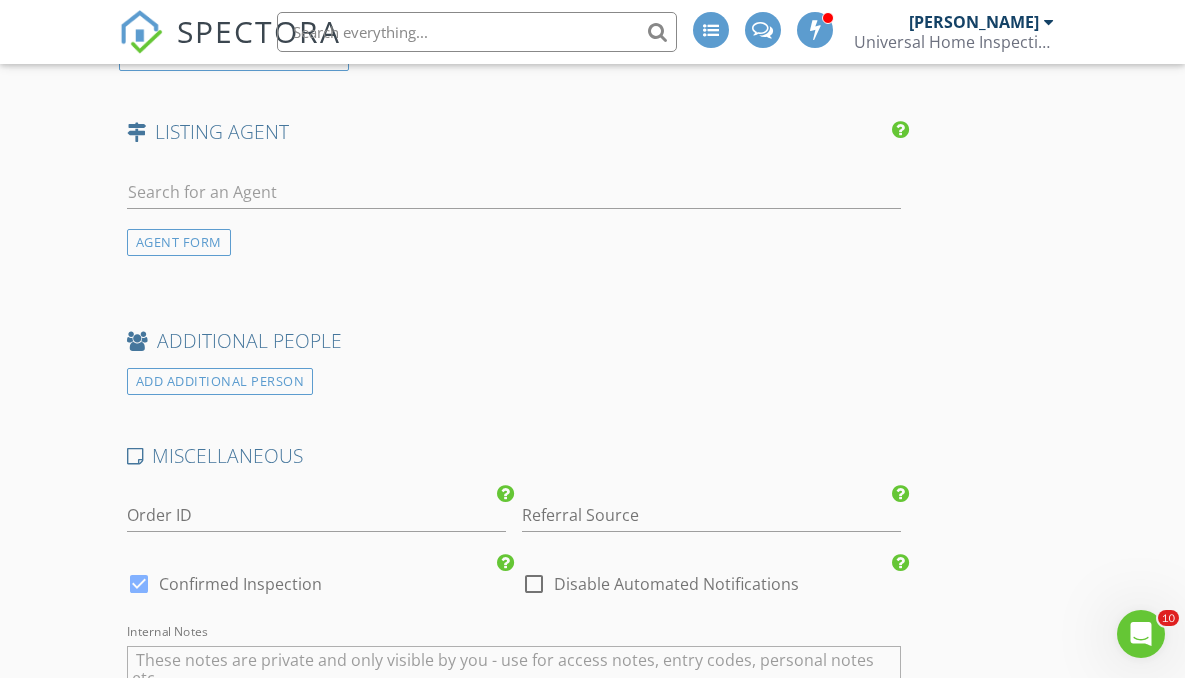 scroll, scrollTop: 4607, scrollLeft: 0, axis: vertical 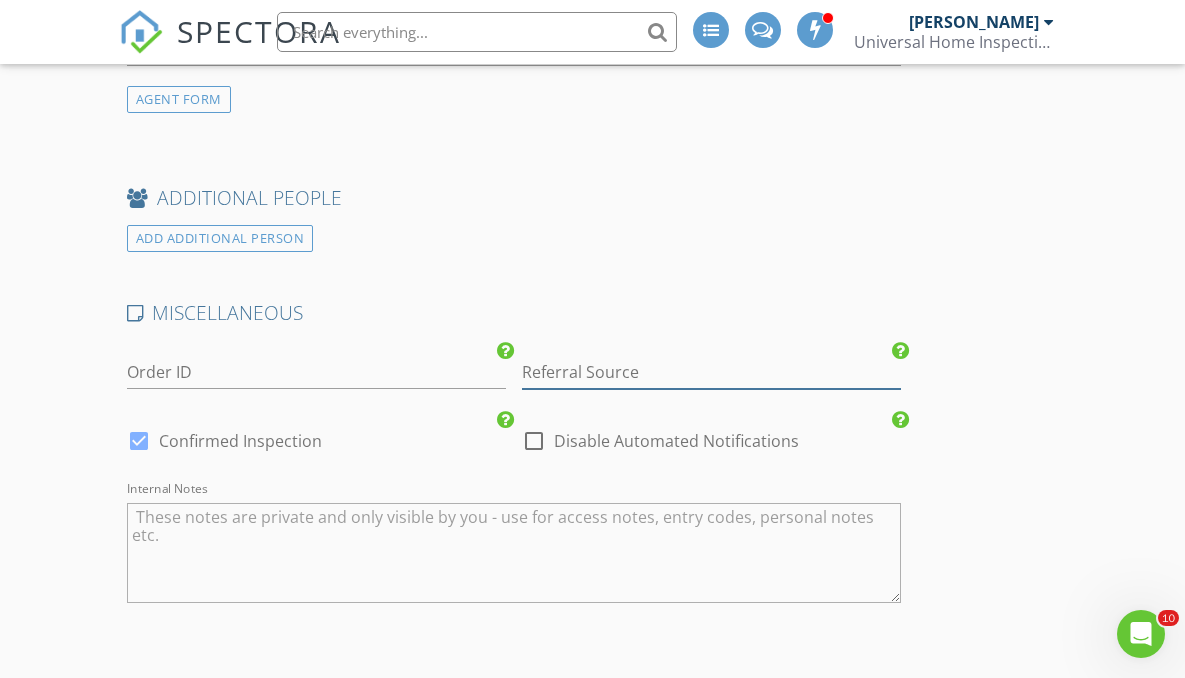 click at bounding box center (711, 372) 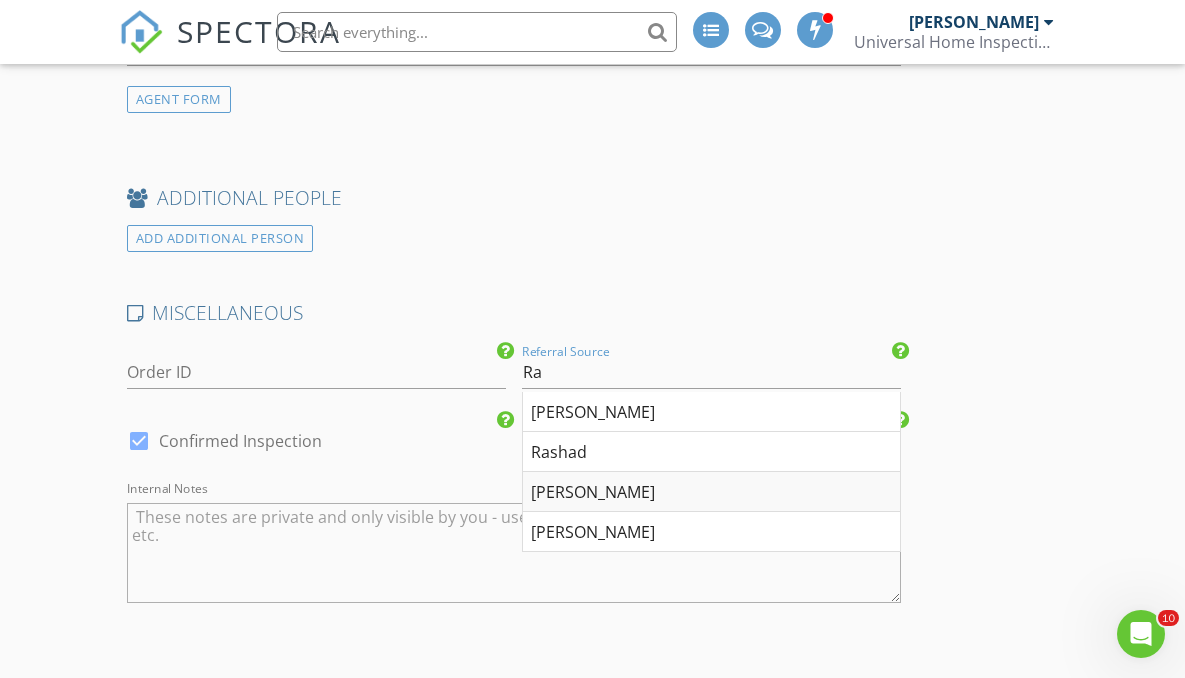 click on "Rasha Said" at bounding box center (711, 492) 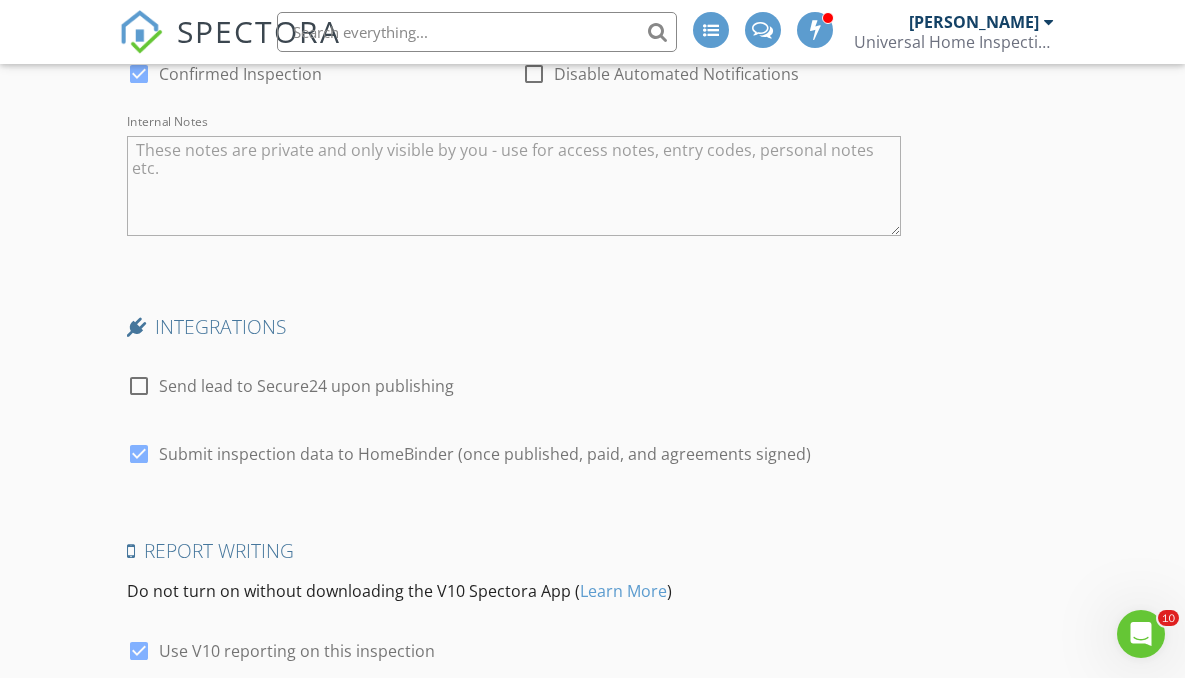 scroll, scrollTop: 5262, scrollLeft: 0, axis: vertical 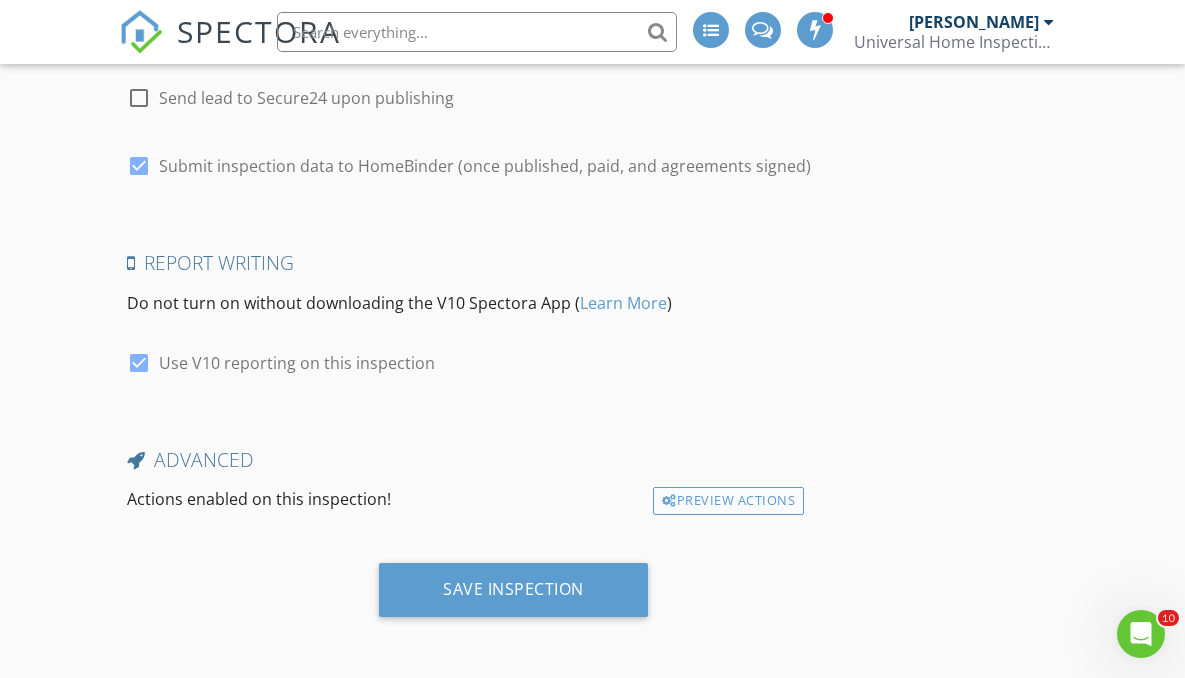 click at bounding box center (139, 166) 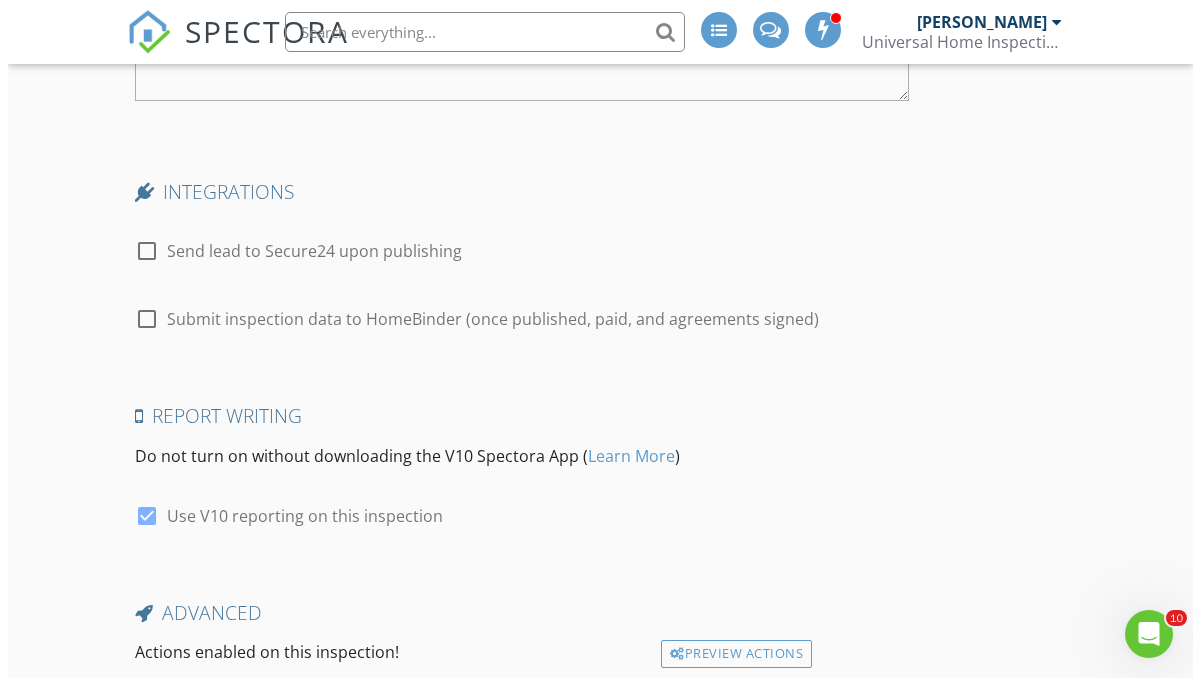 scroll, scrollTop: 5262, scrollLeft: 0, axis: vertical 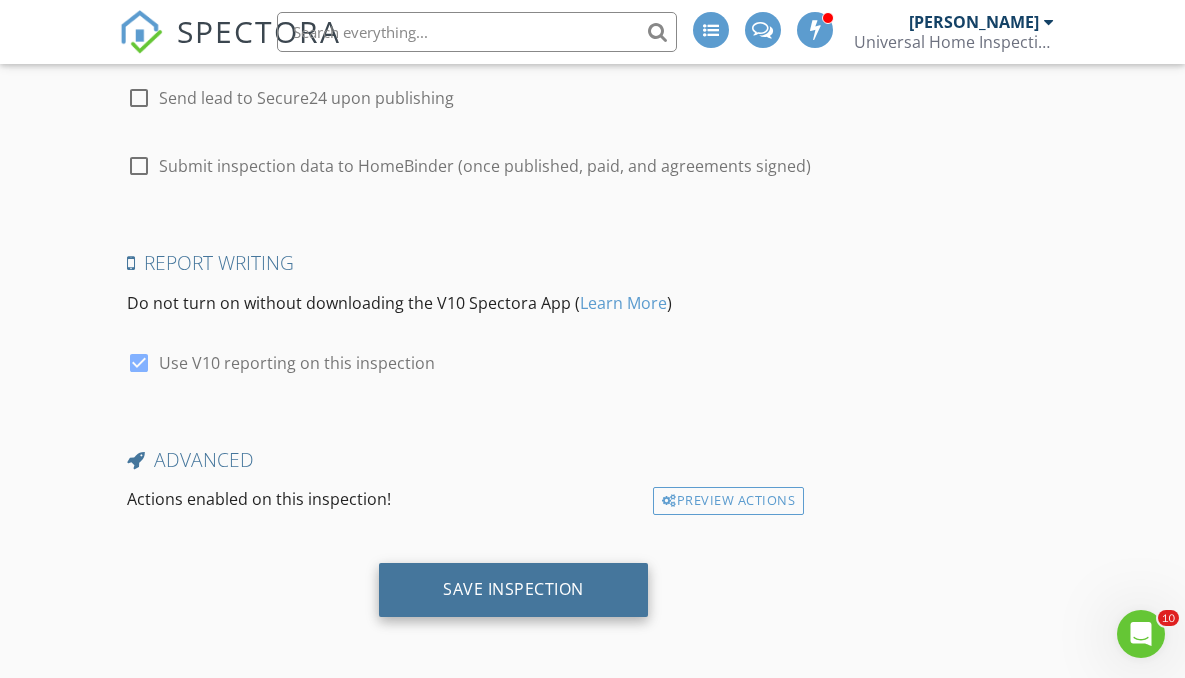 click on "Save Inspection" at bounding box center (513, 589) 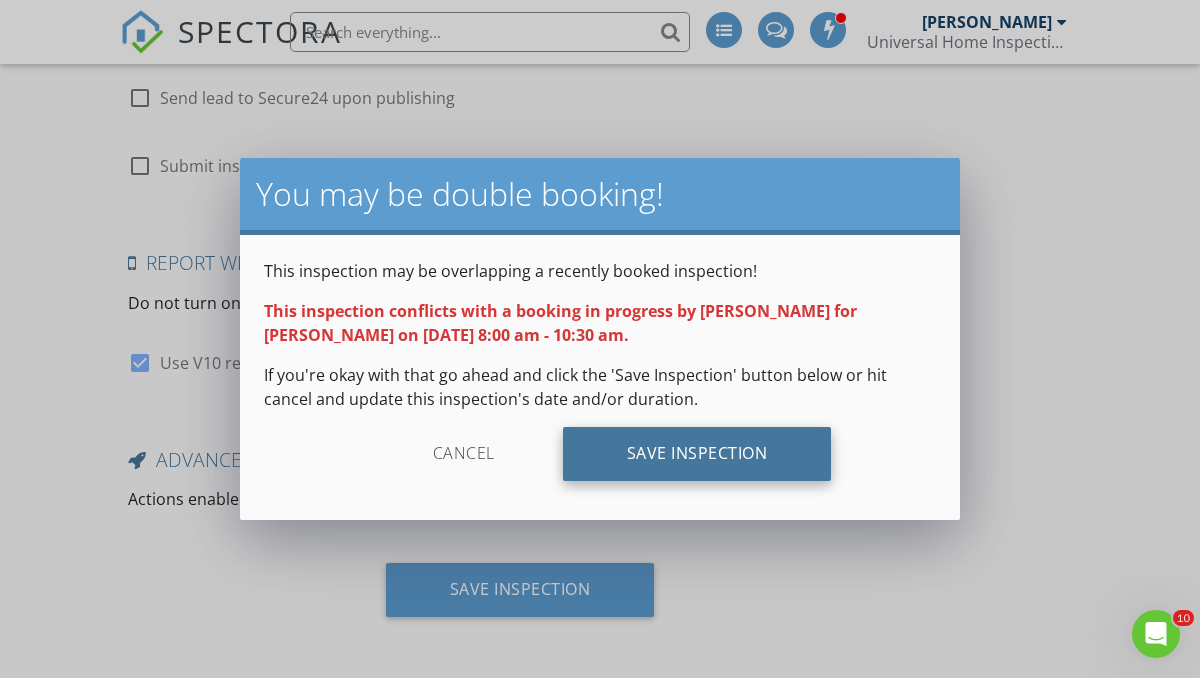 click on "Save Inspection" at bounding box center [697, 454] 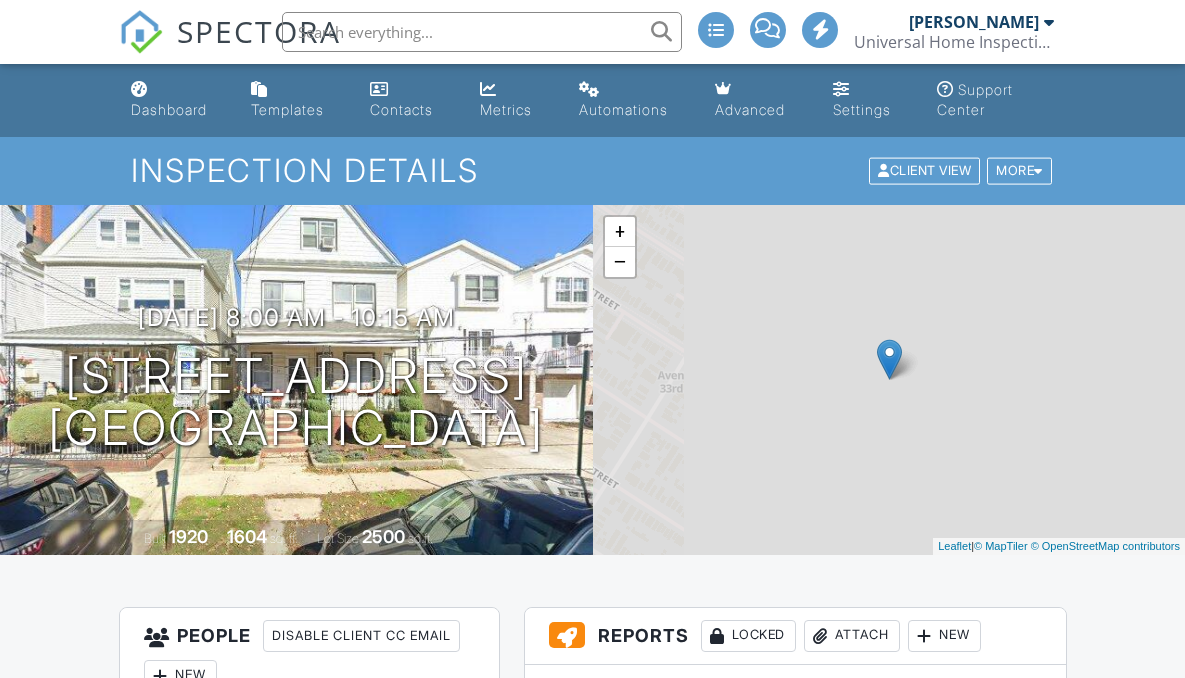 scroll, scrollTop: 0, scrollLeft: 0, axis: both 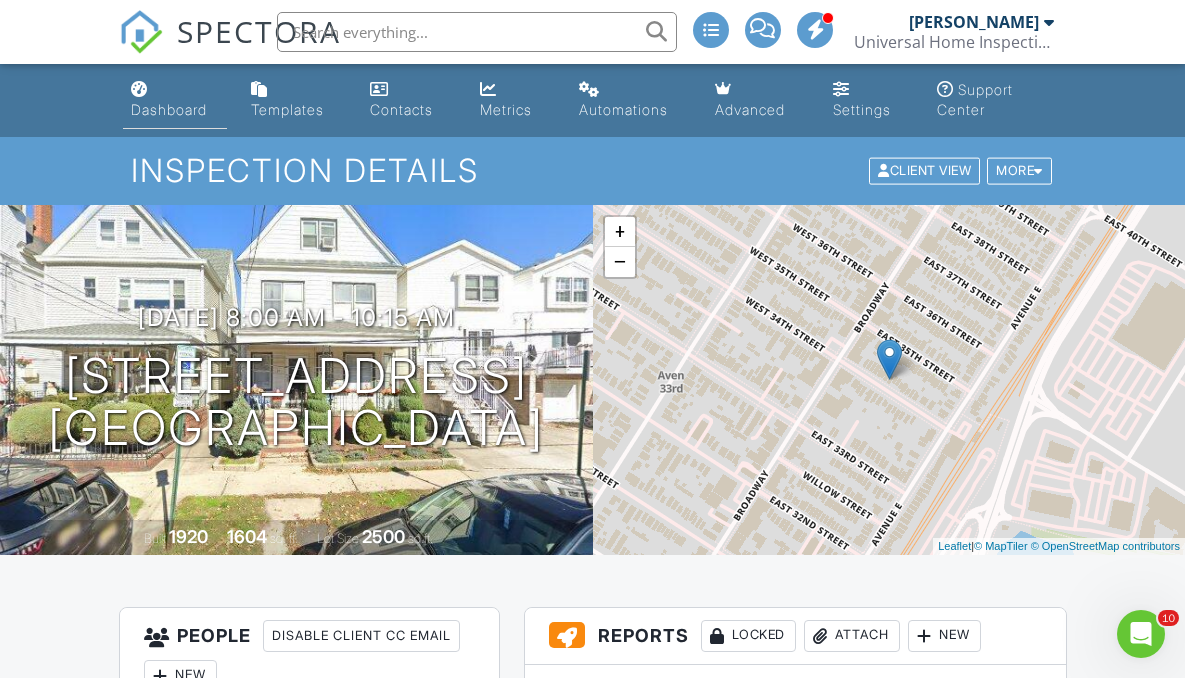 click on "Dashboard" at bounding box center [169, 109] 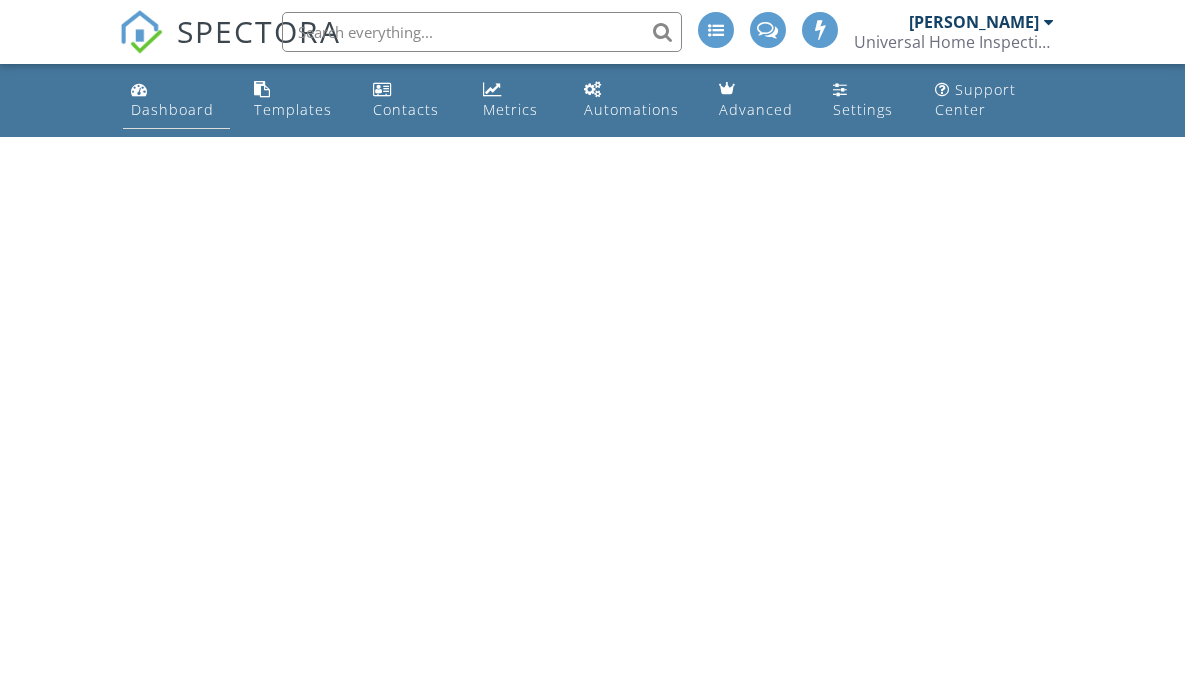 scroll, scrollTop: 0, scrollLeft: 0, axis: both 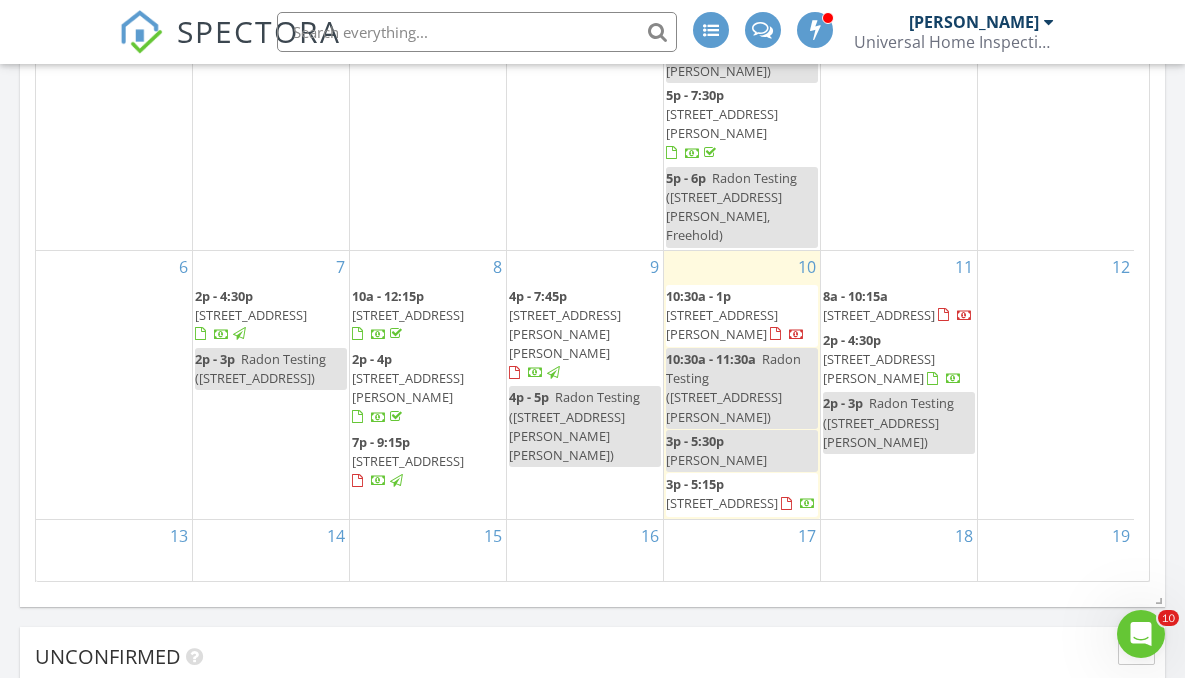 click on "11
8a - 10:15a
23 E 34th St., Bayonne 07002
2p - 4:30p
916 Ellison Ave, Point Pleasant 08742
2p - 3p
Radon Testing (916 Ellison Ave, Point Pleasant)" at bounding box center (899, 385) 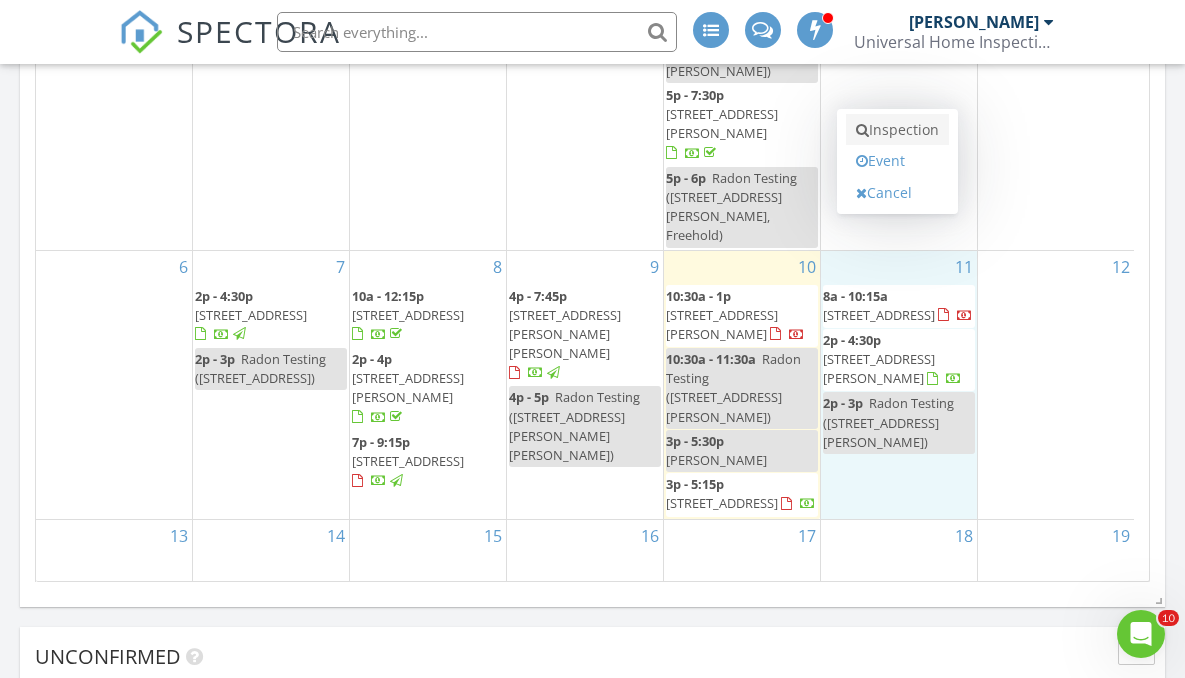 click on "Inspection" at bounding box center [897, 130] 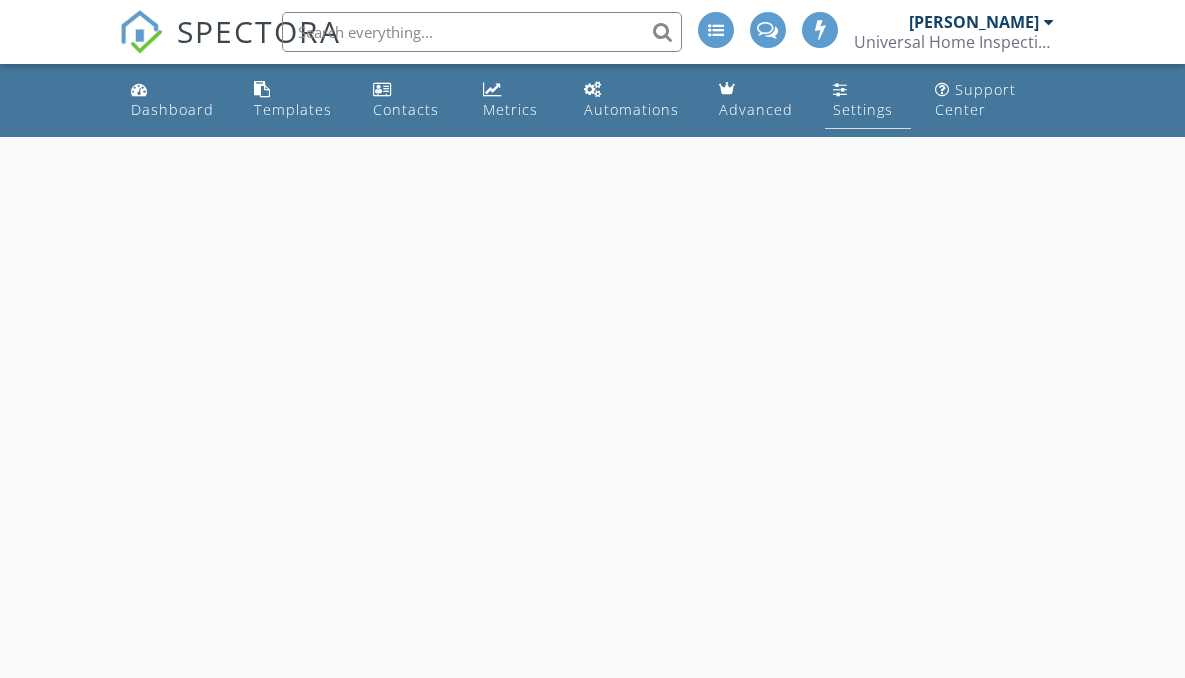scroll, scrollTop: 0, scrollLeft: 0, axis: both 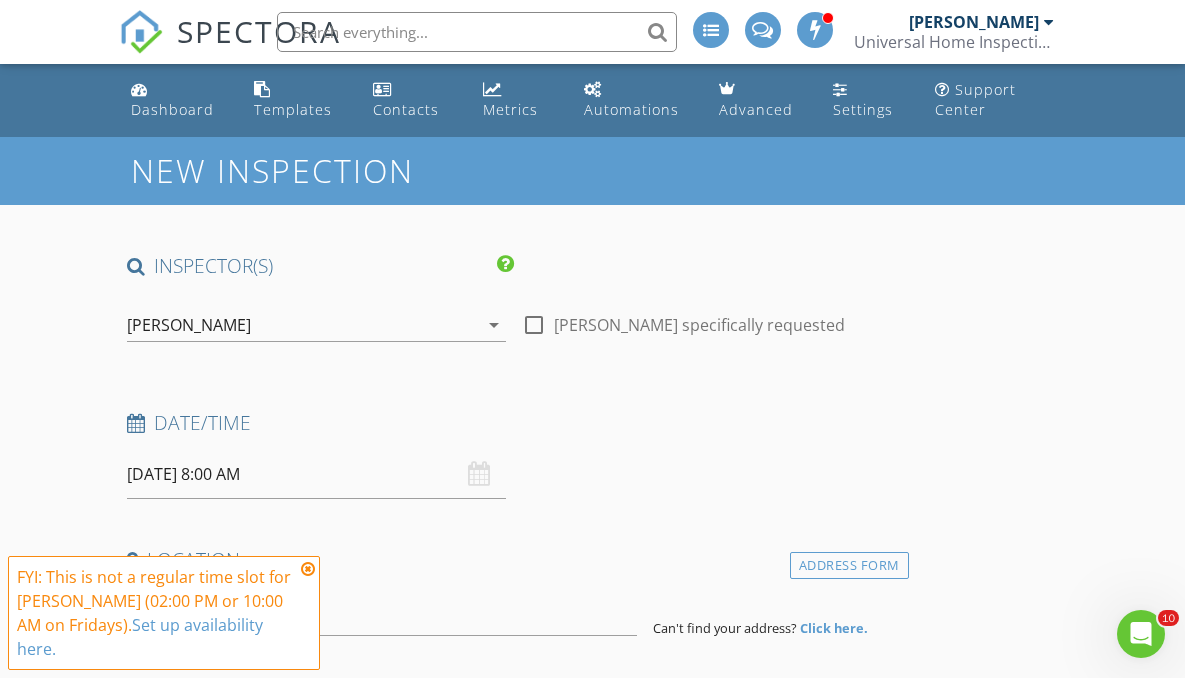 click on "[DATE] 8:00 AM" at bounding box center [316, 474] 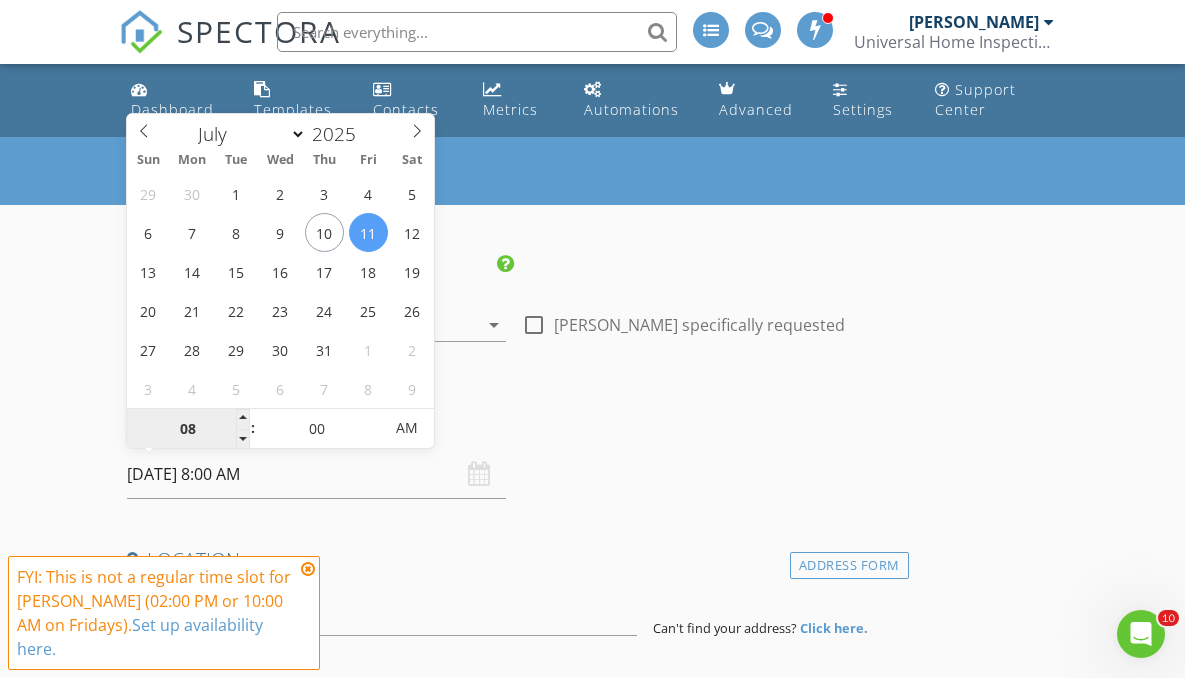 click on "08" at bounding box center (188, 429) 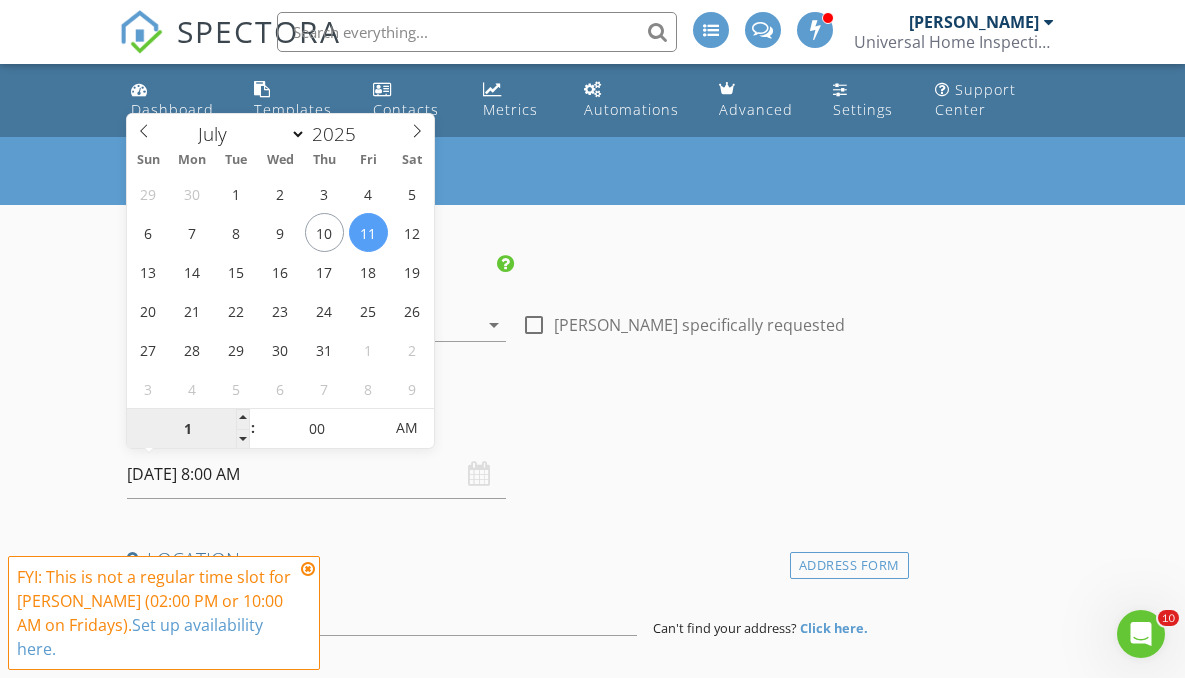 type on "11" 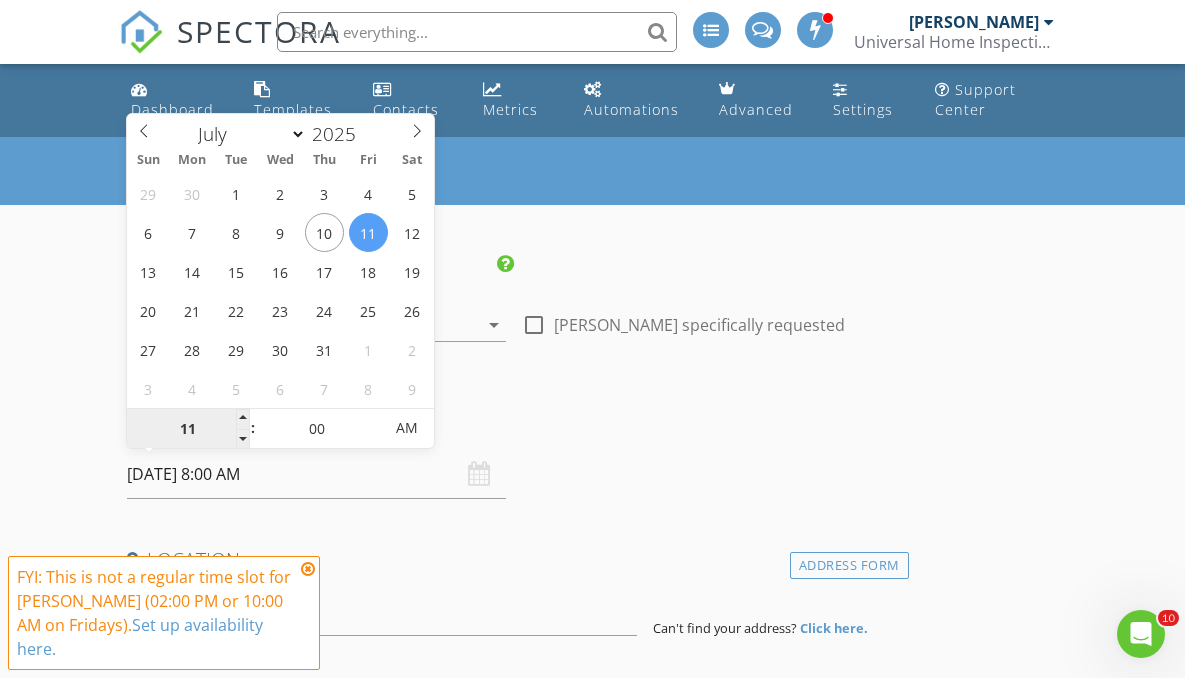 click on "11" at bounding box center [188, 429] 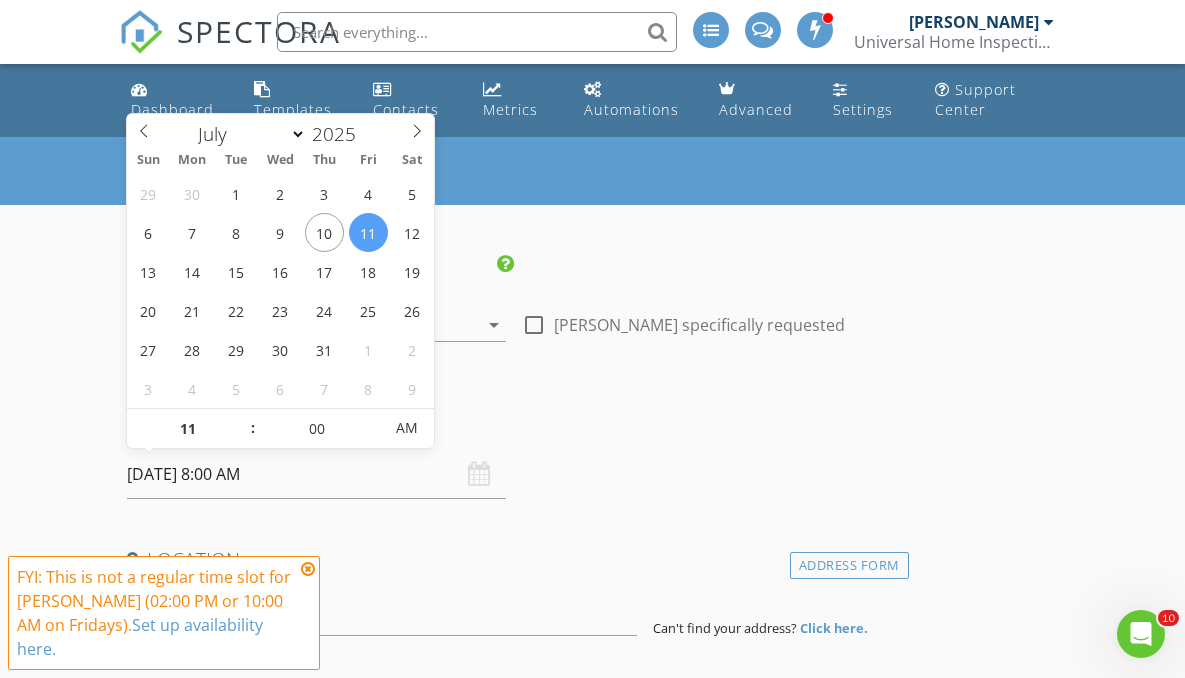 type on "[DATE] 11:00 AM" 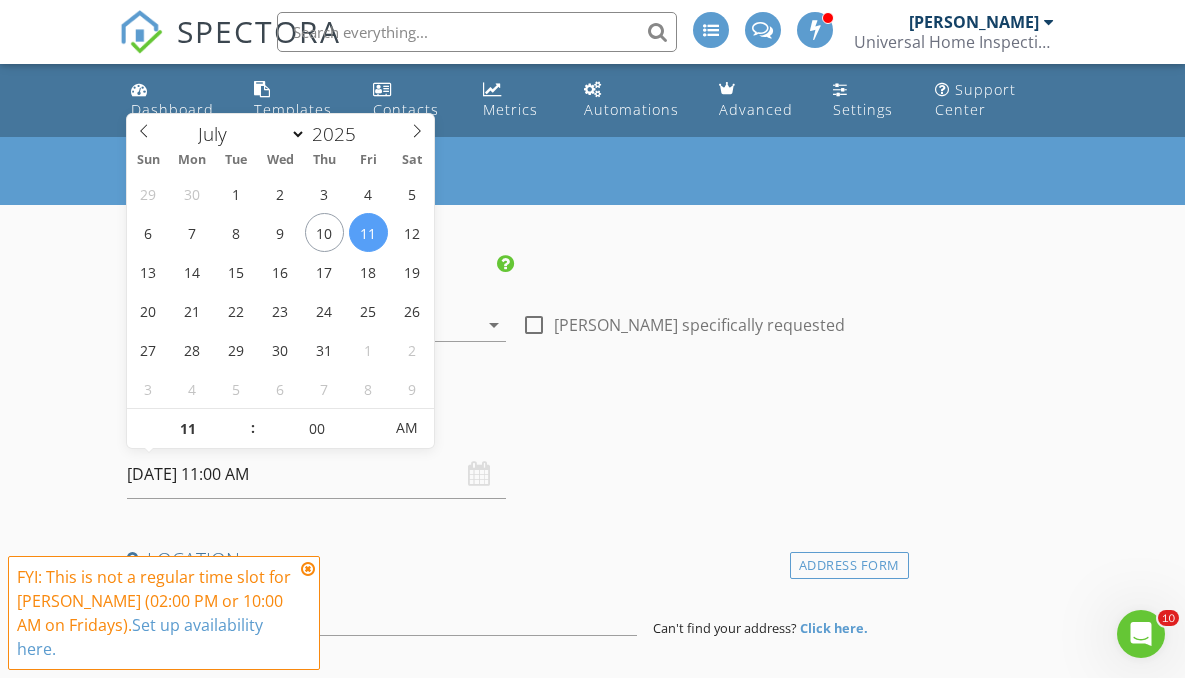 click on "Date/Time
[DATE] 11:00 AM" at bounding box center [514, 454] 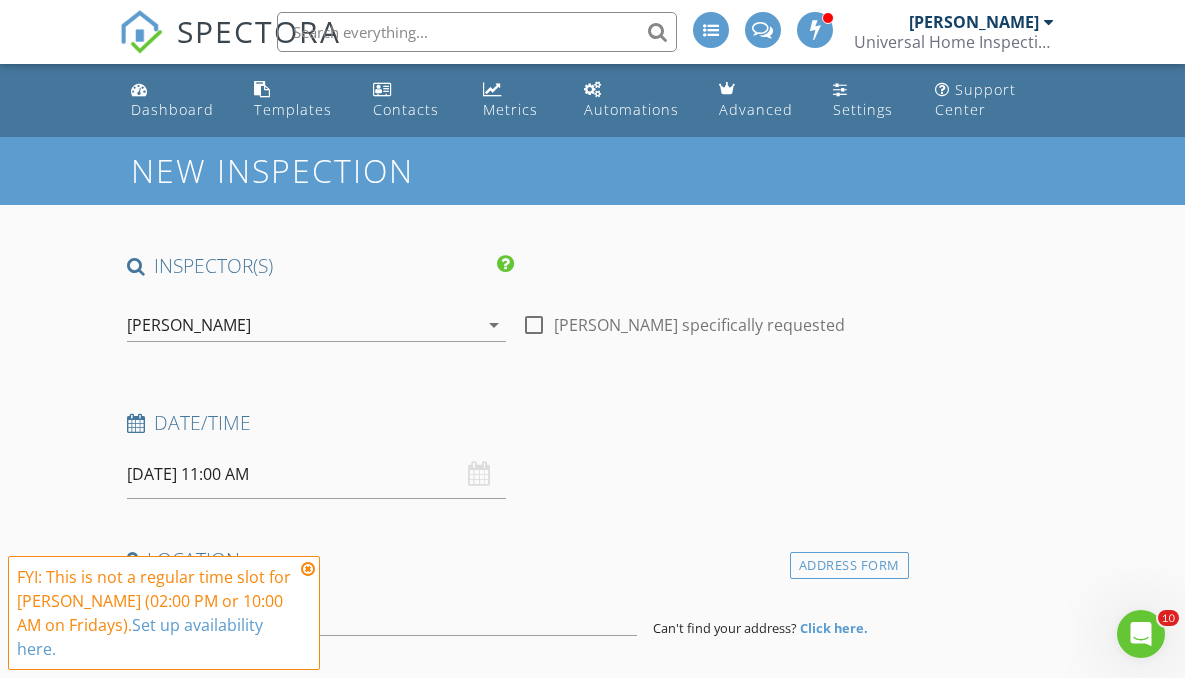 click at bounding box center [308, 569] 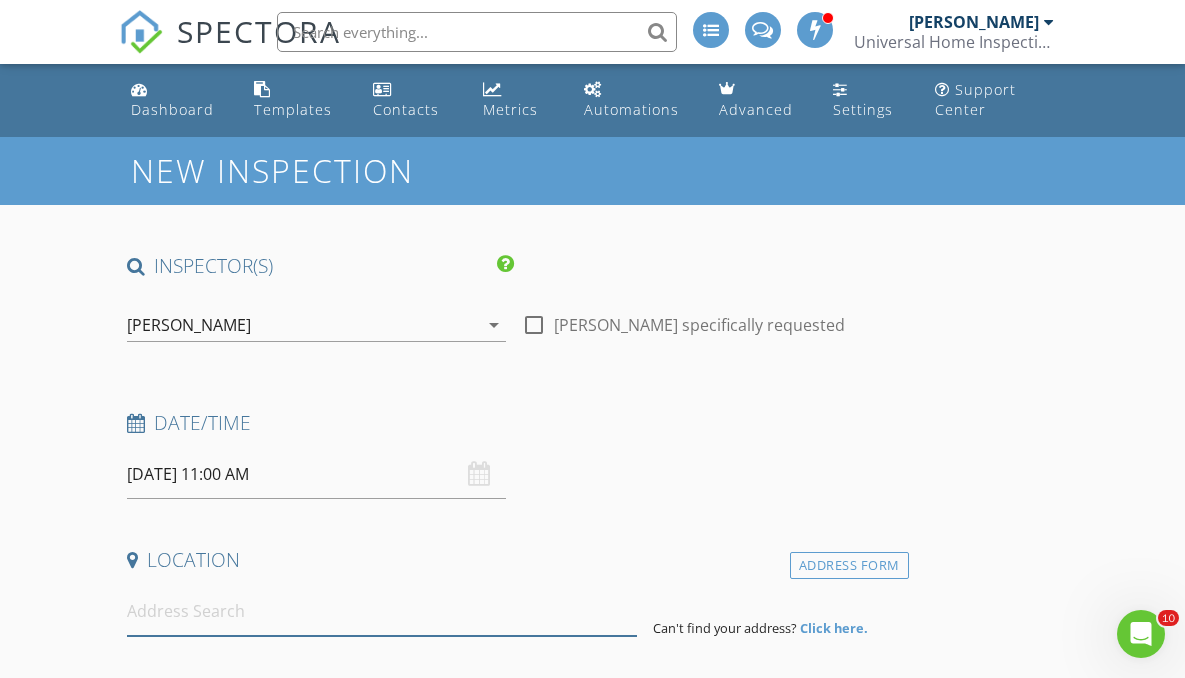click at bounding box center [382, 611] 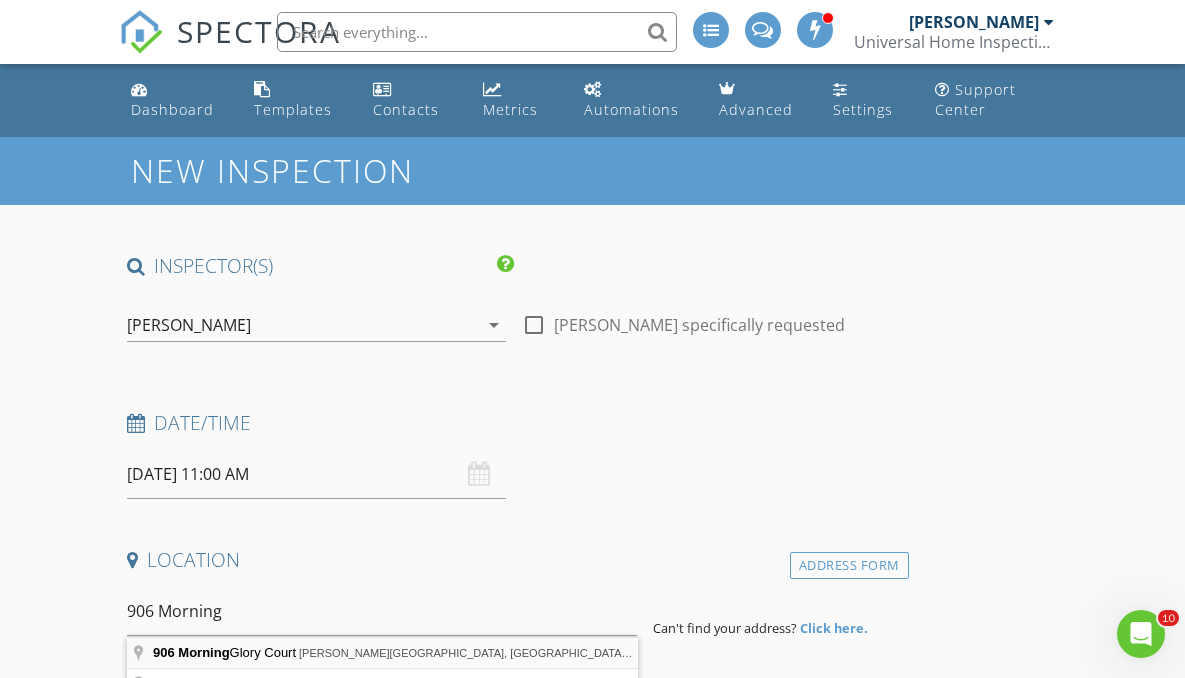 type on "[STREET_ADDRESS][PERSON_NAME]" 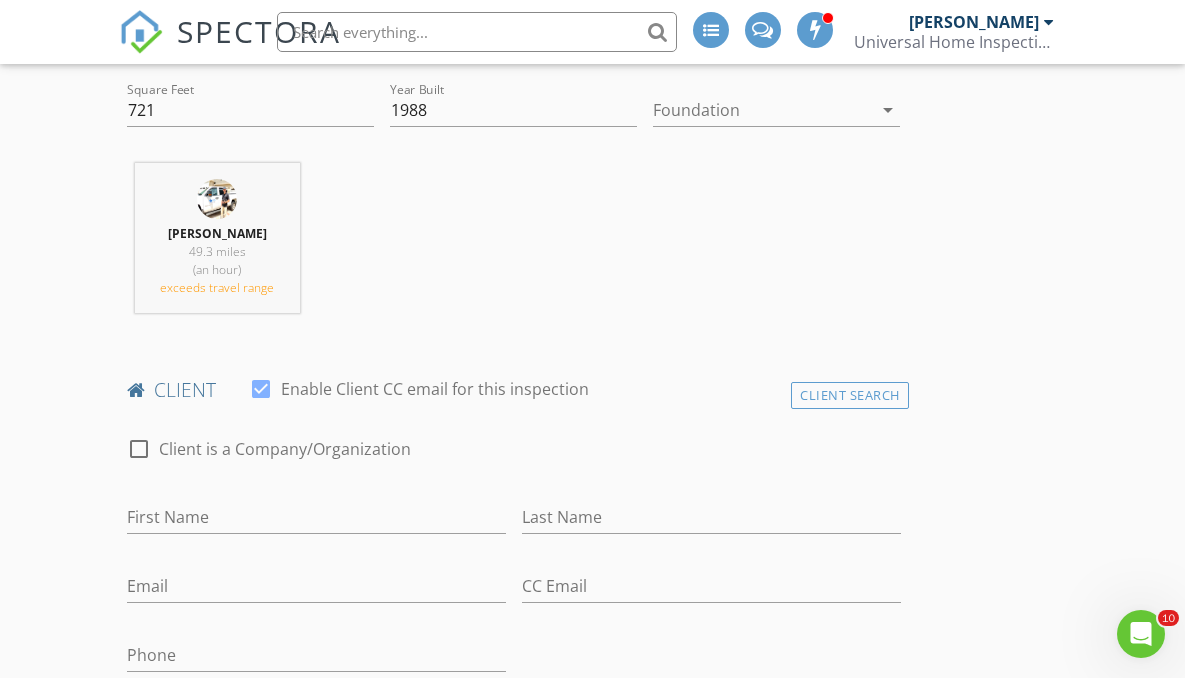 scroll, scrollTop: 820, scrollLeft: 0, axis: vertical 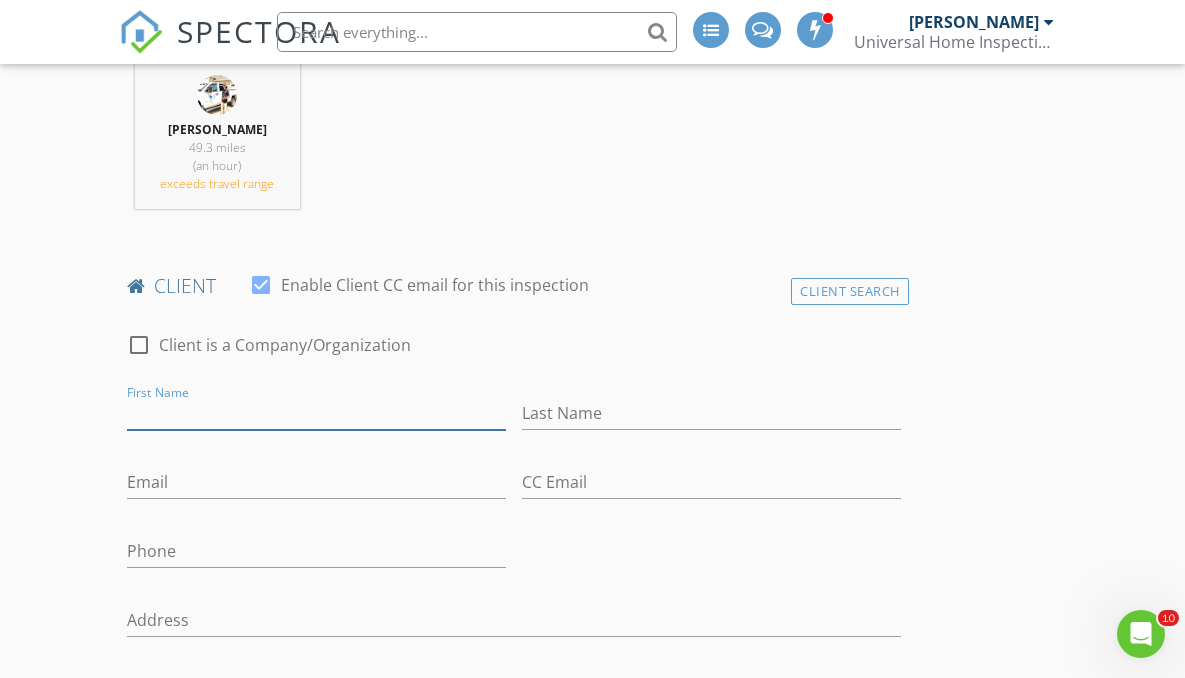 click on "First Name" at bounding box center [316, 413] 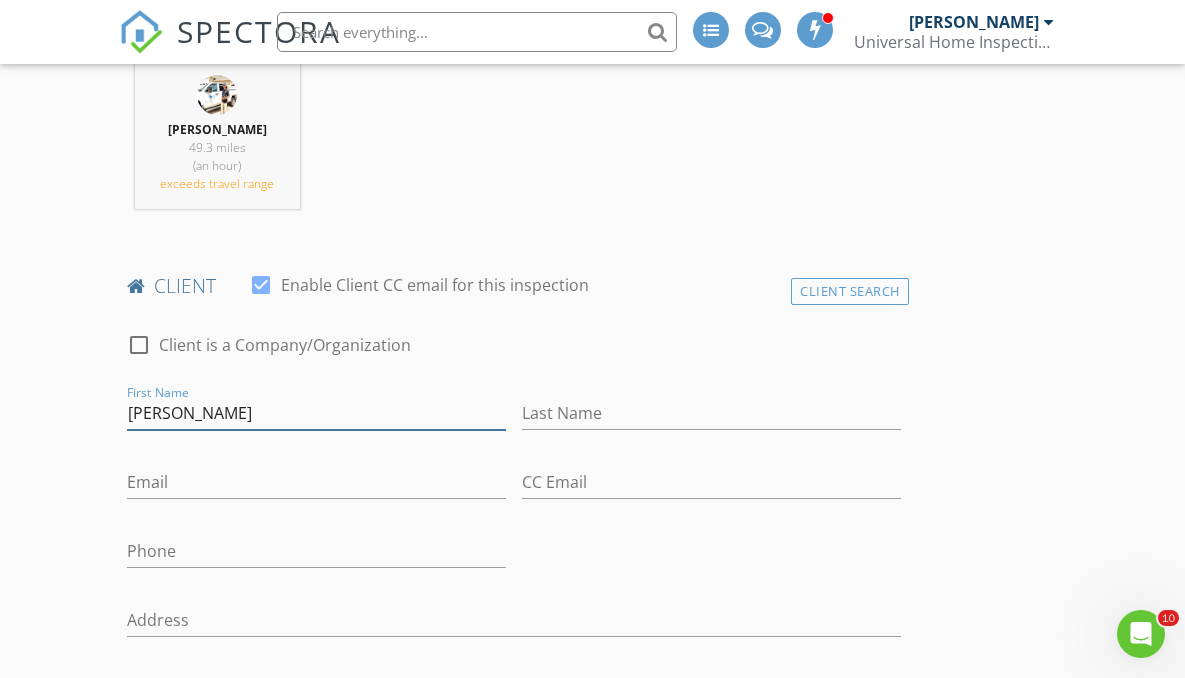 type on "[PERSON_NAME]" 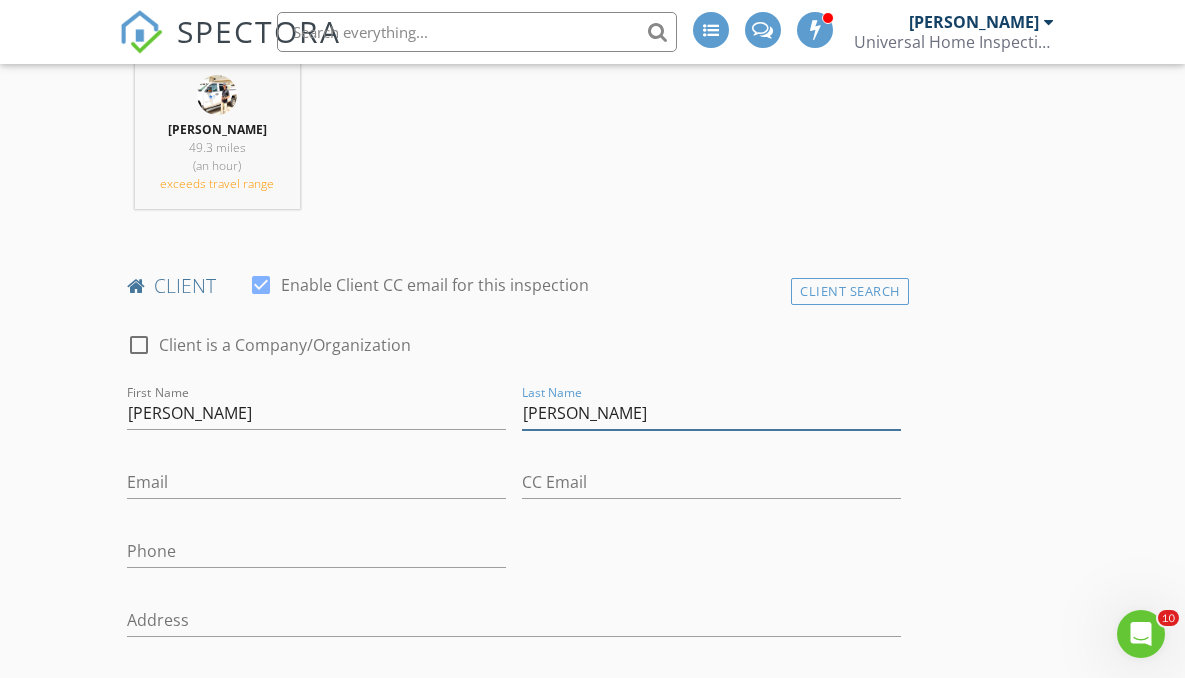 type on "[PERSON_NAME]" 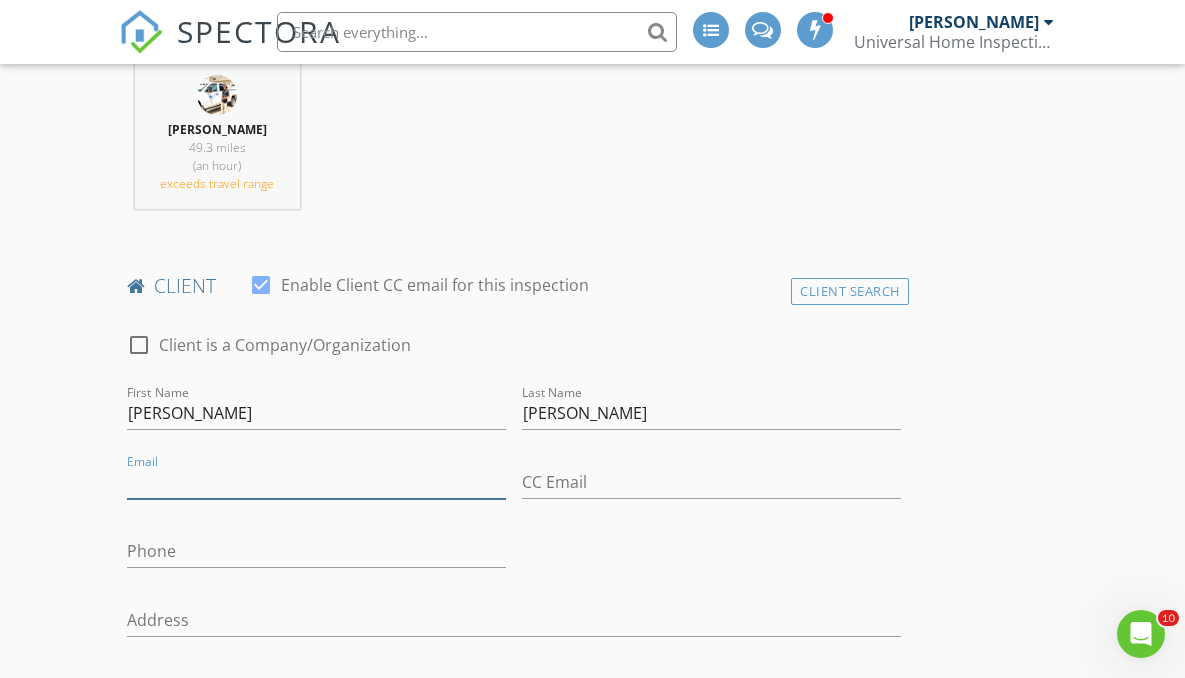 click on "Email" at bounding box center [316, 482] 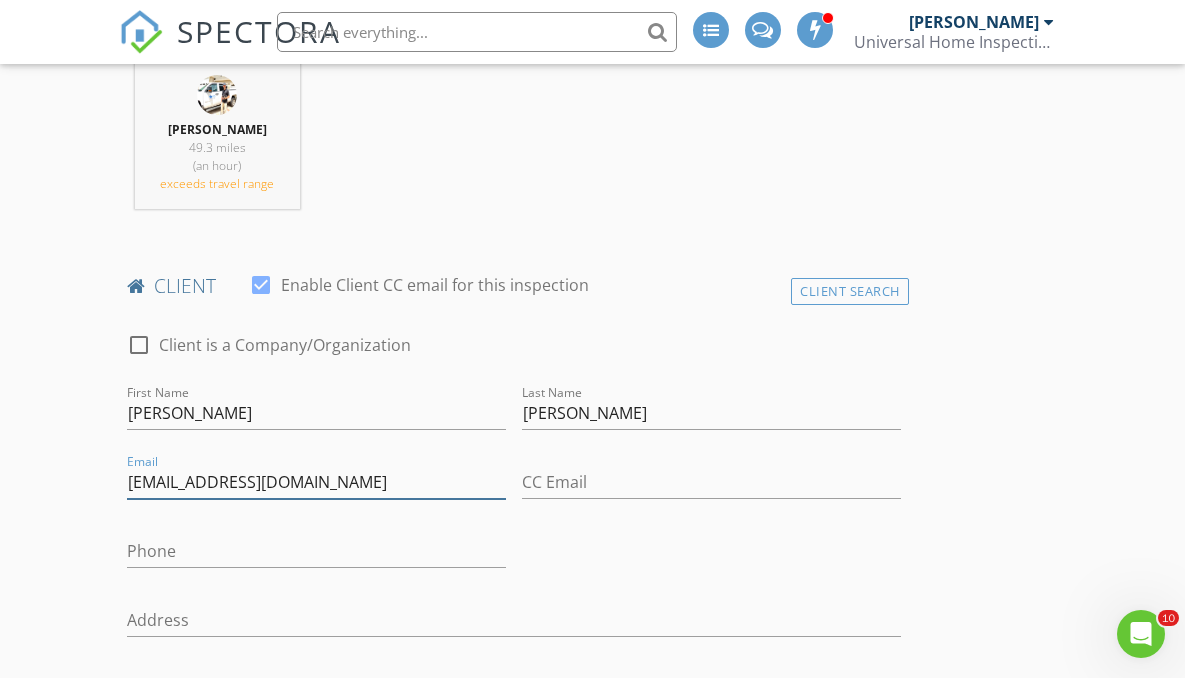 type on "[EMAIL_ADDRESS][DOMAIN_NAME]" 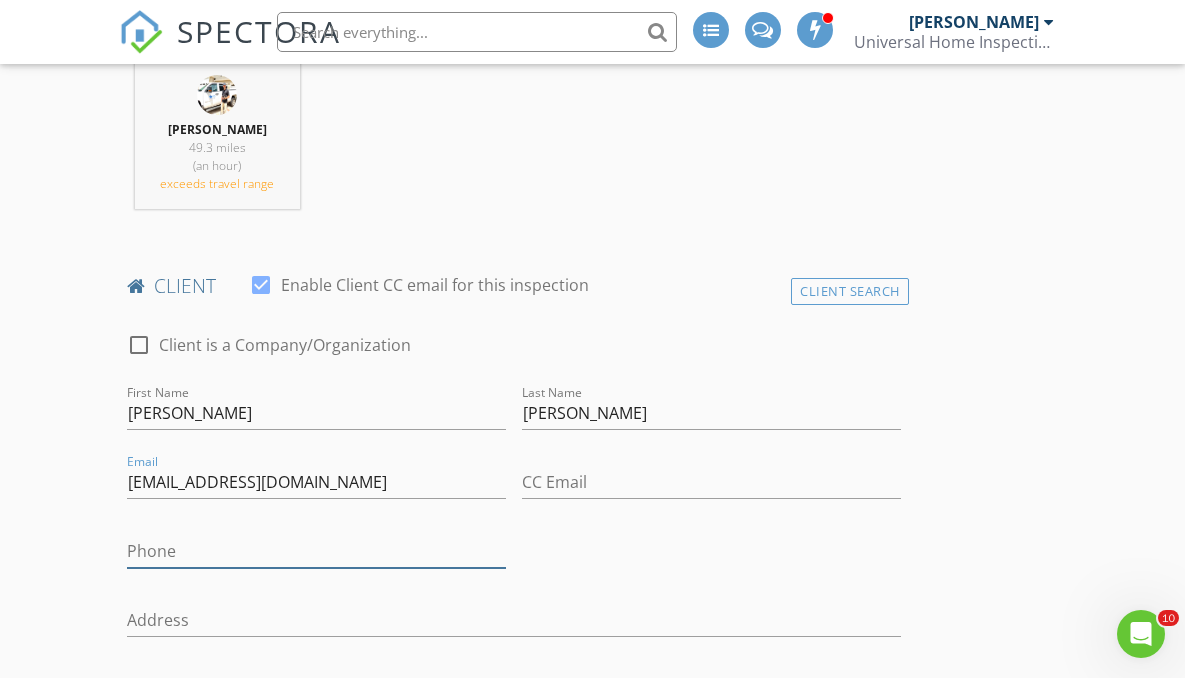click on "Phone" at bounding box center [316, 551] 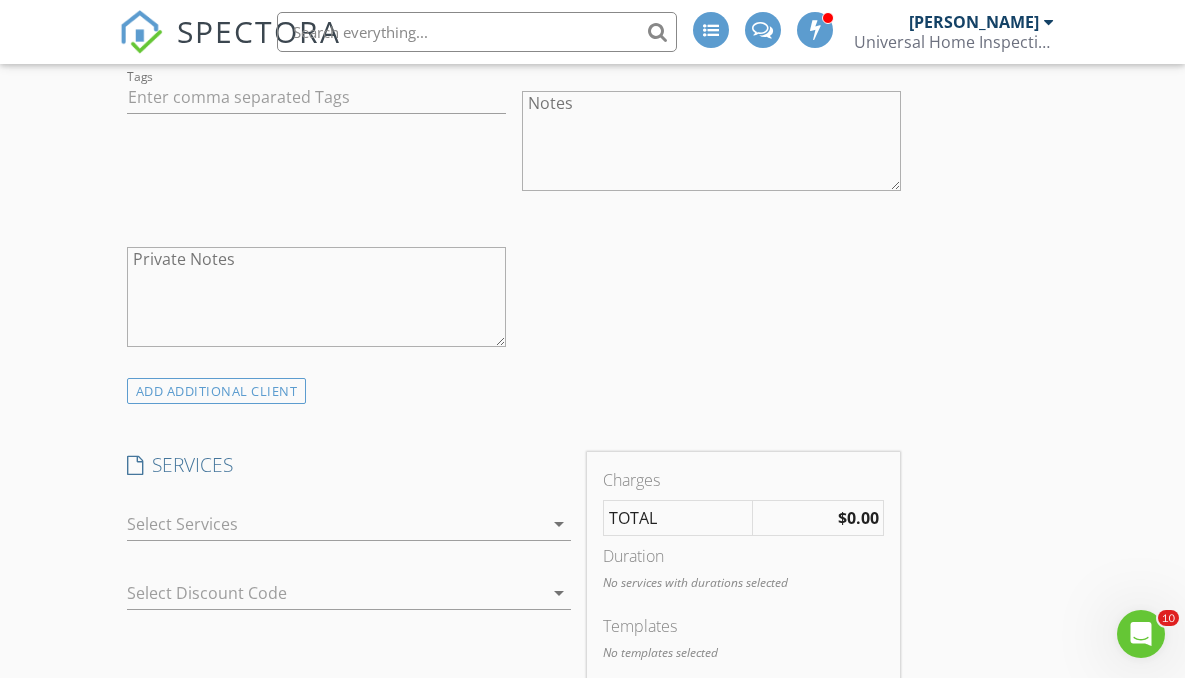 scroll, scrollTop: 1537, scrollLeft: 0, axis: vertical 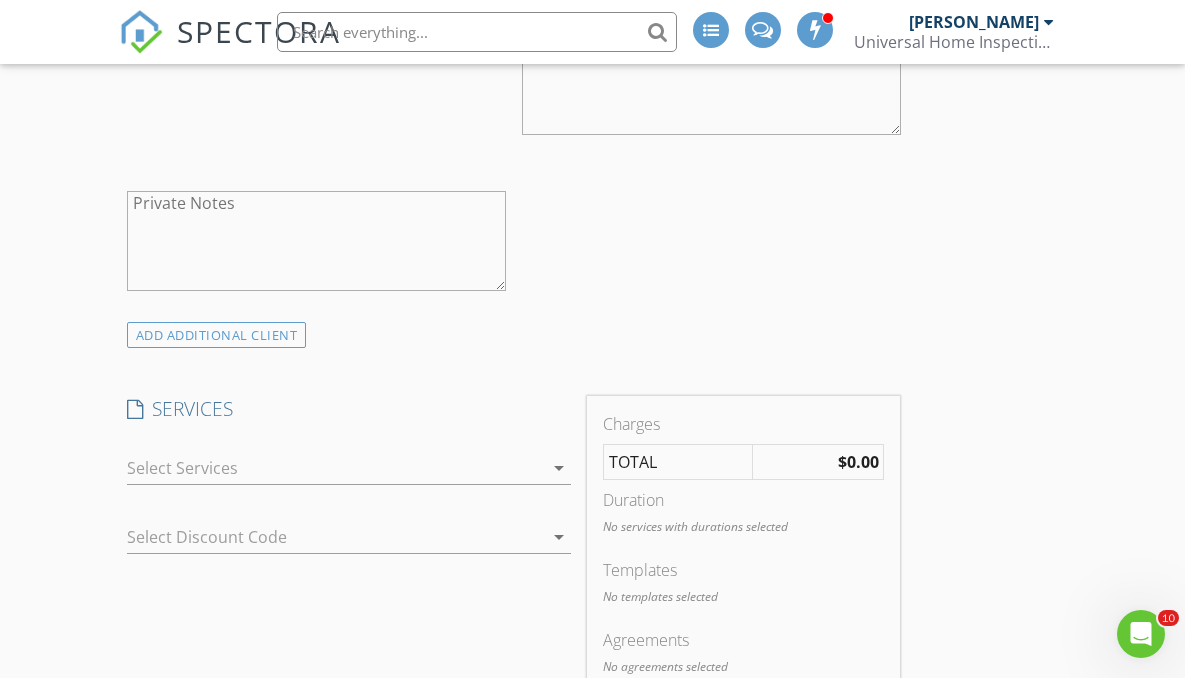 type on "[PHONE_NUMBER]" 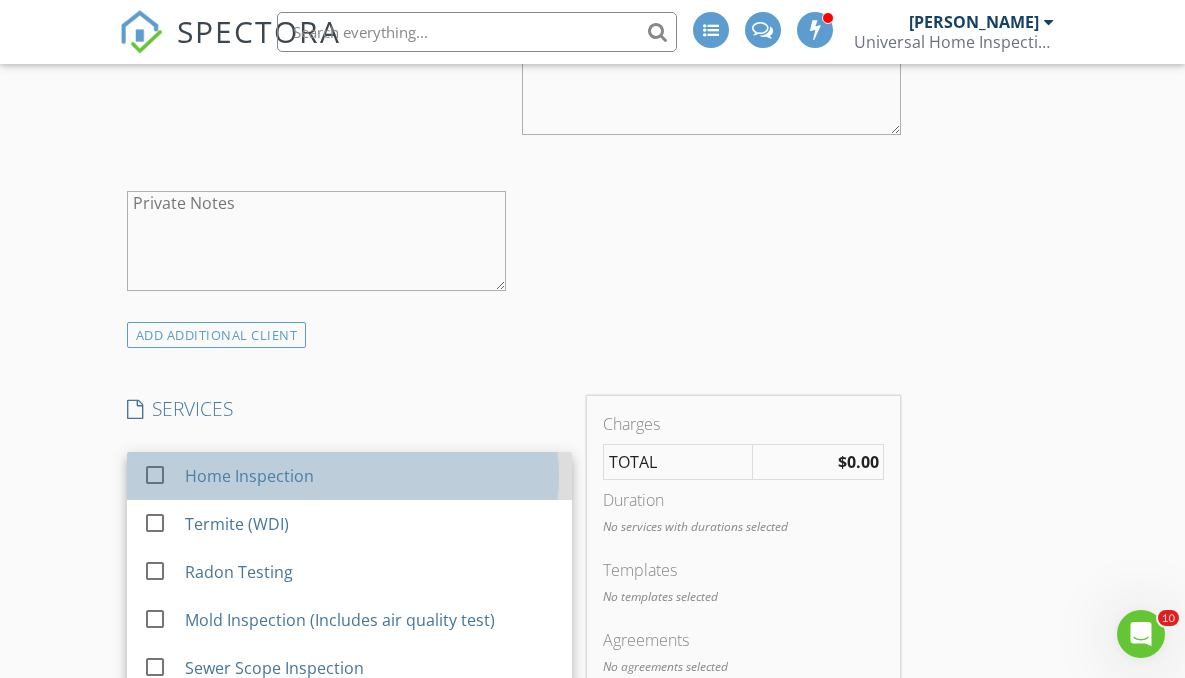 click on "Home Inspection" at bounding box center (370, 476) 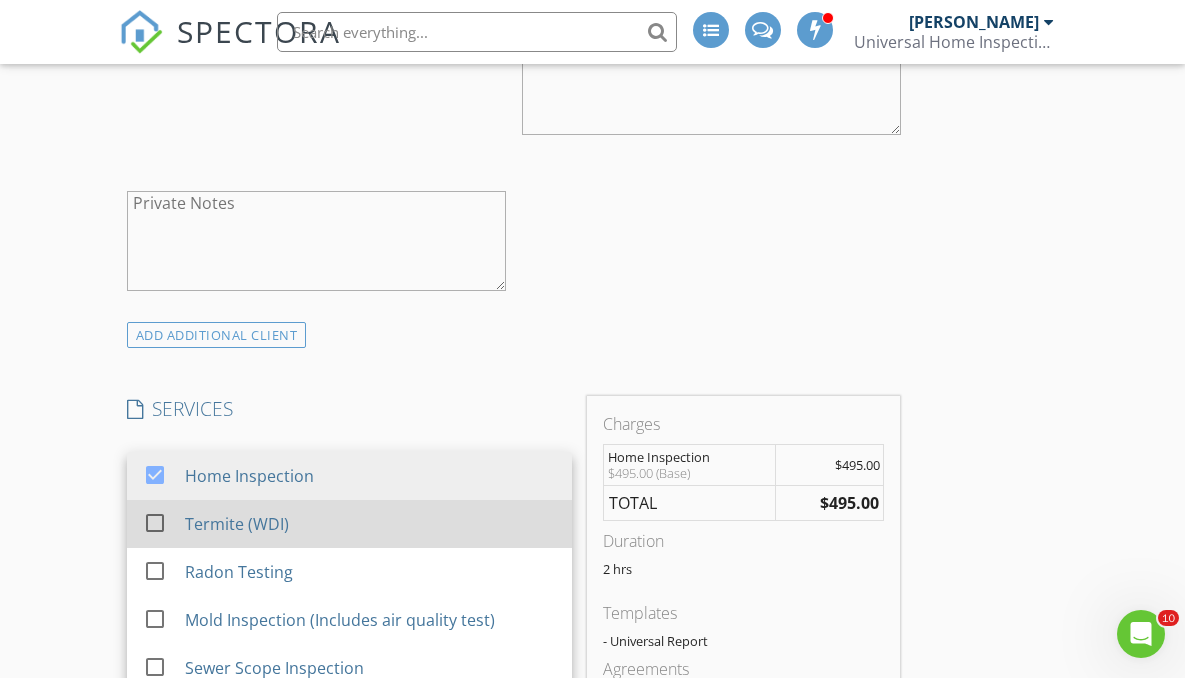 click on "Termite (WDI)" at bounding box center [370, 524] 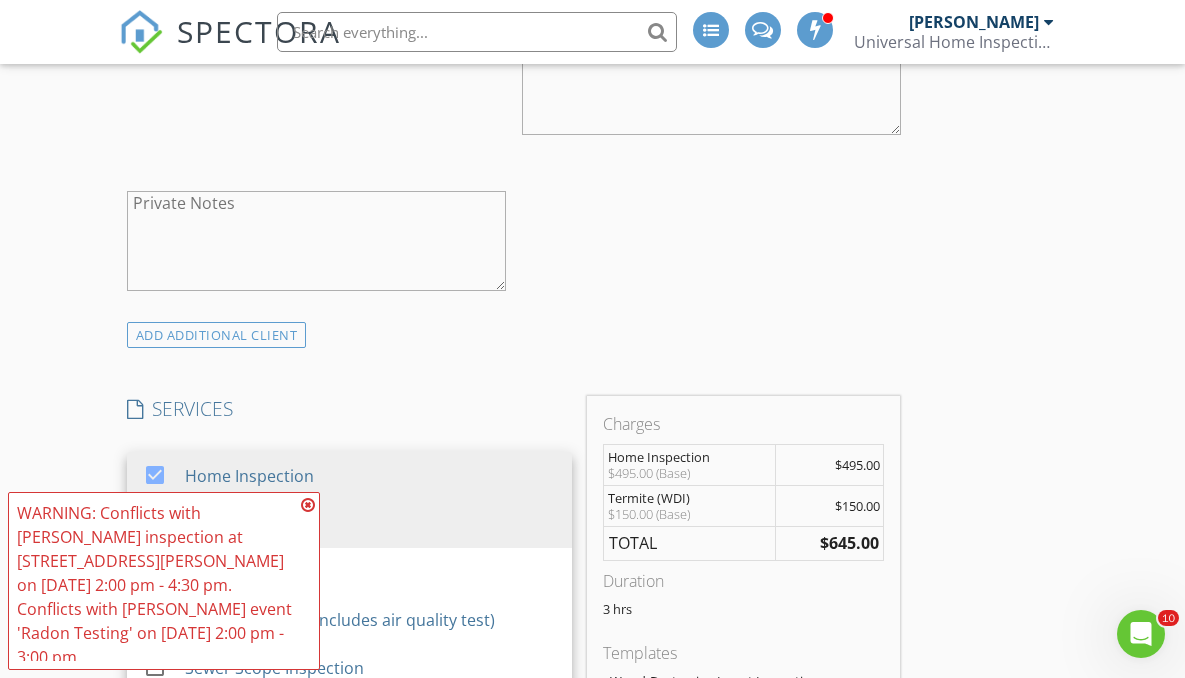 click on "INSPECTOR(S)
check_box   Michael Makely   PRIMARY   Michael Makely arrow_drop_down   check_box_outline_blank Michael Makely specifically requested
Date/Time
07/11/2025 11:00 AM
Location
Address Search       Address 906 Morning Glory Ct   Unit   City Jackson Township   State NJ   Zip 08527   County Ocean     Square Feet 721   Year Built 1988   Foundation arrow_drop_down     Michael Makely     49.3 miles     (an hour)     exceeds travel range
client
check_box Enable Client CC email for this inspection   Client Search     check_box_outline_blank Client is a Company/Organization     First Name Jessica   Last Name Thomas   Email dottedbow@icloud.com   CC Email   Phone 732-814-0035   Address   City   State   Zip     Tags         Notes   Private Notes
ADD ADDITIONAL client
SERVICES
check_box" at bounding box center [514, 702] 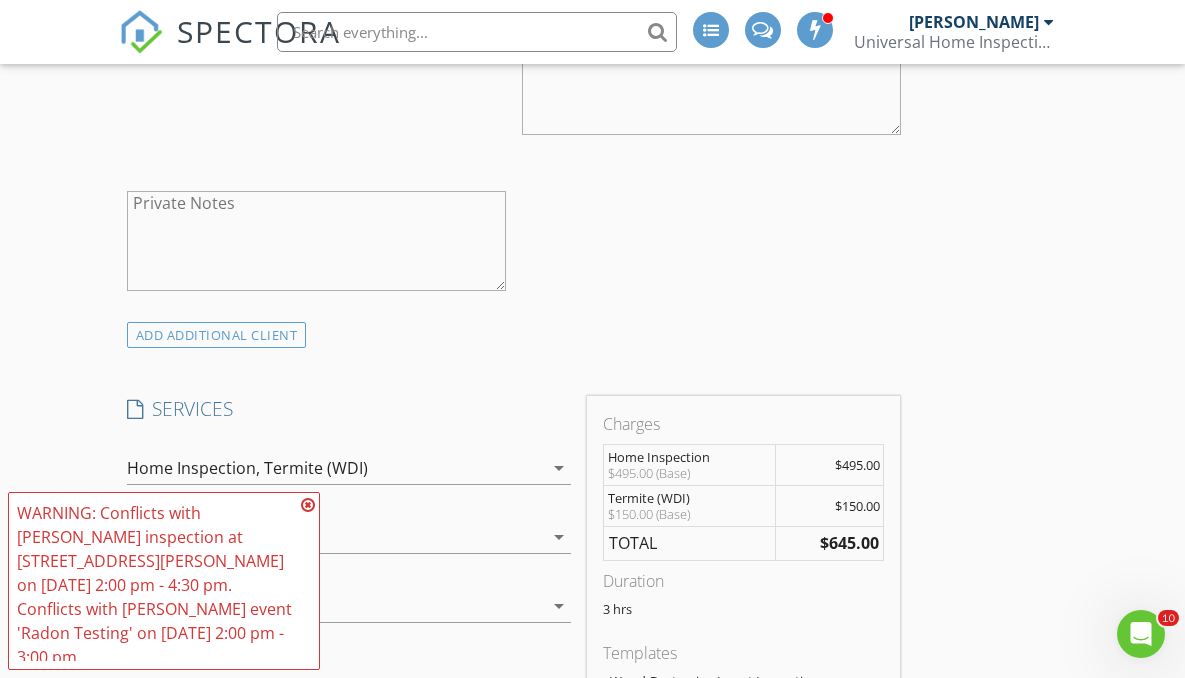 click at bounding box center [308, 505] 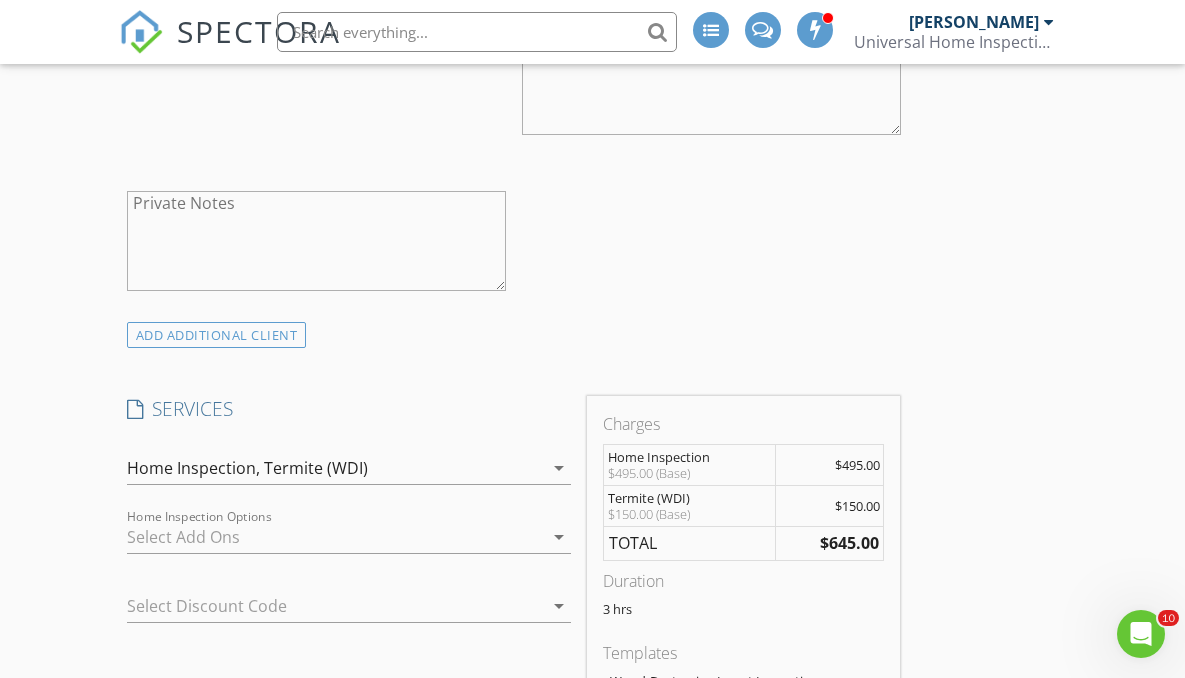 click on "Termite (WDI)" at bounding box center (316, 468) 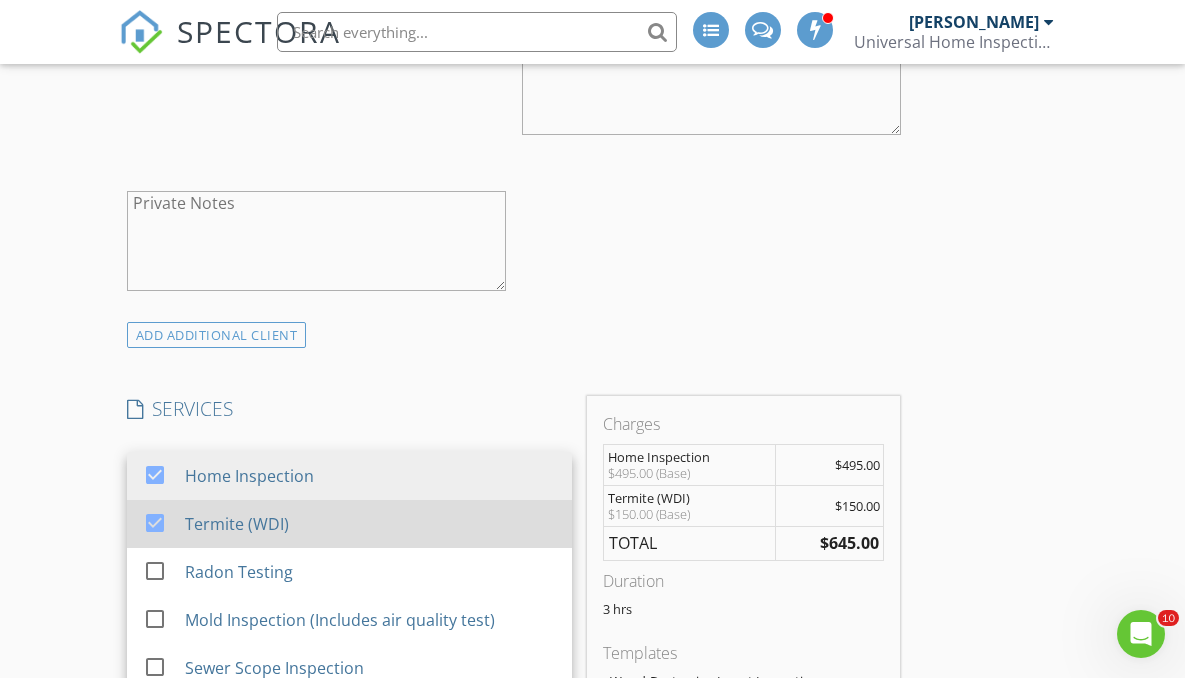 click on "Termite (WDI)" at bounding box center [237, 524] 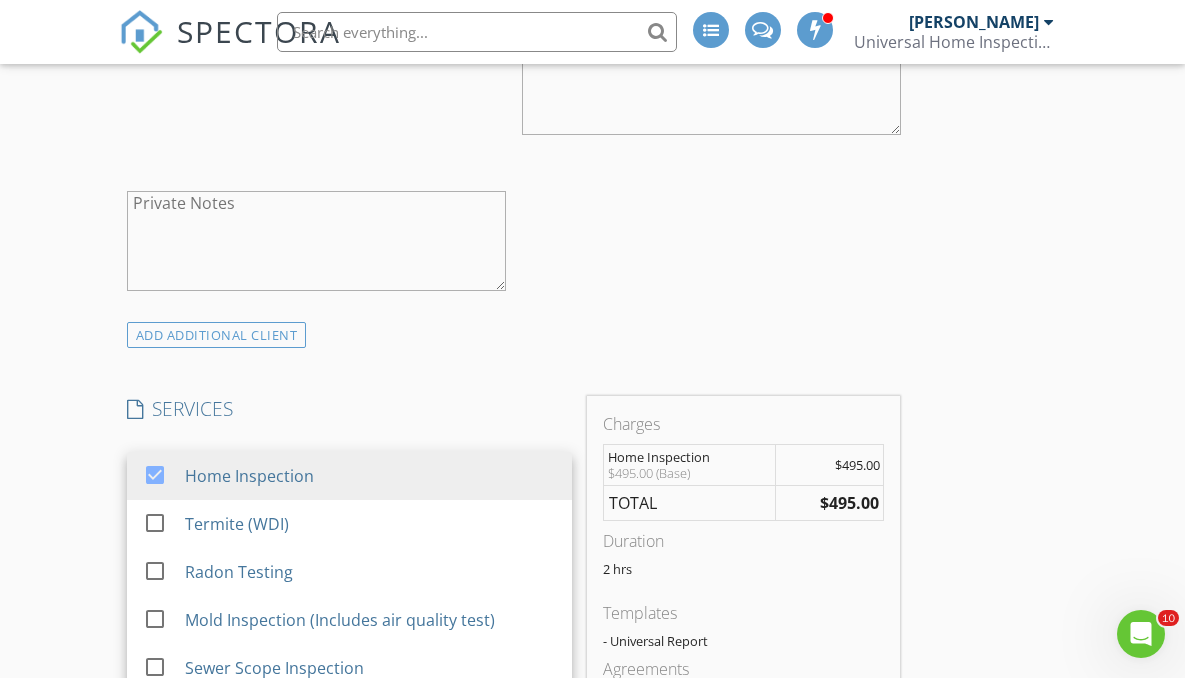 click on "SERVICES" at bounding box center [349, 409] 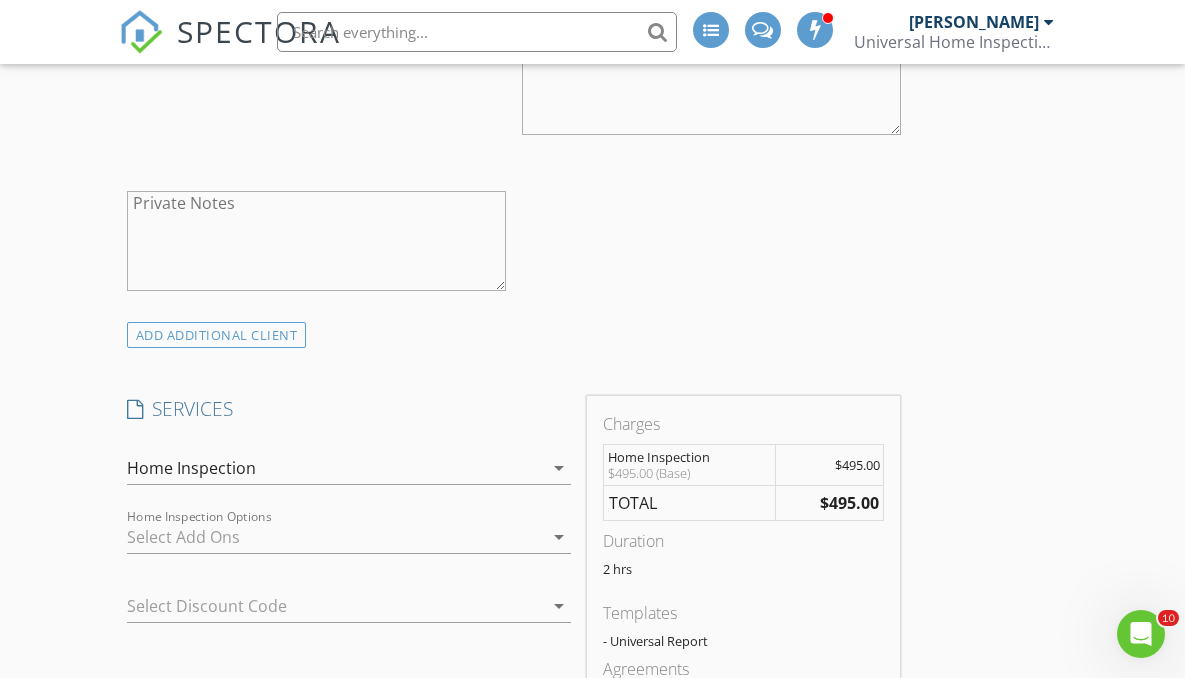 click at bounding box center [335, 537] 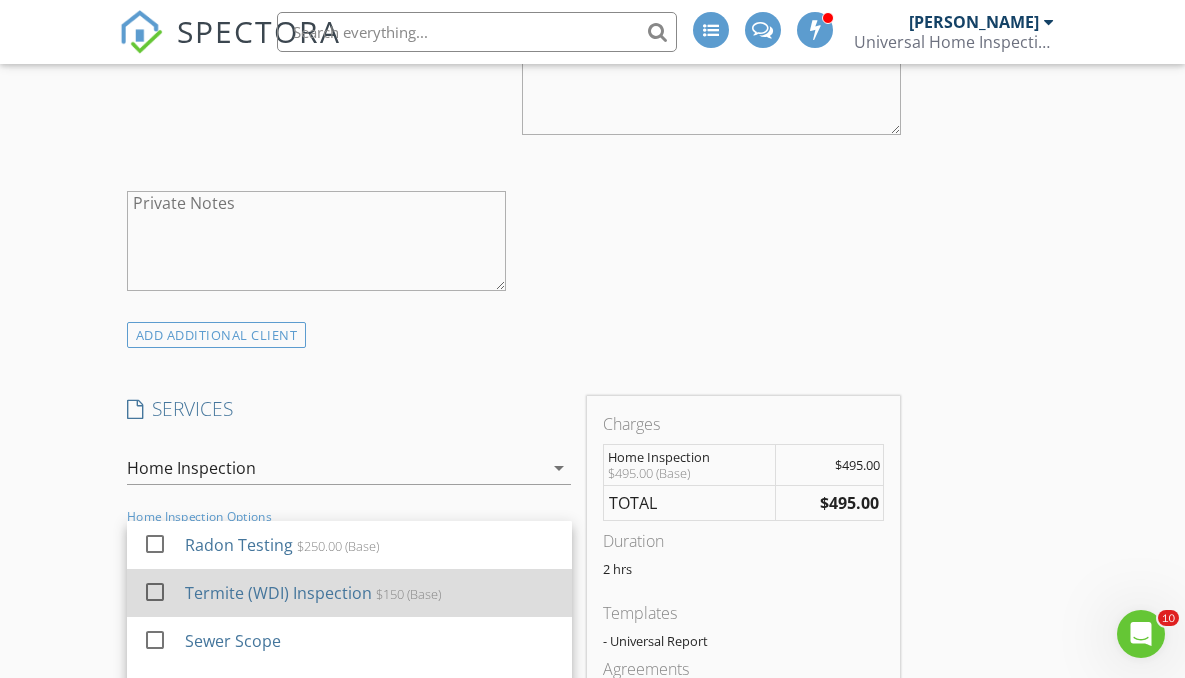click on "Termite (WDI) Inspection" at bounding box center [278, 593] 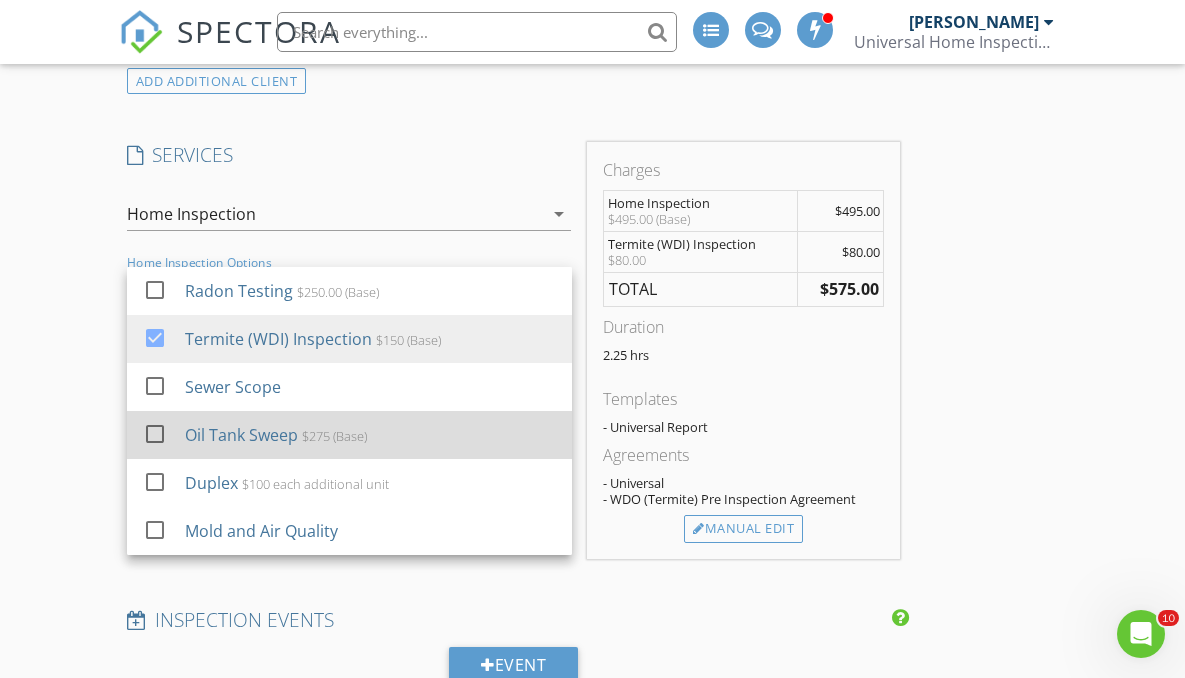 scroll, scrollTop: 1939, scrollLeft: 0, axis: vertical 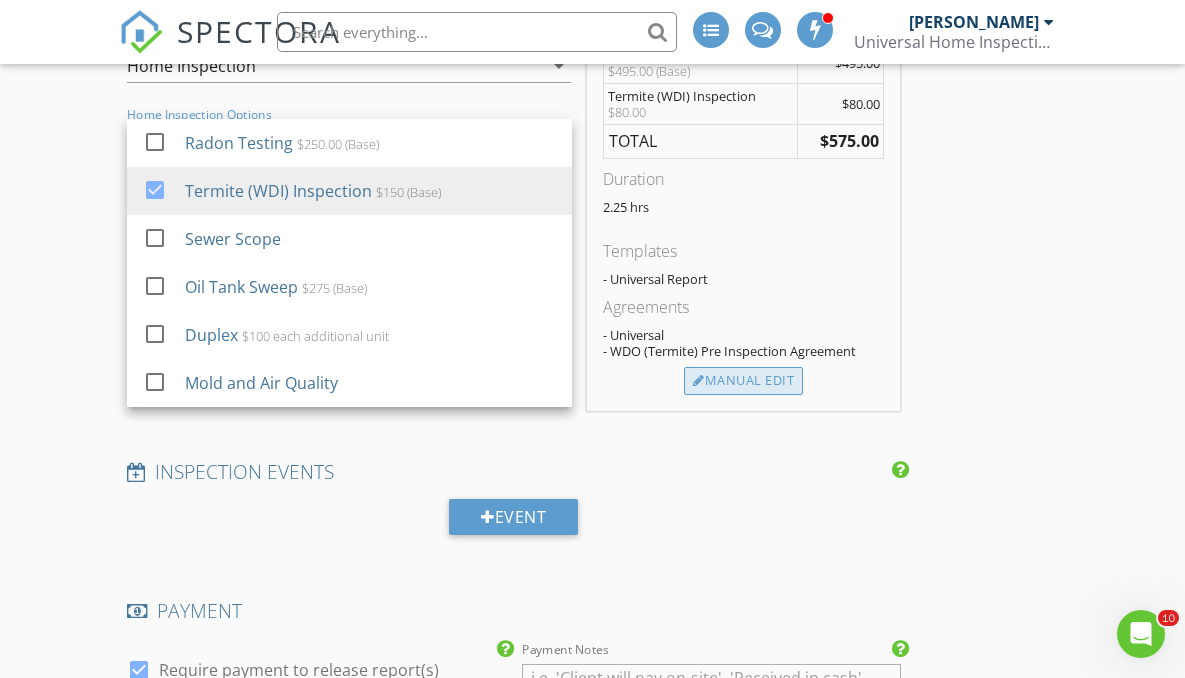 click on "Manual Edit" at bounding box center (743, 381) 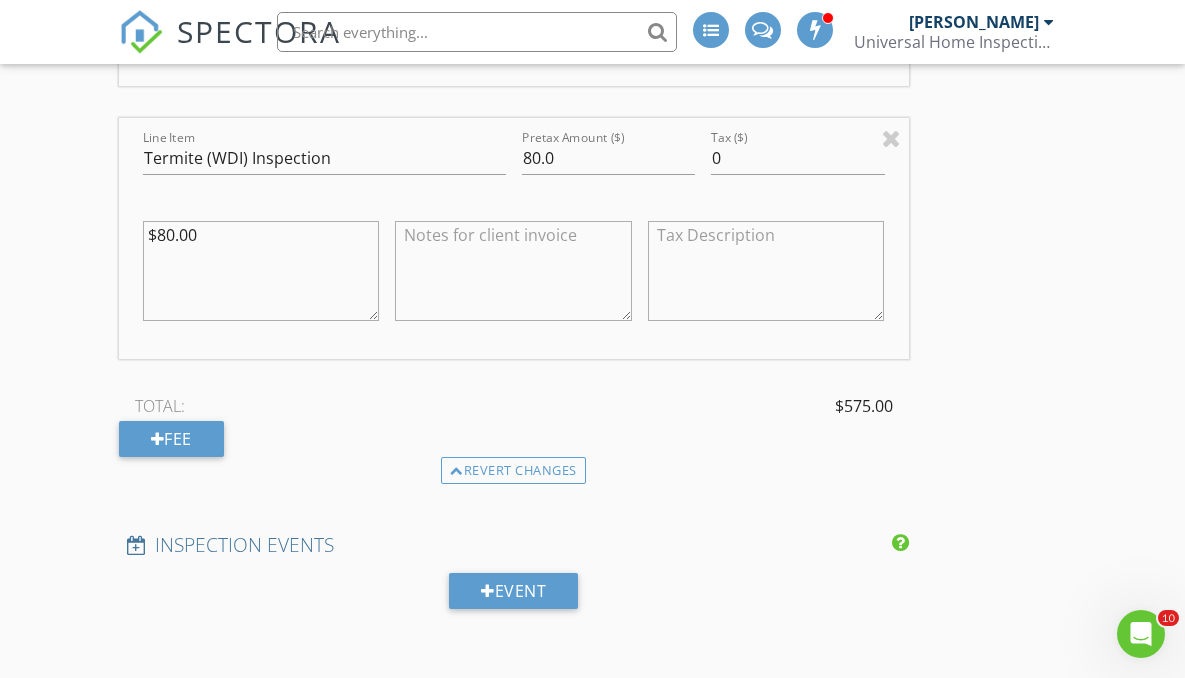 scroll, scrollTop: 2311, scrollLeft: 0, axis: vertical 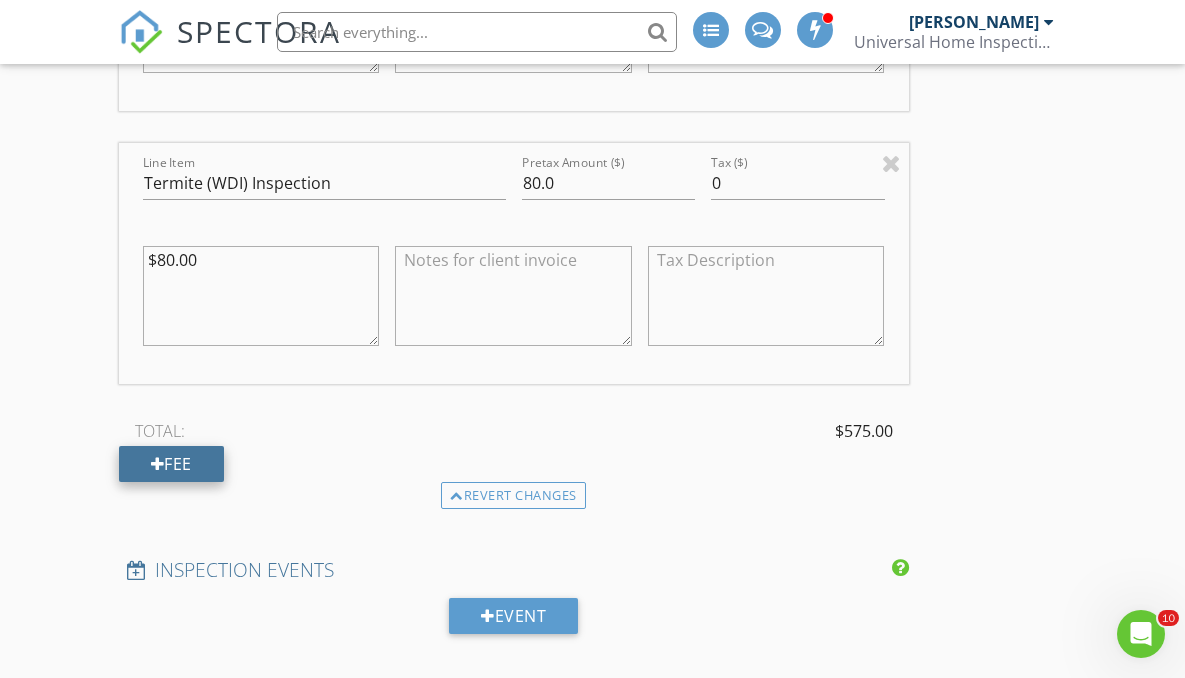 click on "Fee" at bounding box center [171, 464] 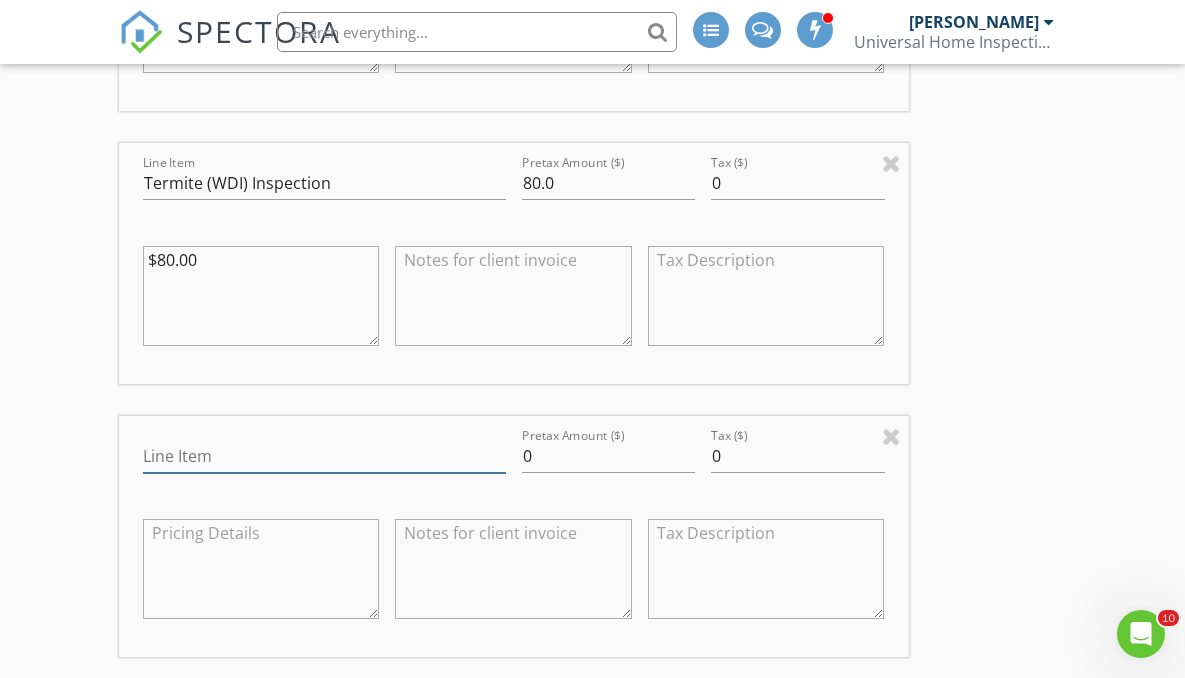 click on "Line Item" at bounding box center [324, 456] 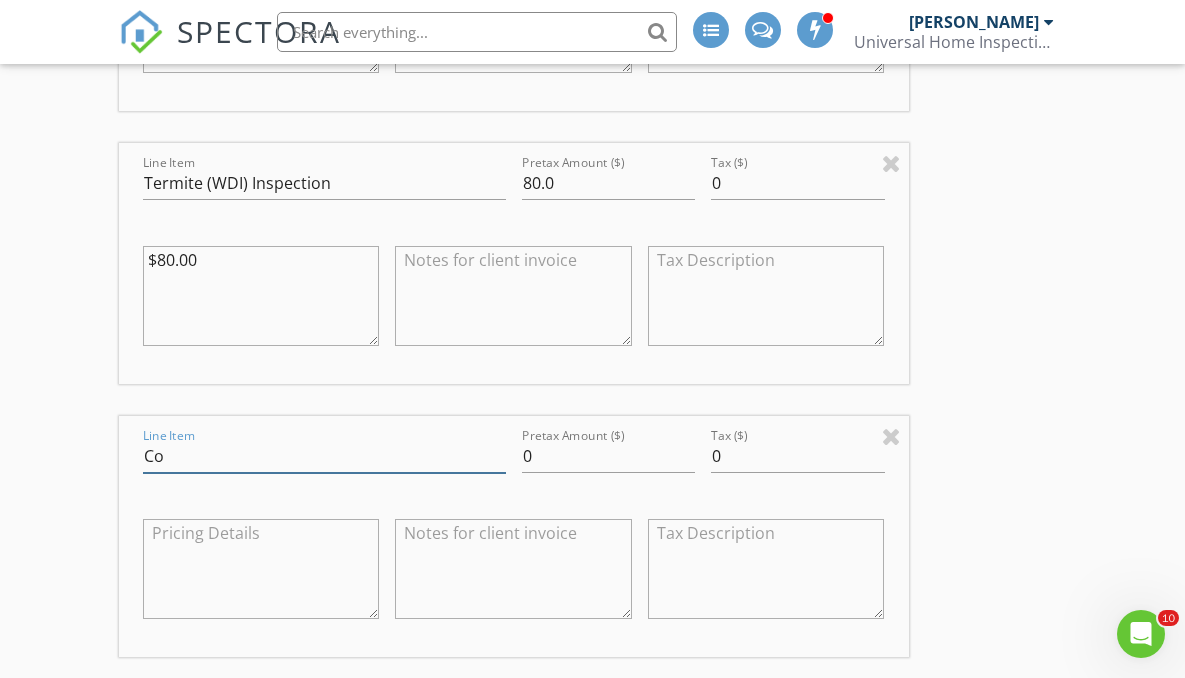 type on "C" 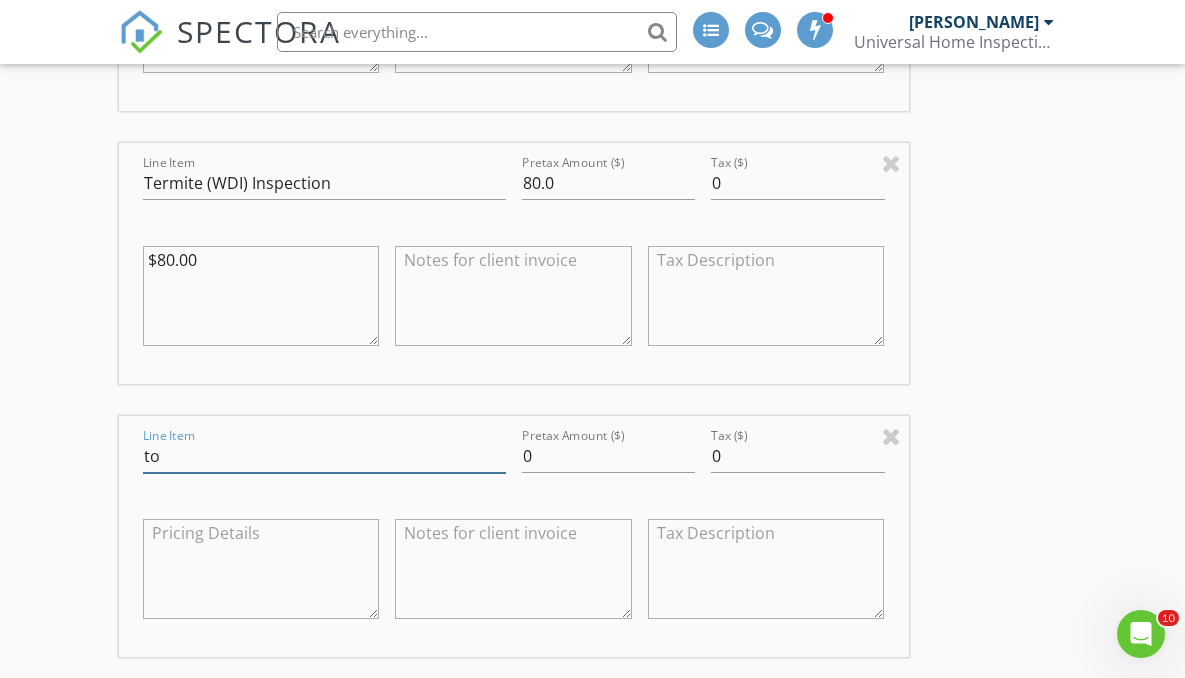 type on "t" 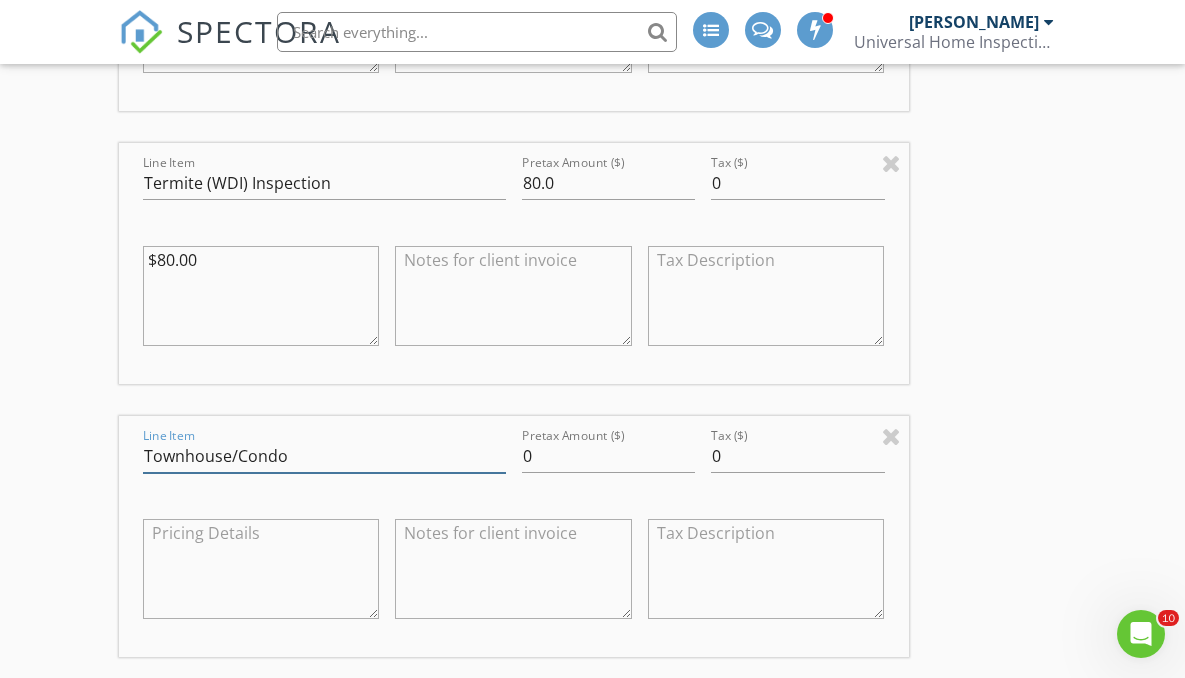 type on "Townhouse/Condo" 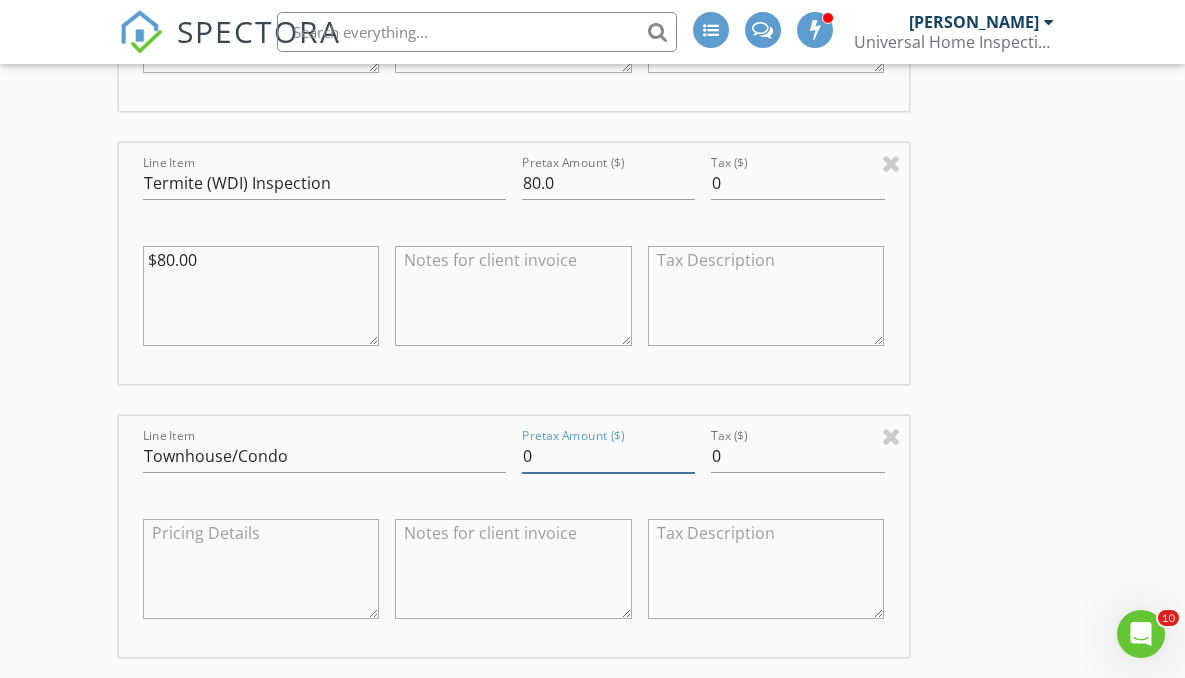 click on "0" at bounding box center (609, 456) 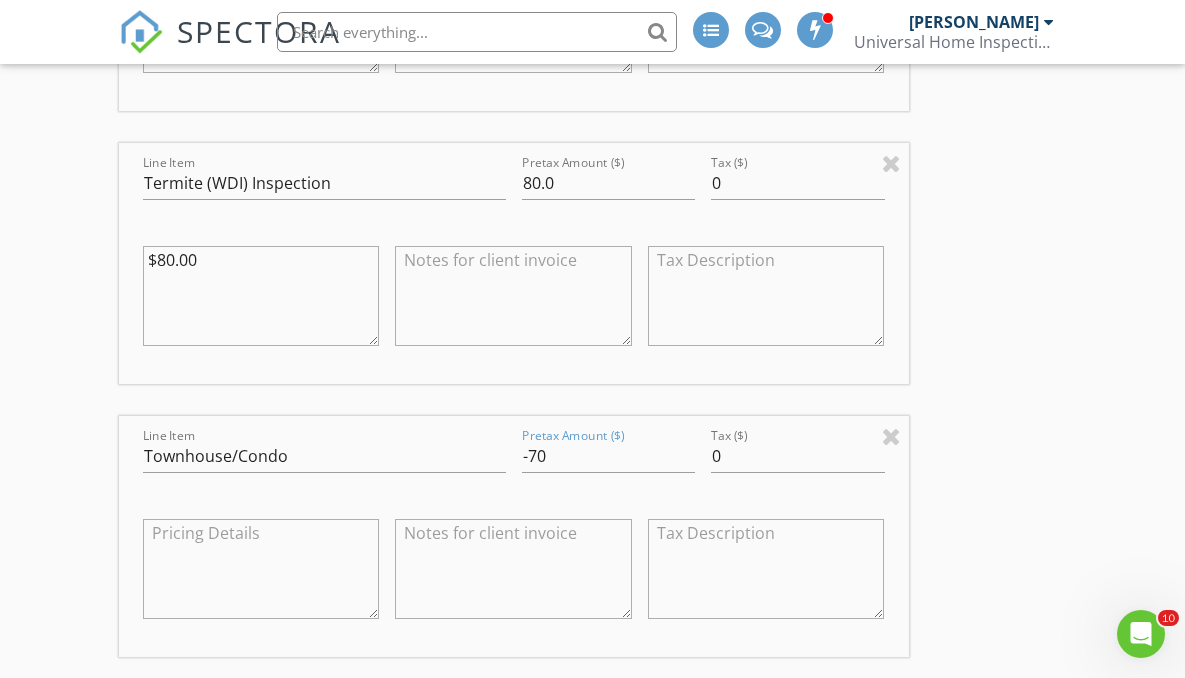 click on "New Inspection
INSPECTOR(S)
check_box   Michael Makely   PRIMARY   Michael Makely arrow_drop_down   check_box_outline_blank Michael Makely specifically requested
Date/Time
07/11/2025 11:00 AM
Location
Address Search       Address 906 Morning Glory Ct   Unit   City Jackson Township   State NJ   Zip 08527   County Ocean     Square Feet 721   Year Built 1988   Foundation arrow_drop_down     Michael Makely     49.3 miles     (an hour)     exceeds travel range
client
check_box Enable Client CC email for this inspection   Client Search     check_box_outline_blank Client is a Company/Organization     First Name Jessica   Last Name Thomas   Email dottedbow@icloud.com   CC Email   Phone 732-814-0035   Address   City   State   Zip     Tags         Notes   Private Notes
ADD ADDITIONAL client
check_box    Home Inspection" at bounding box center [592, 316] 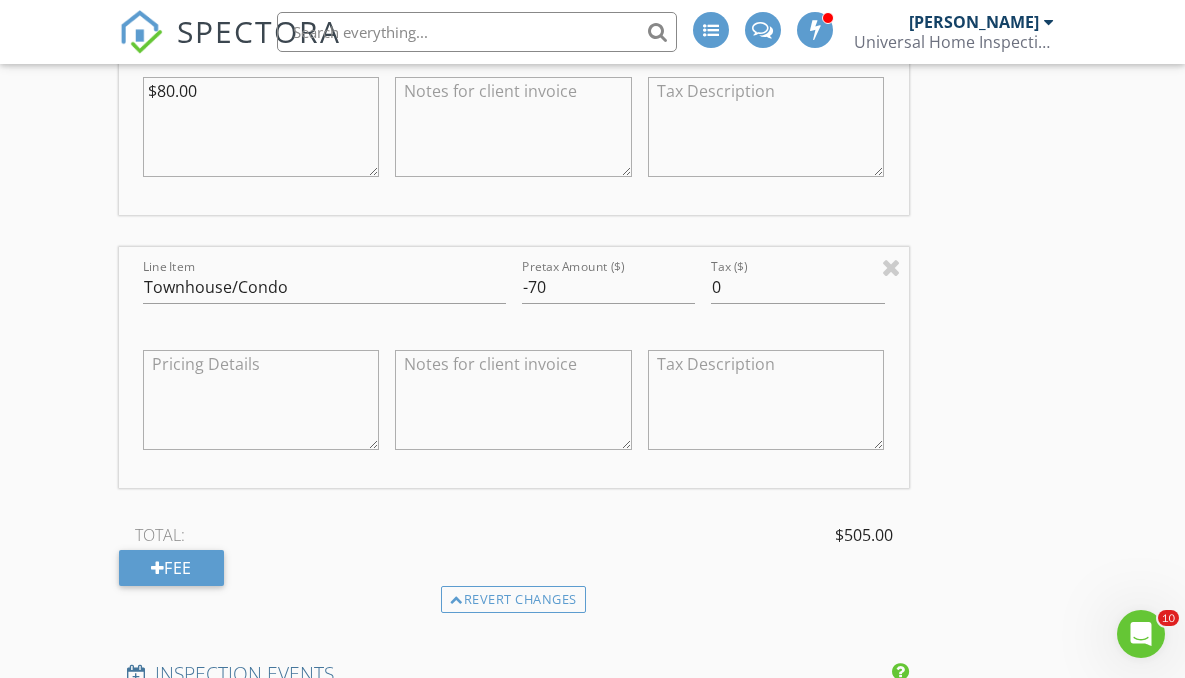 scroll, scrollTop: 2467, scrollLeft: 0, axis: vertical 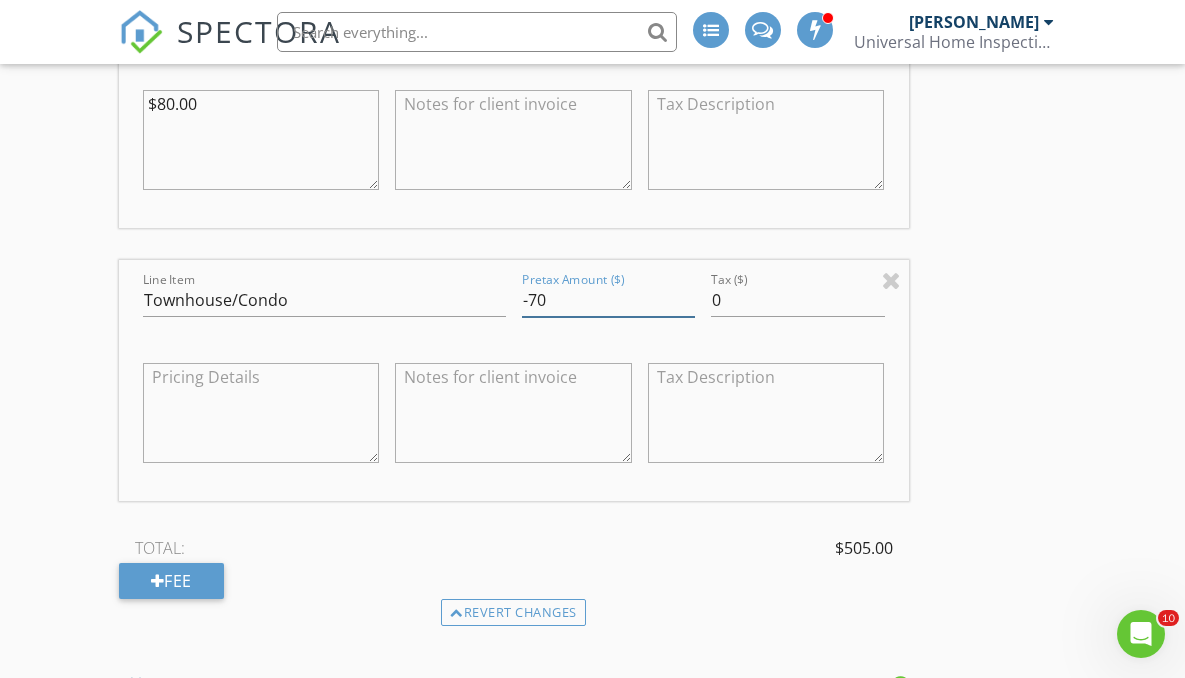 click on "-70" at bounding box center [609, 300] 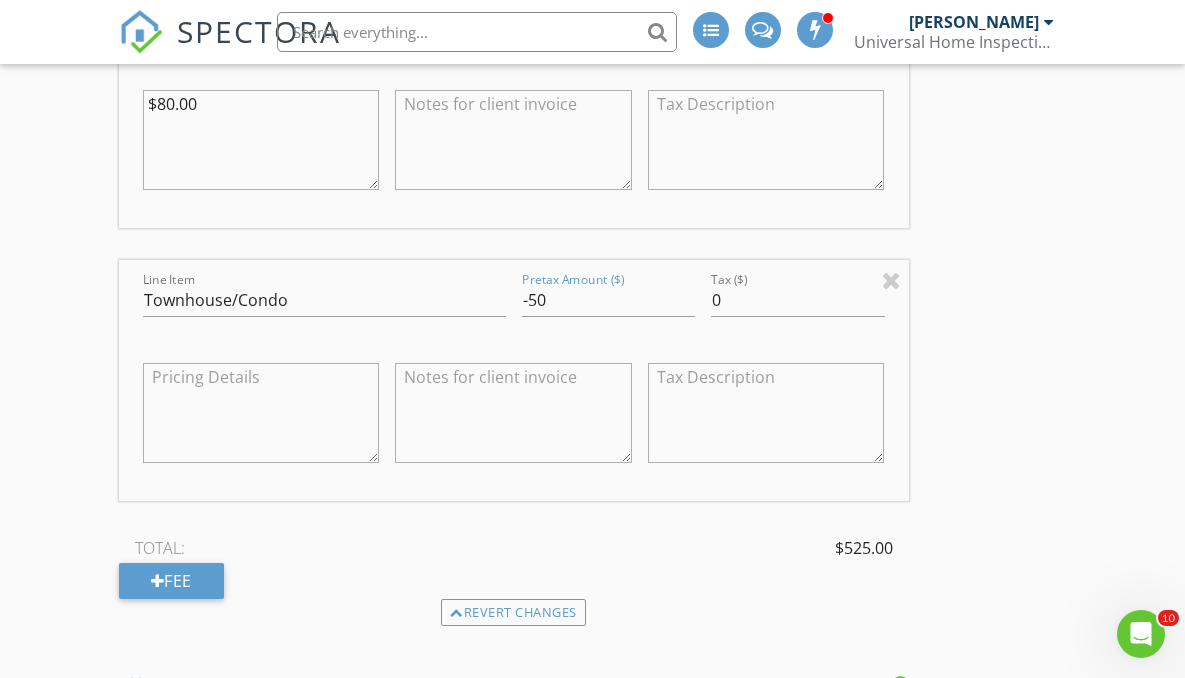 click on "INSPECTOR(S)
check_box   Michael Makely   PRIMARY   Michael Makely arrow_drop_down   check_box_outline_blank Michael Makely specifically requested
Date/Time
07/11/2025 11:00 AM
Location
Address Search       Address 906 Morning Glory Ct   Unit   City Jackson Township   State NJ   Zip 08527   County Ocean     Square Feet 721   Year Built 1988   Foundation arrow_drop_down     Michael Makely     49.3 miles     (an hour)     exceeds travel range
client
check_box Enable Client CC email for this inspection   Client Search     check_box_outline_blank Client is a Company/Organization     First Name Jessica   Last Name Thomas   Email dottedbow@icloud.com   CC Email   Phone 732-814-0035   Address   City   State   Zip     Tags         Notes   Private Notes
ADD ADDITIONAL client
SERVICES" at bounding box center [593, 195] 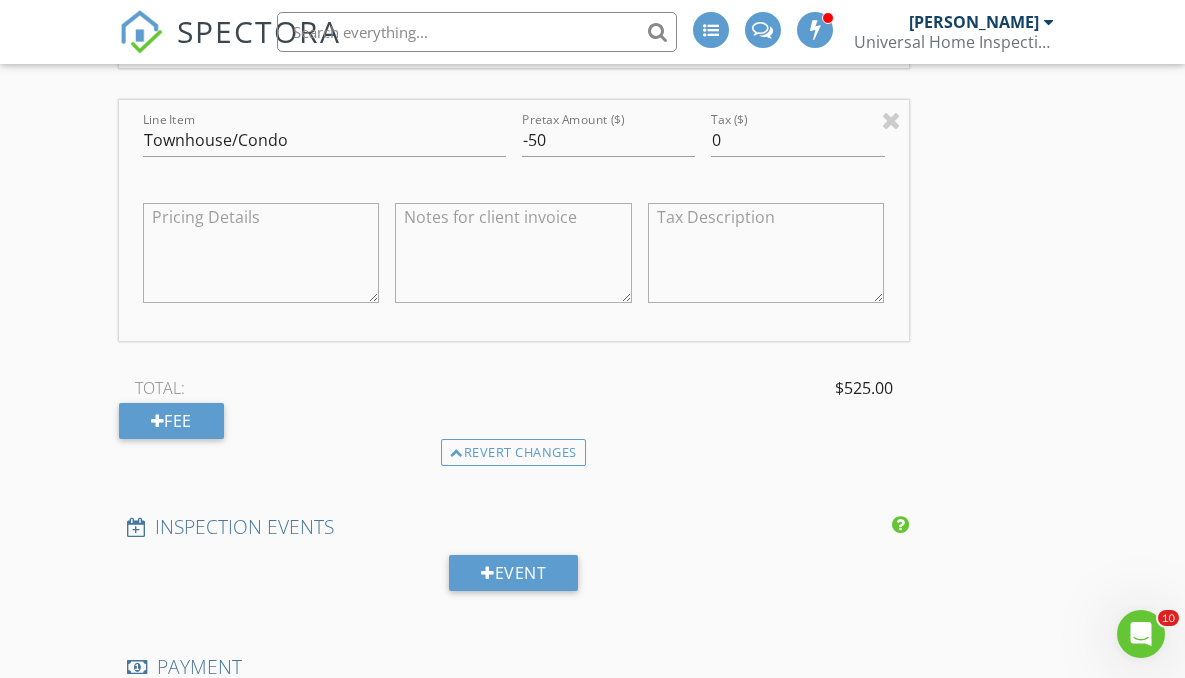 scroll, scrollTop: 2601, scrollLeft: 0, axis: vertical 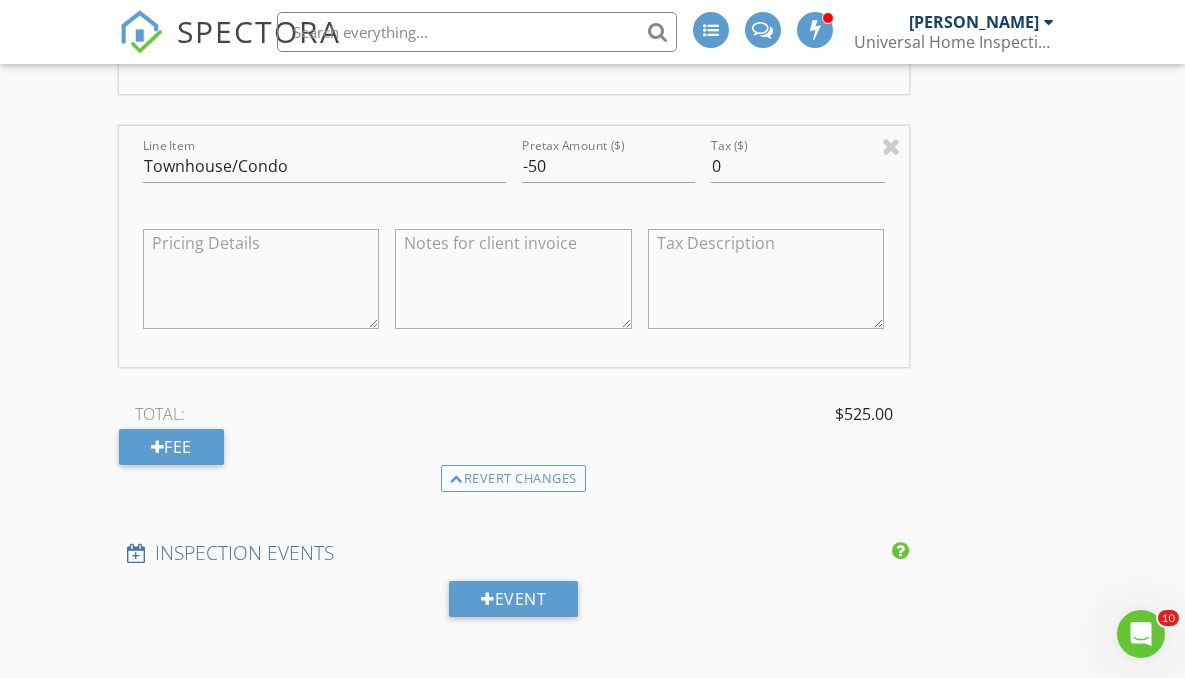 click on "TOTAL:   $525.00" at bounding box center [514, 414] 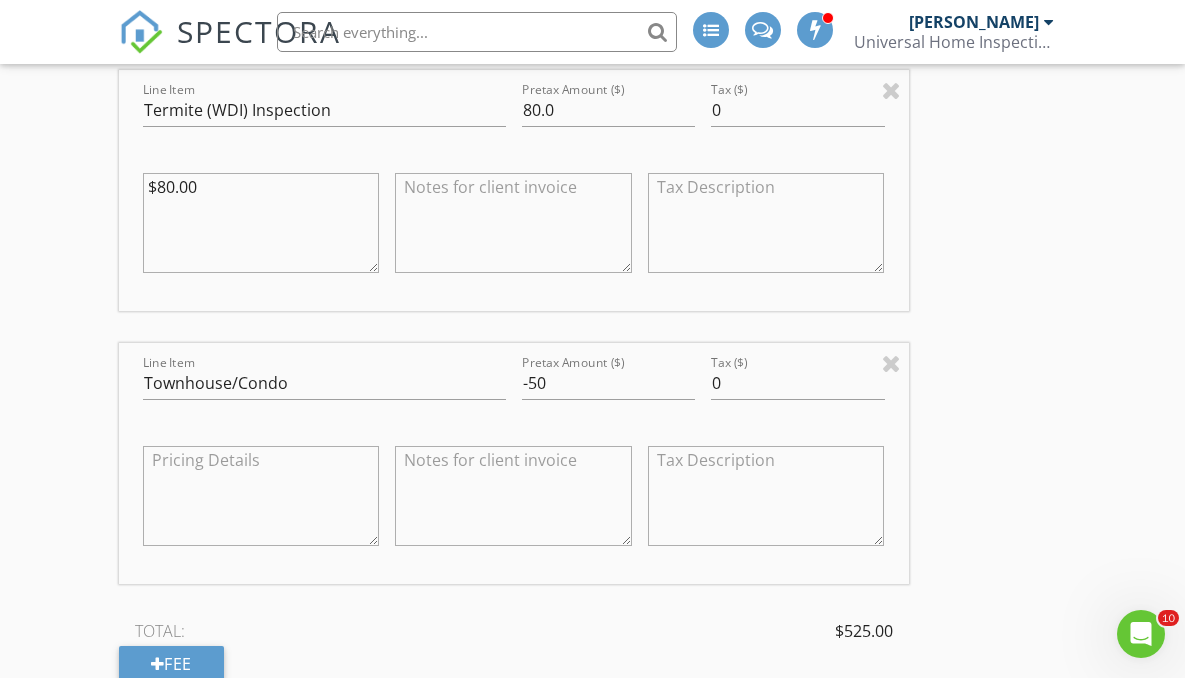 scroll, scrollTop: 2383, scrollLeft: 0, axis: vertical 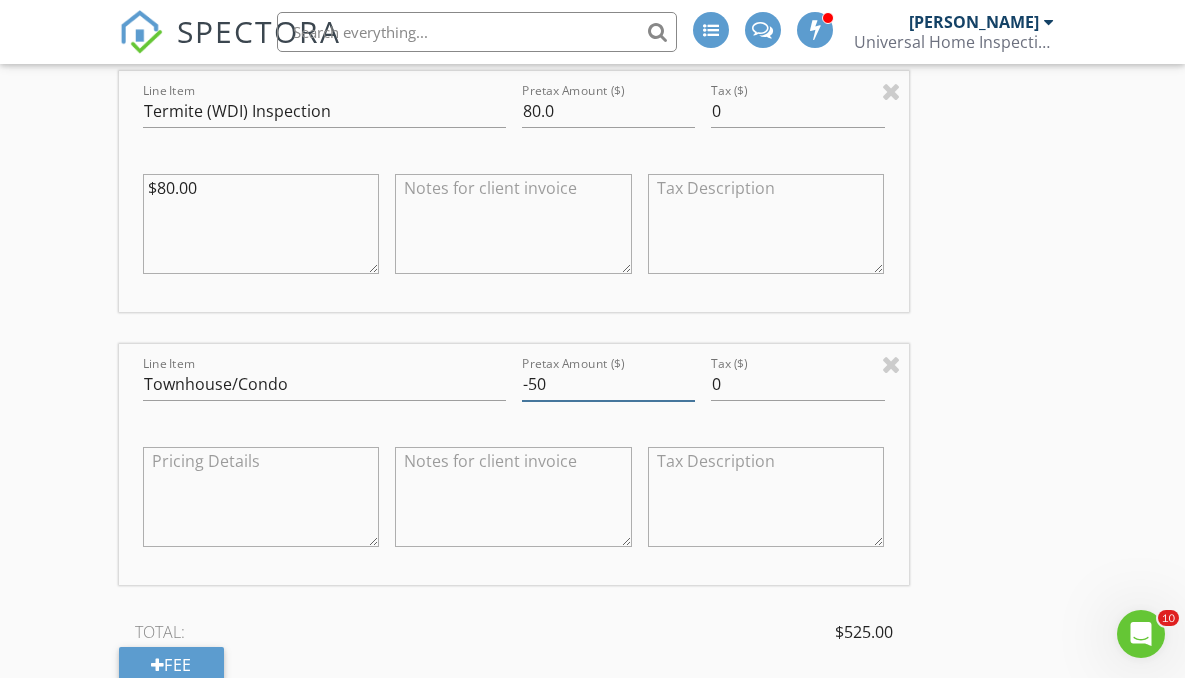 click on "-50" at bounding box center (609, 384) 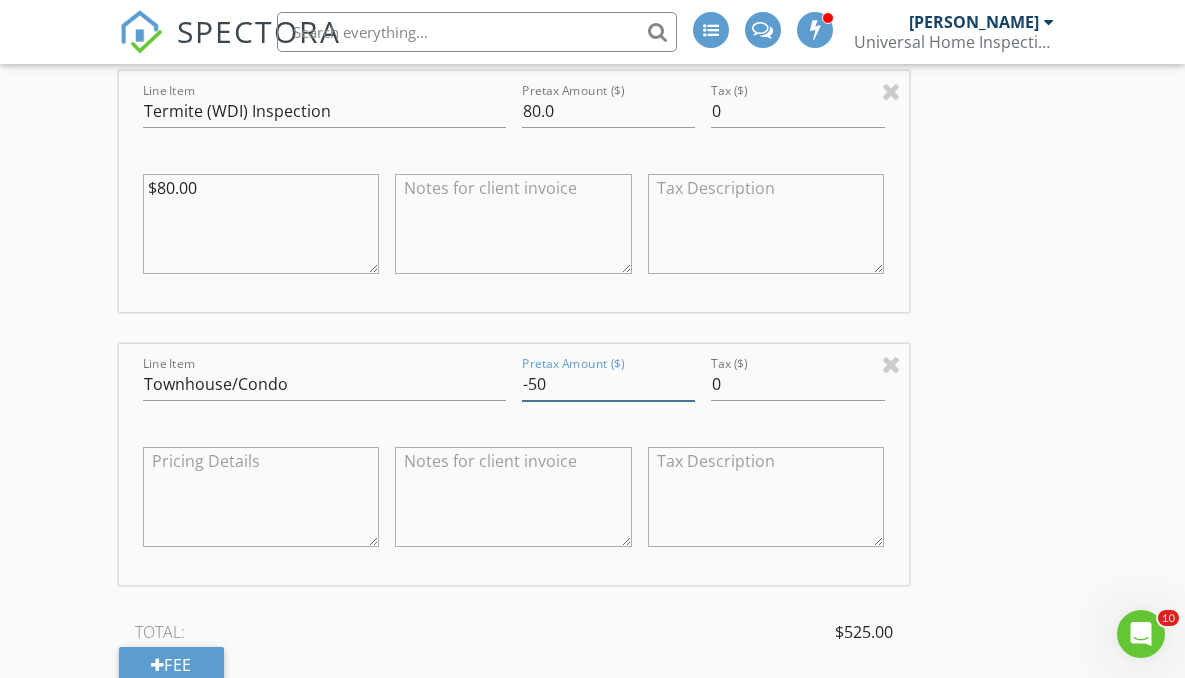 type on "-5" 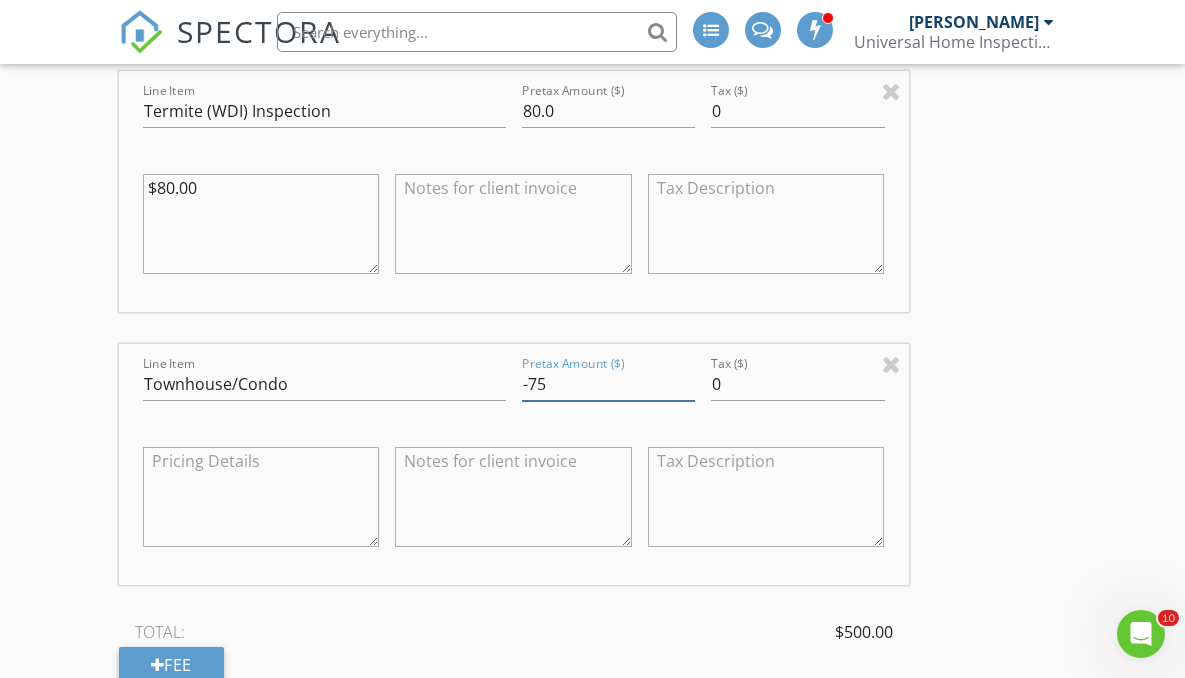 type on "-75" 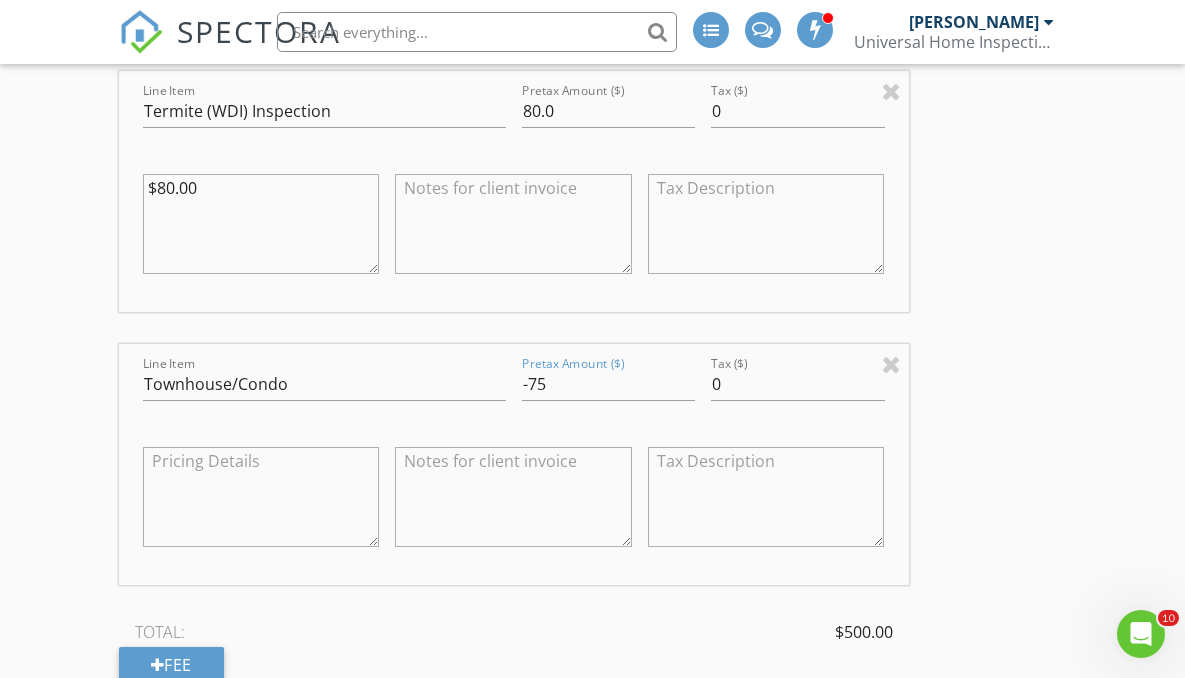 click on "INSPECTOR(S)
check_box   Michael Makely   PRIMARY   Michael Makely arrow_drop_down   check_box_outline_blank Michael Makely specifically requested
Date/Time
07/11/2025 11:00 AM
Location
Address Search       Address 906 Morning Glory Ct   Unit   City Jackson Township   State NJ   Zip 08527   County Ocean     Square Feet 721   Year Built 1988   Foundation arrow_drop_down     Michael Makely     49.3 miles     (an hour)     exceeds travel range
client
check_box Enable Client CC email for this inspection   Client Search     check_box_outline_blank Client is a Company/Organization     First Name Jessica   Last Name Thomas   Email dottedbow@icloud.com   CC Email   Phone 732-814-0035   Address   City   State   Zip     Tags         Notes   Private Notes
ADD ADDITIONAL client
SERVICES" at bounding box center (593, 279) 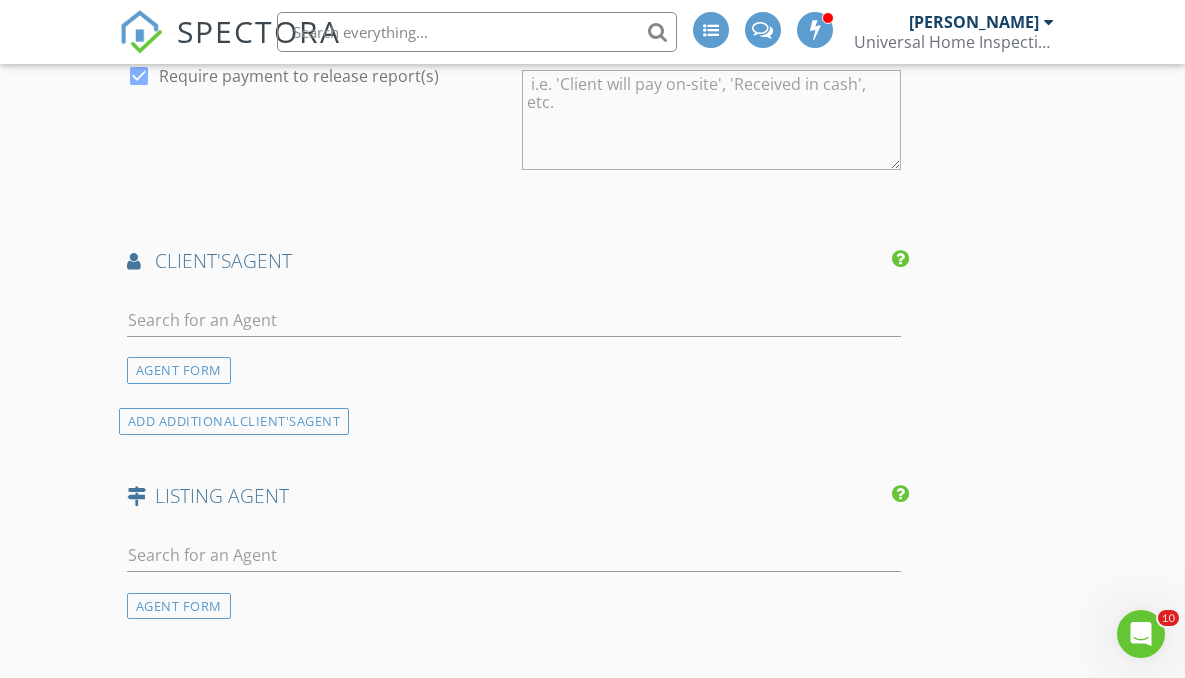 scroll, scrollTop: 3342, scrollLeft: 0, axis: vertical 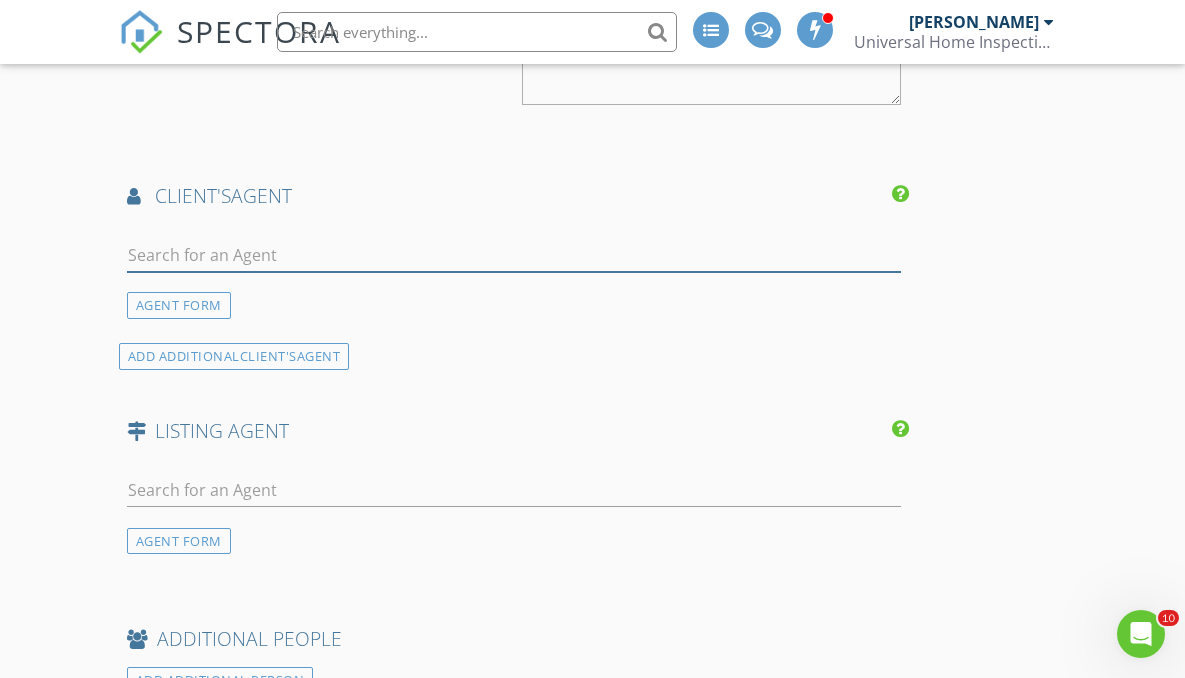 click at bounding box center [514, 255] 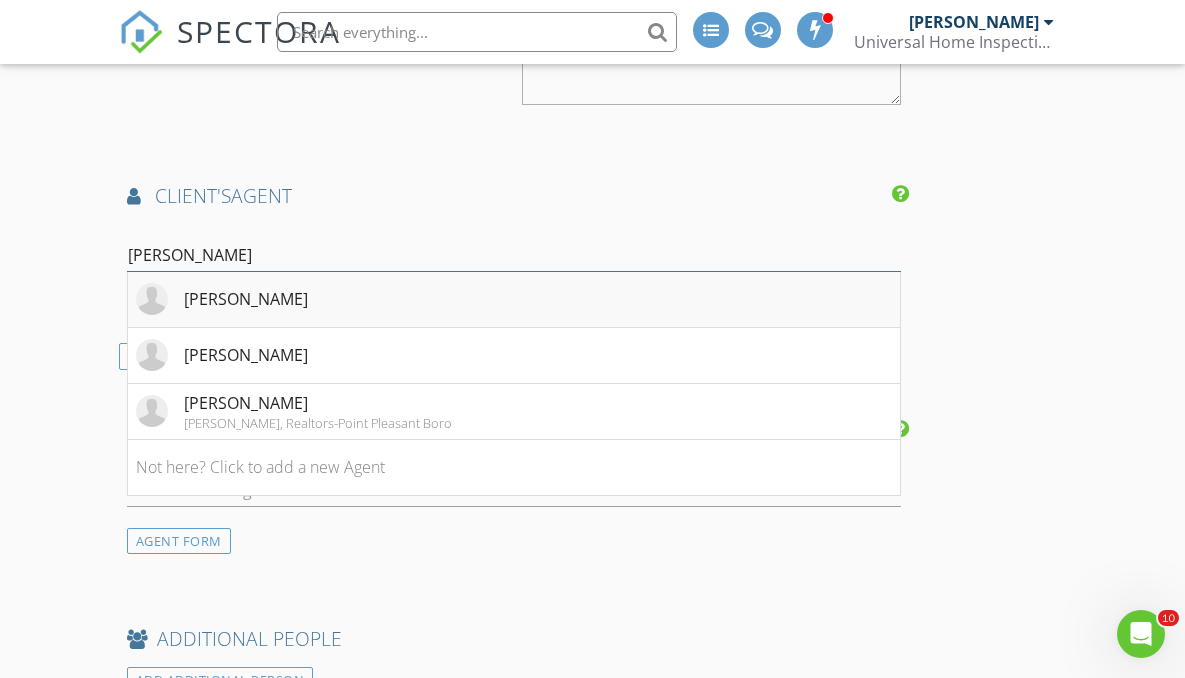 type on "Diane" 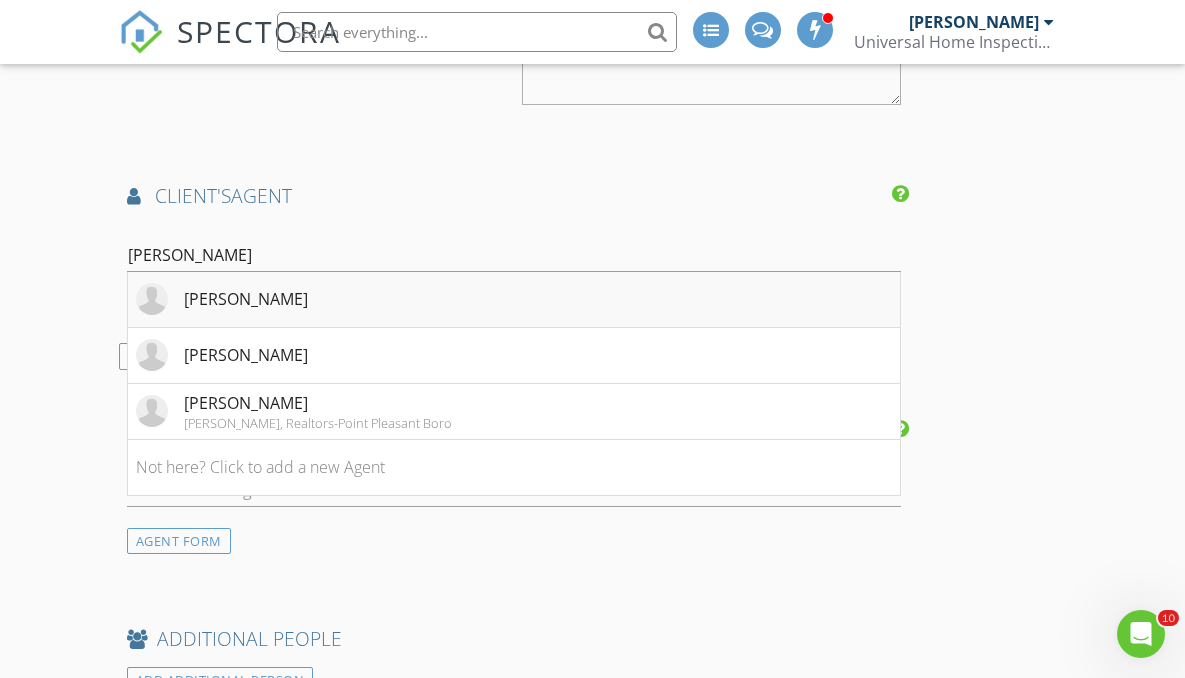 click on "[PERSON_NAME]" at bounding box center (246, 299) 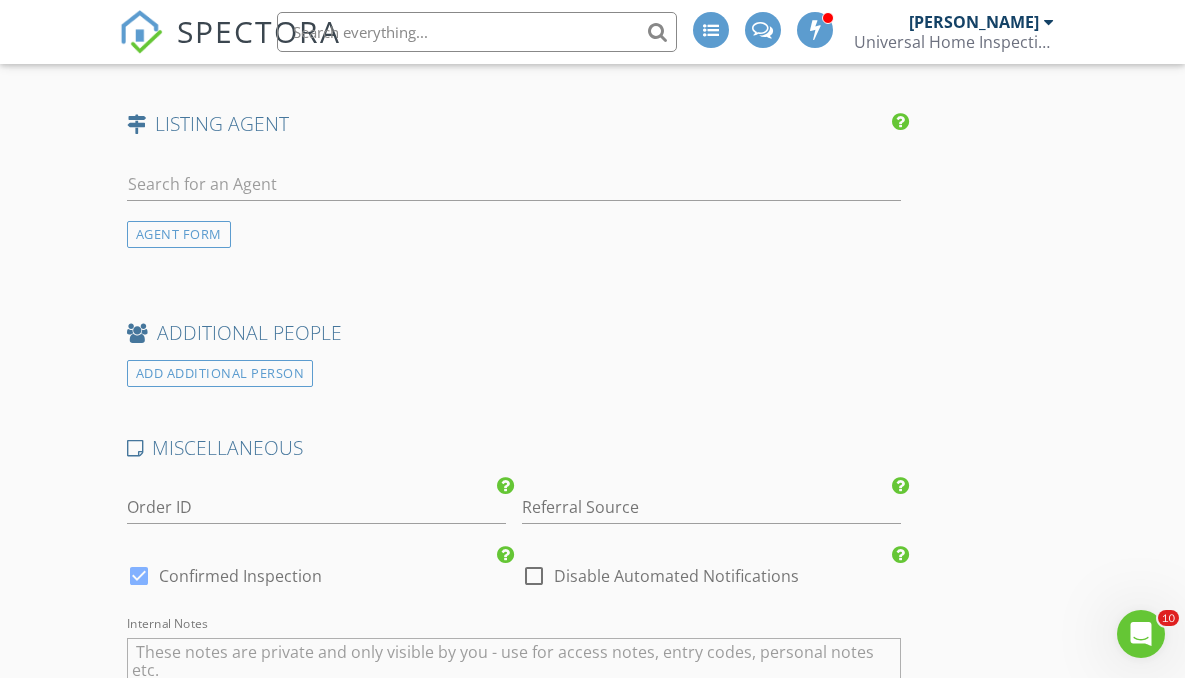 scroll, scrollTop: 4169, scrollLeft: 0, axis: vertical 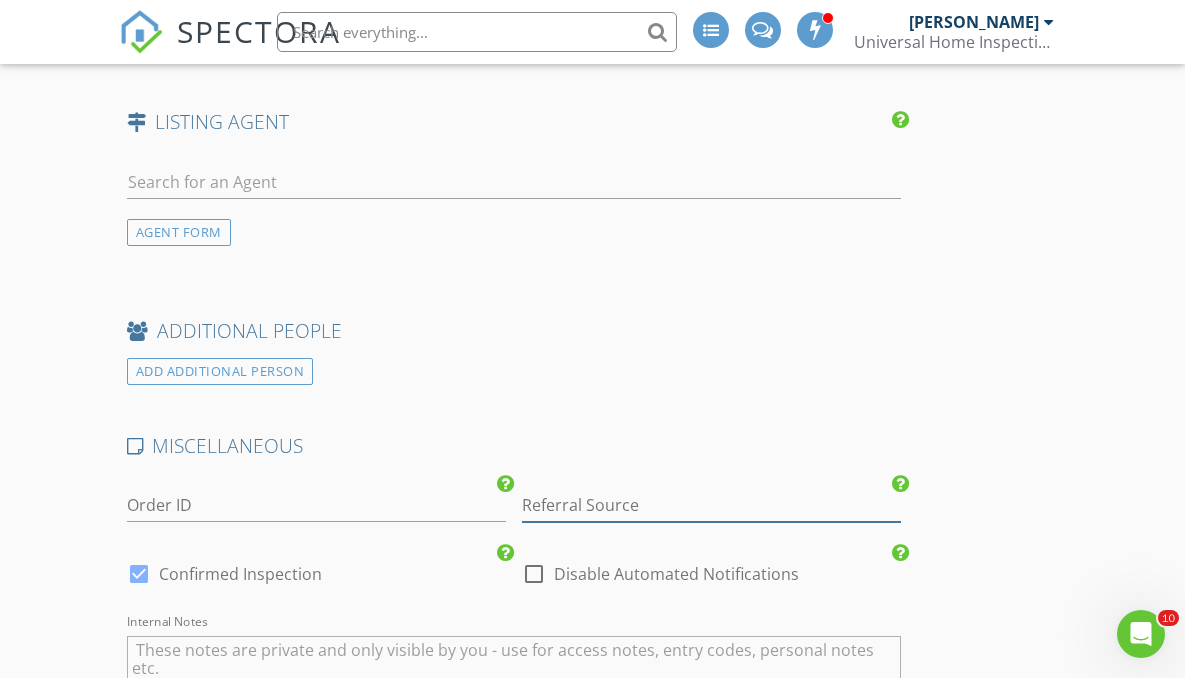 click at bounding box center (711, 505) 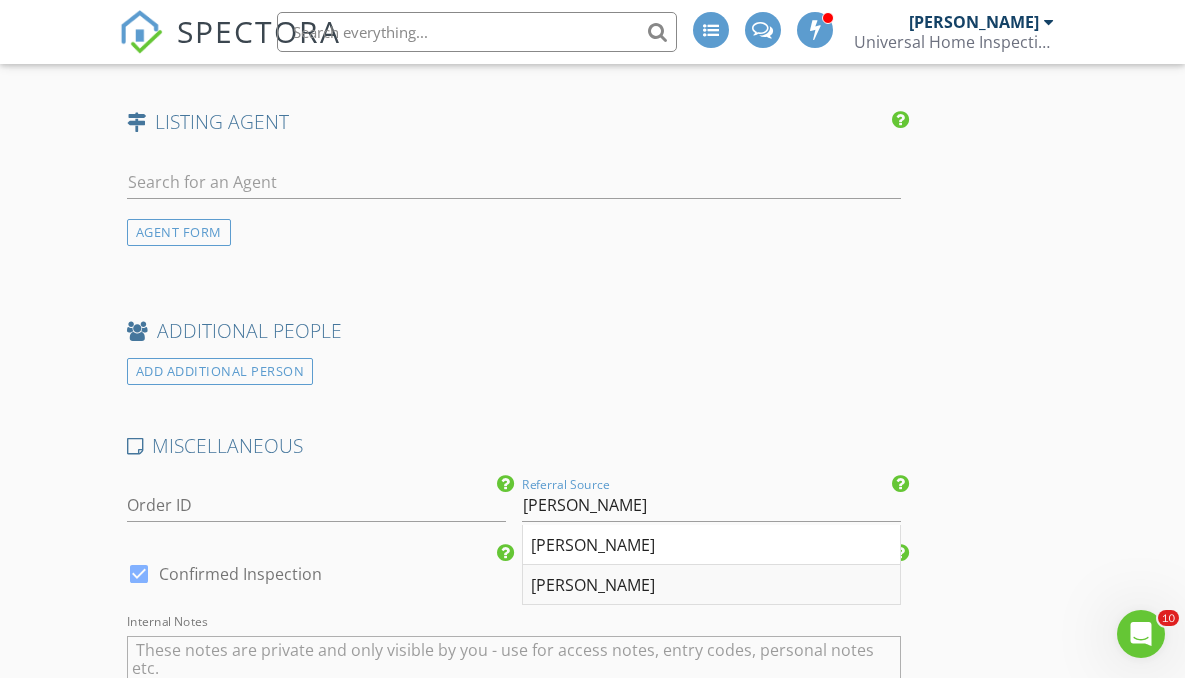 click on "[PERSON_NAME]" at bounding box center (711, 585) 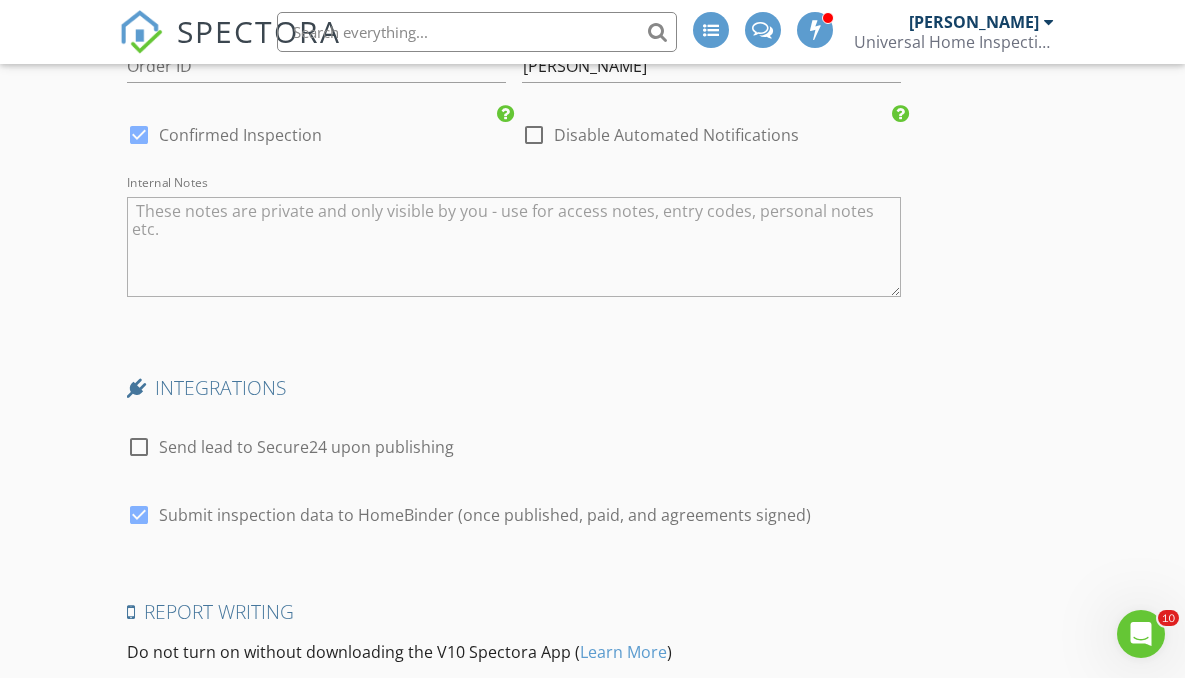 scroll, scrollTop: 4778, scrollLeft: 0, axis: vertical 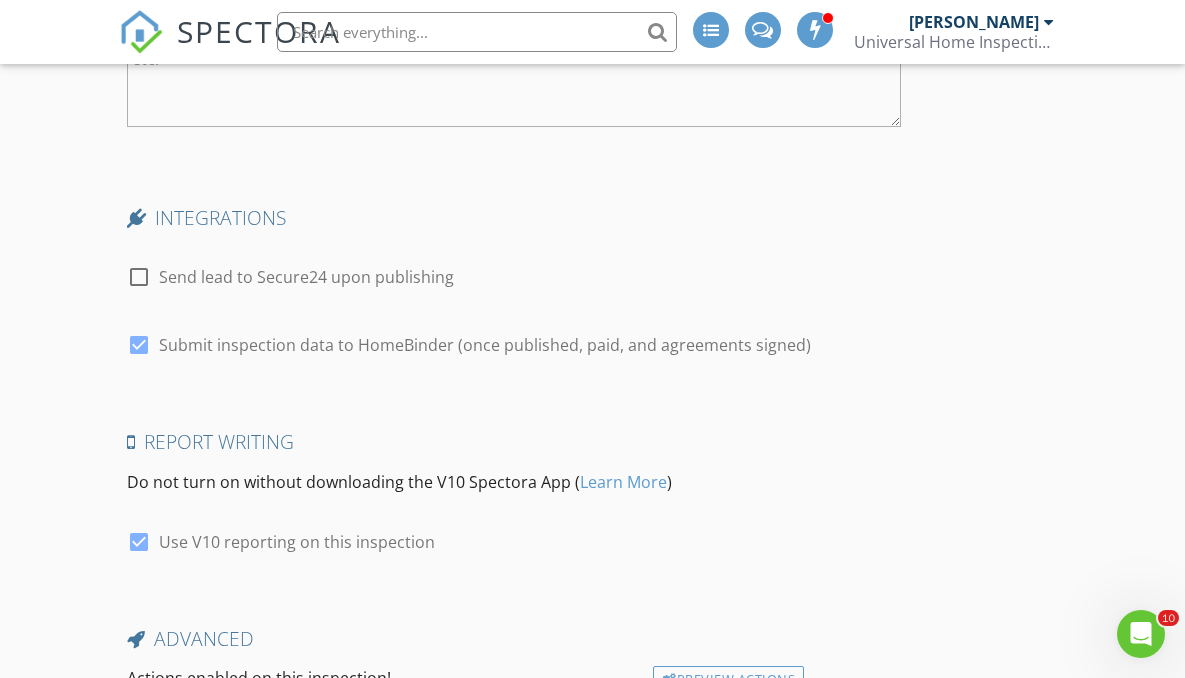 click at bounding box center (139, 345) 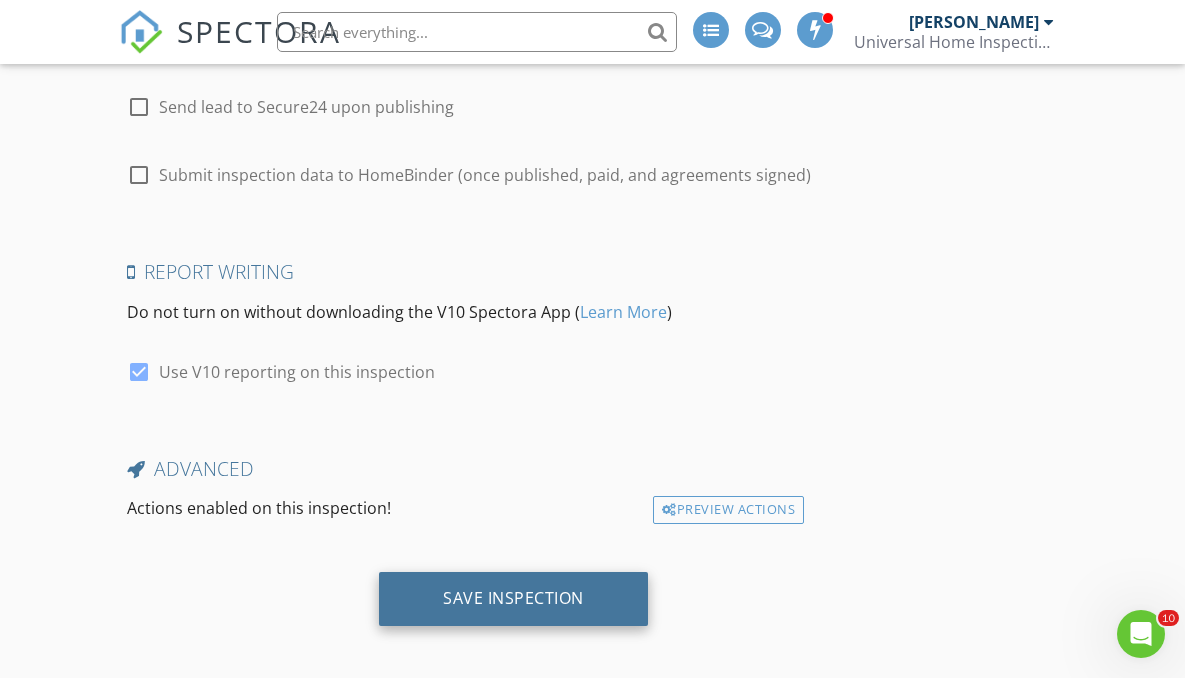 scroll, scrollTop: 4932, scrollLeft: 0, axis: vertical 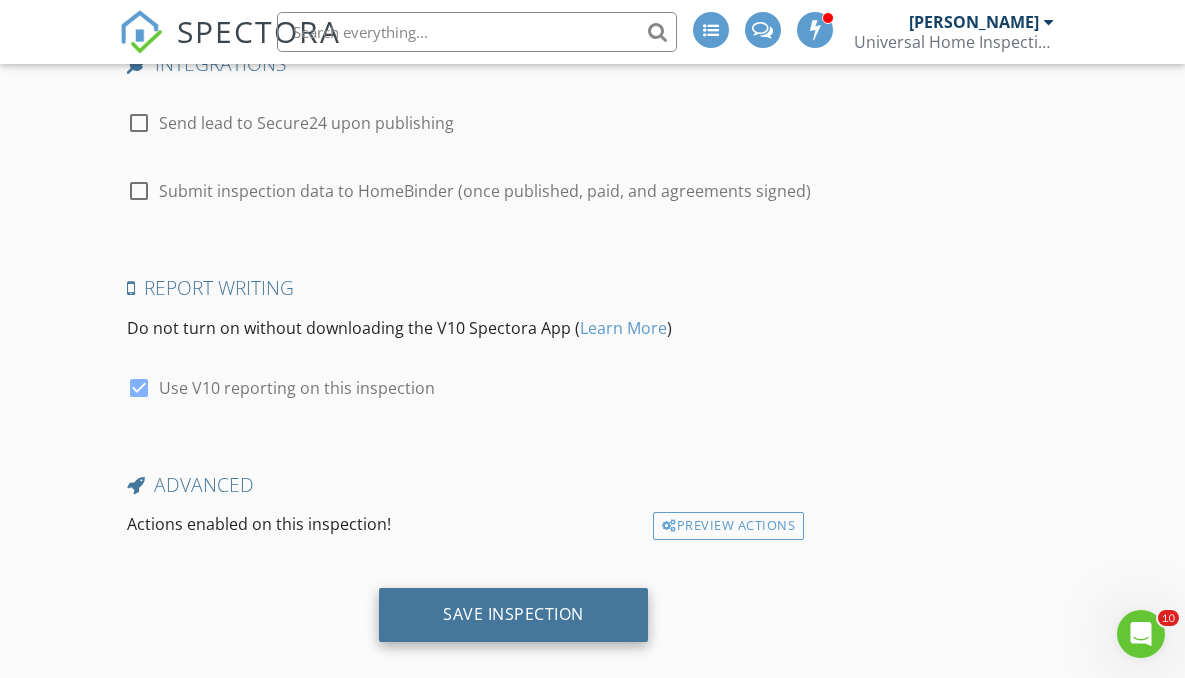 click on "Save Inspection" at bounding box center (513, 614) 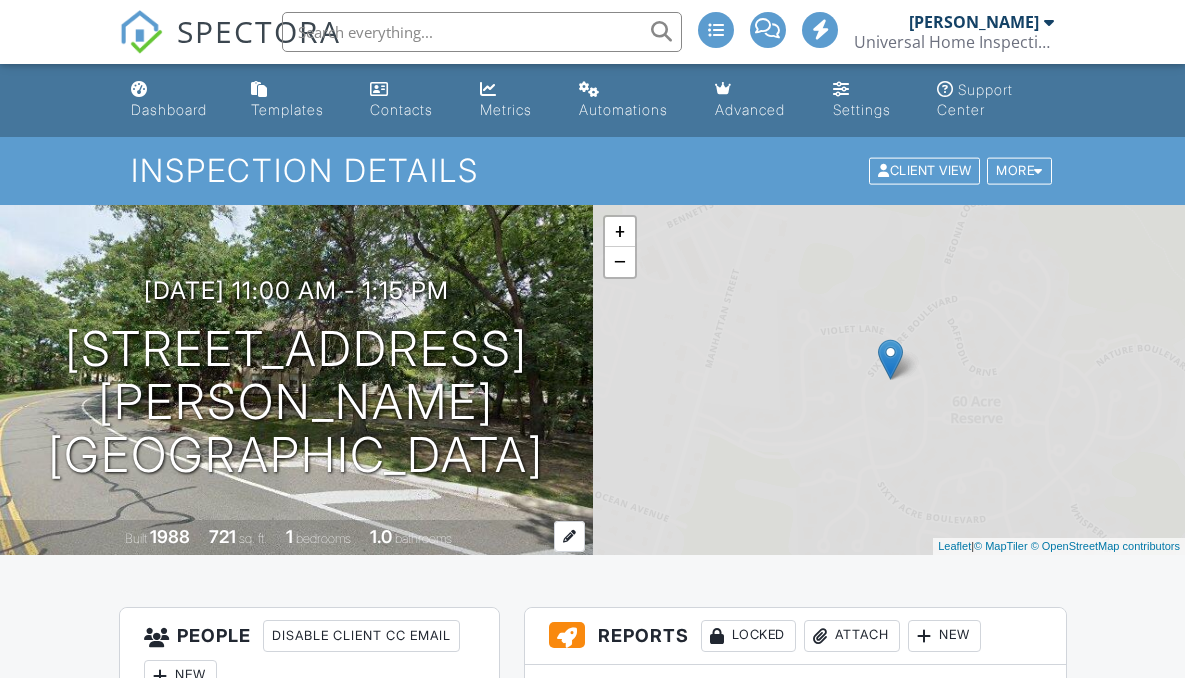 scroll, scrollTop: 0, scrollLeft: 0, axis: both 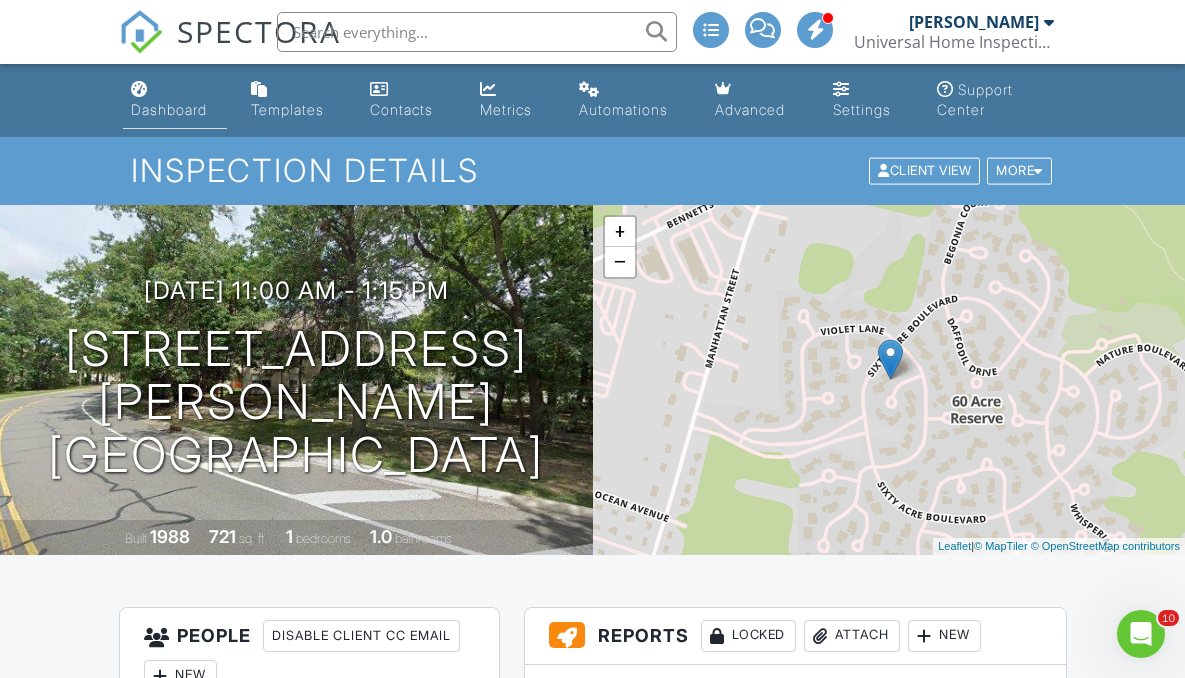 click on "Dashboard" at bounding box center [169, 109] 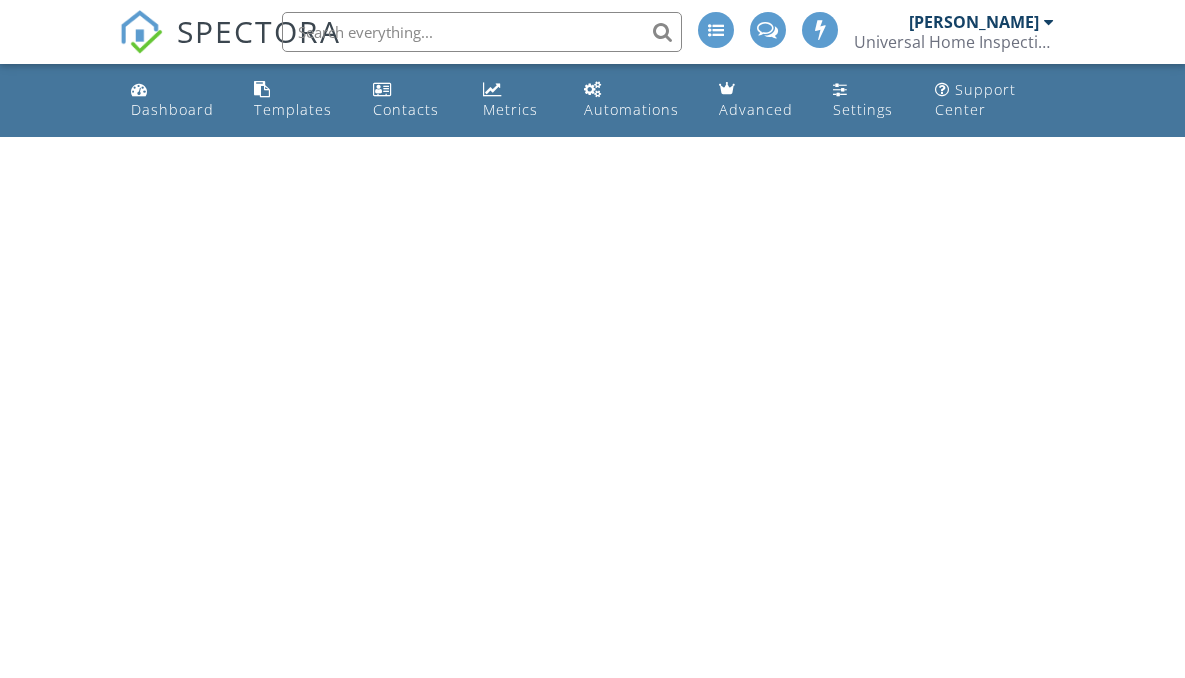 scroll, scrollTop: 0, scrollLeft: 0, axis: both 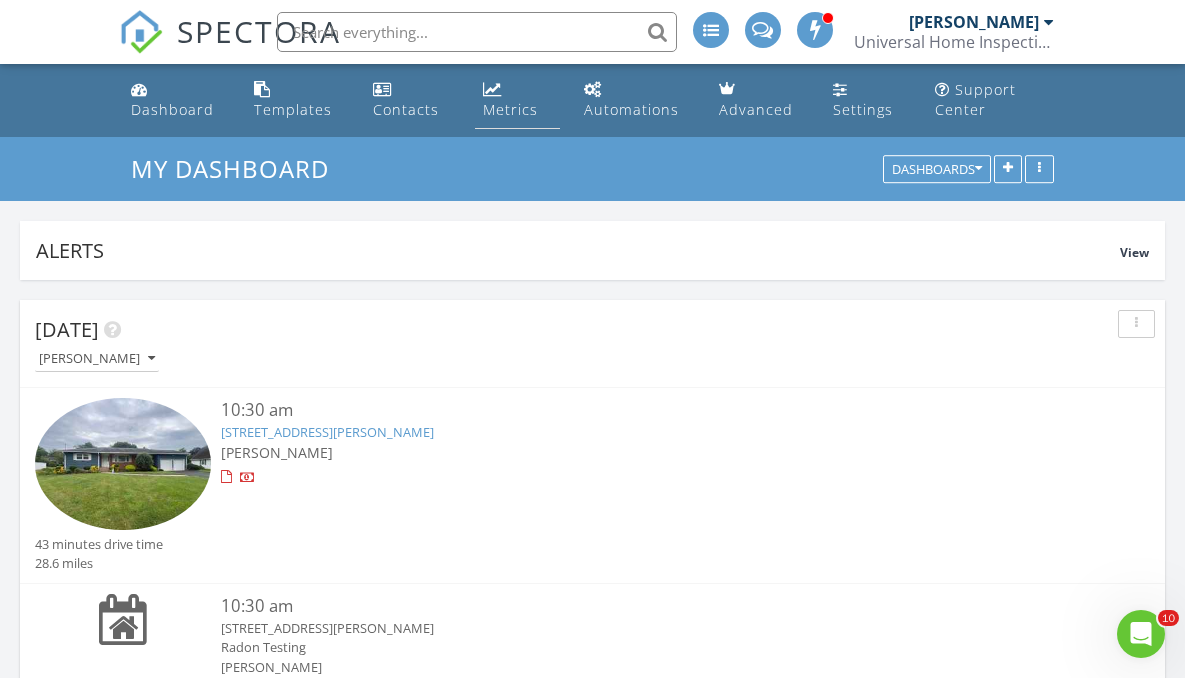 click on "Metrics" at bounding box center (510, 109) 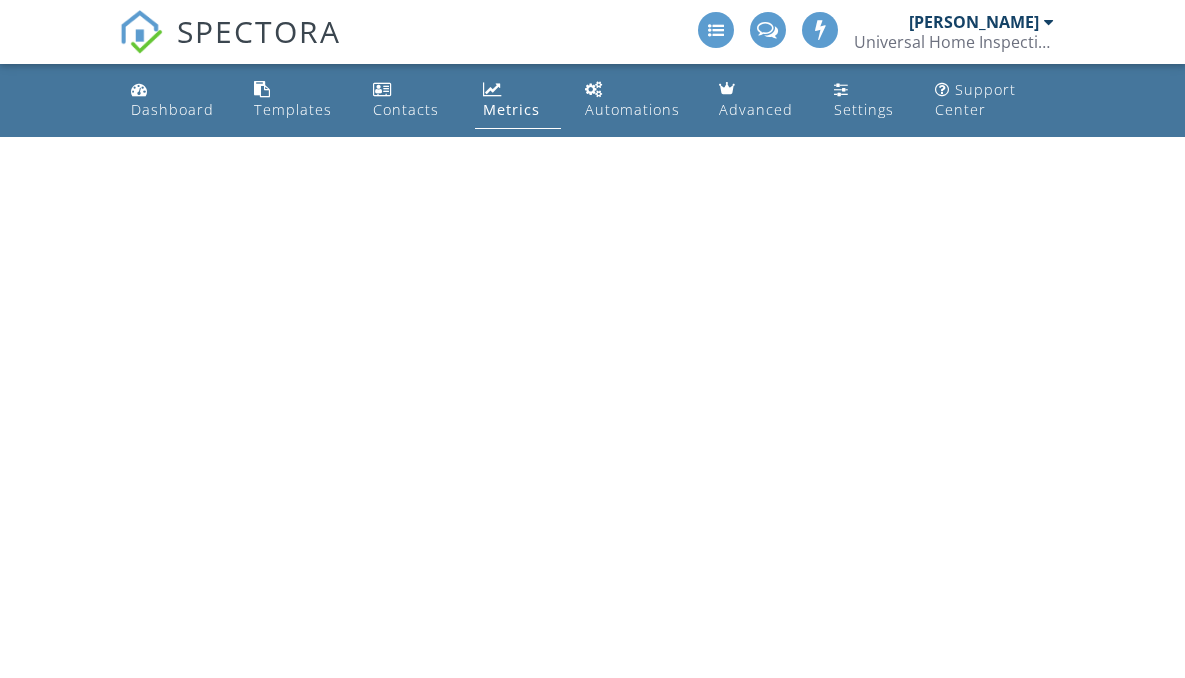 scroll, scrollTop: 0, scrollLeft: 0, axis: both 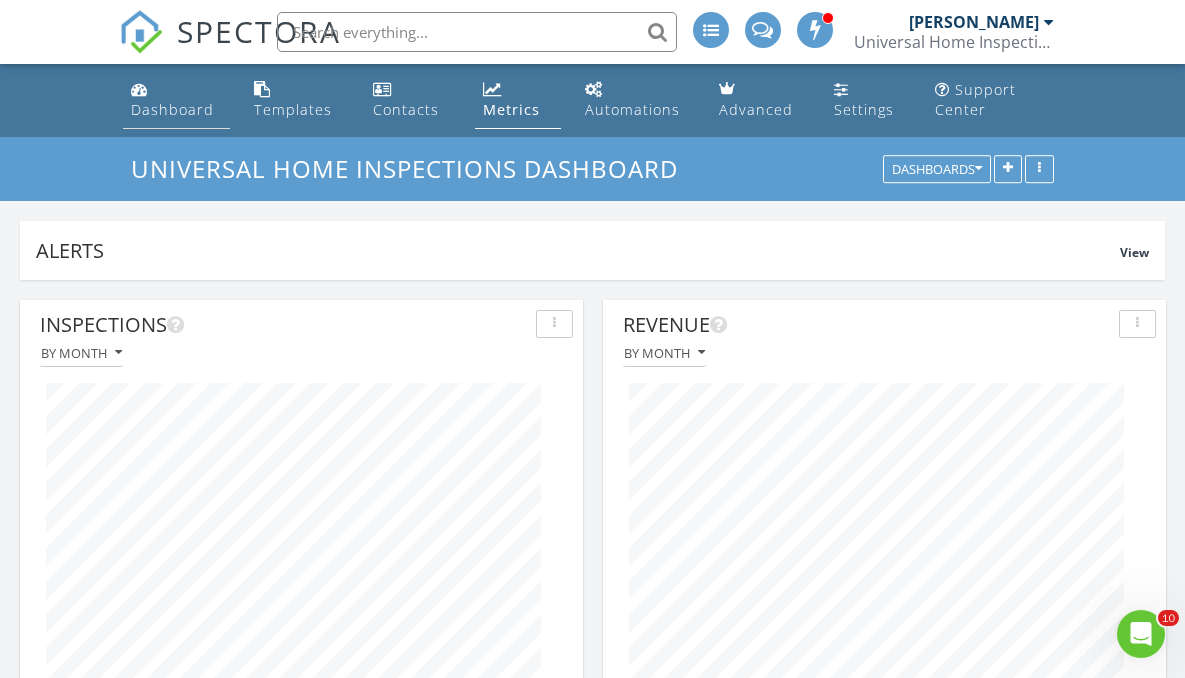 click on "Dashboard" at bounding box center (172, 109) 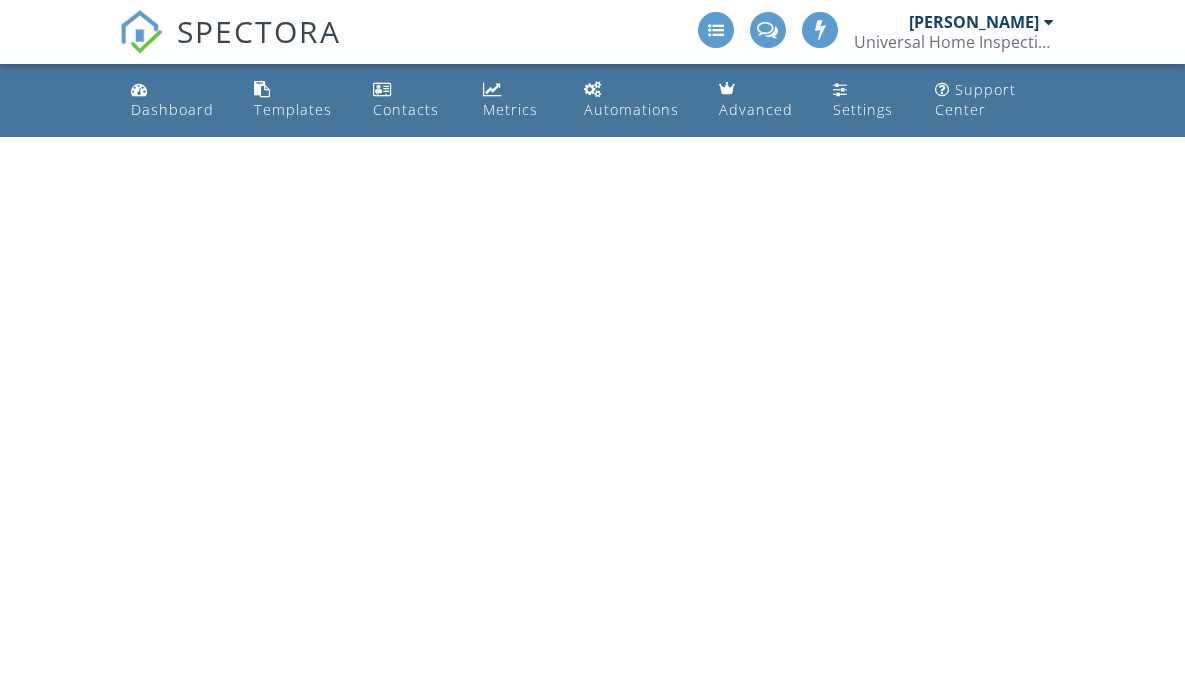 scroll, scrollTop: 0, scrollLeft: 0, axis: both 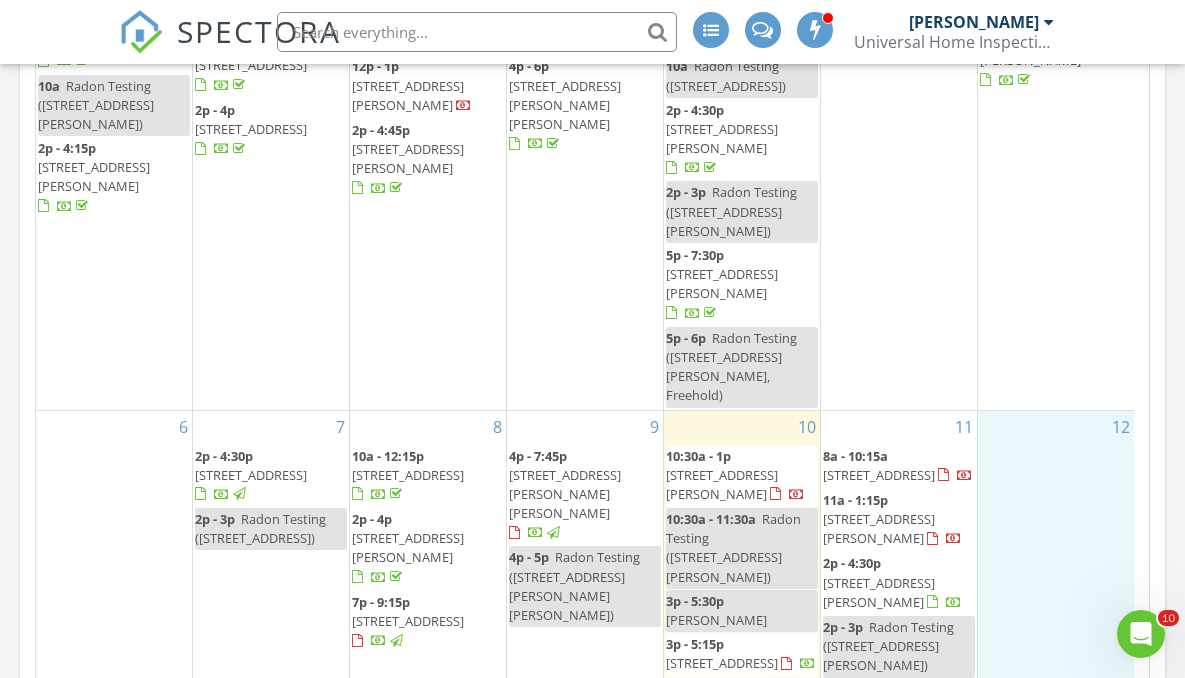 click on "12" at bounding box center [1056, 545] 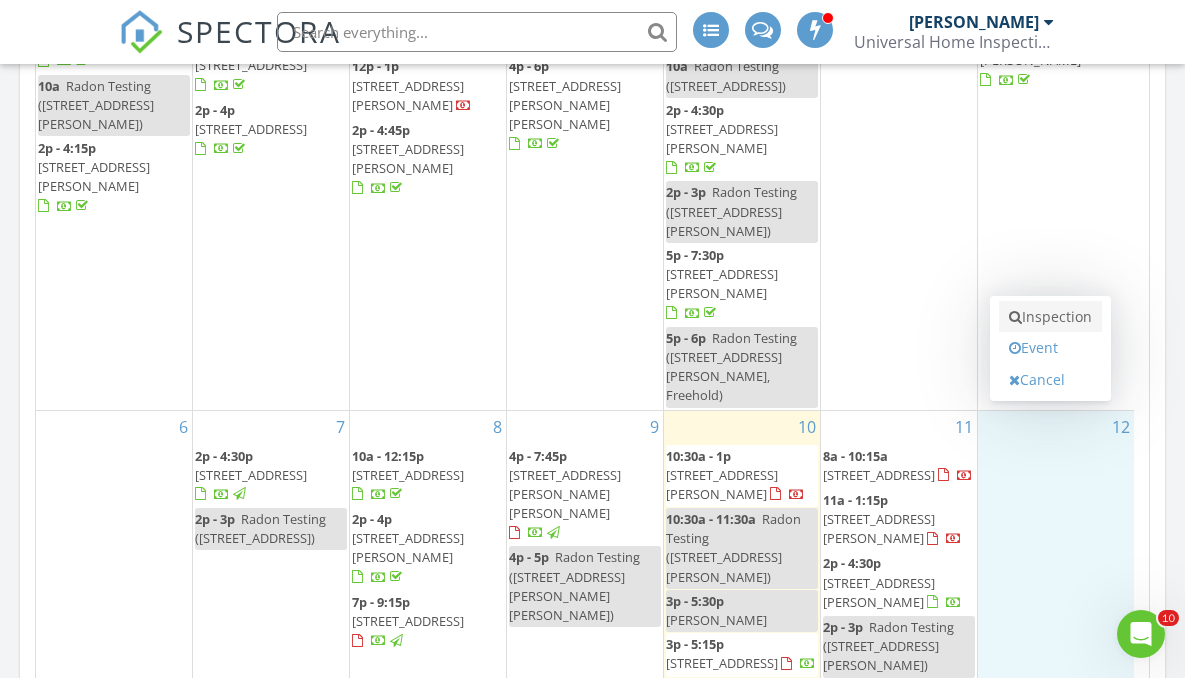 click on "Inspection" at bounding box center (1050, 317) 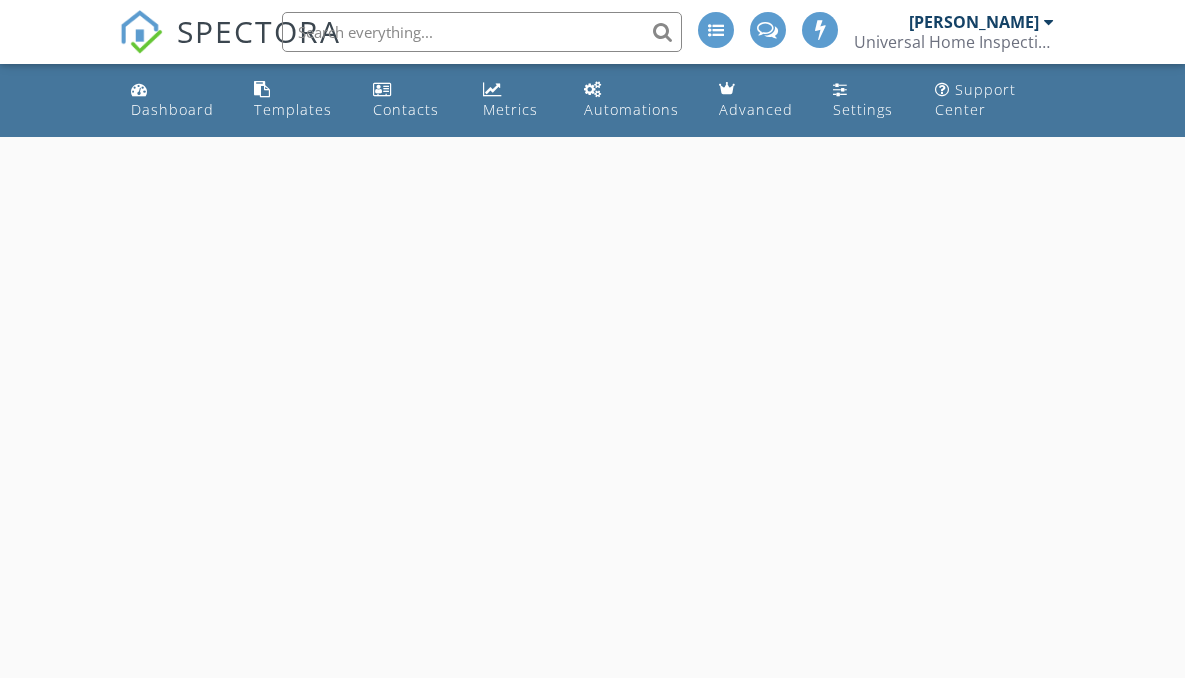 scroll, scrollTop: 0, scrollLeft: 0, axis: both 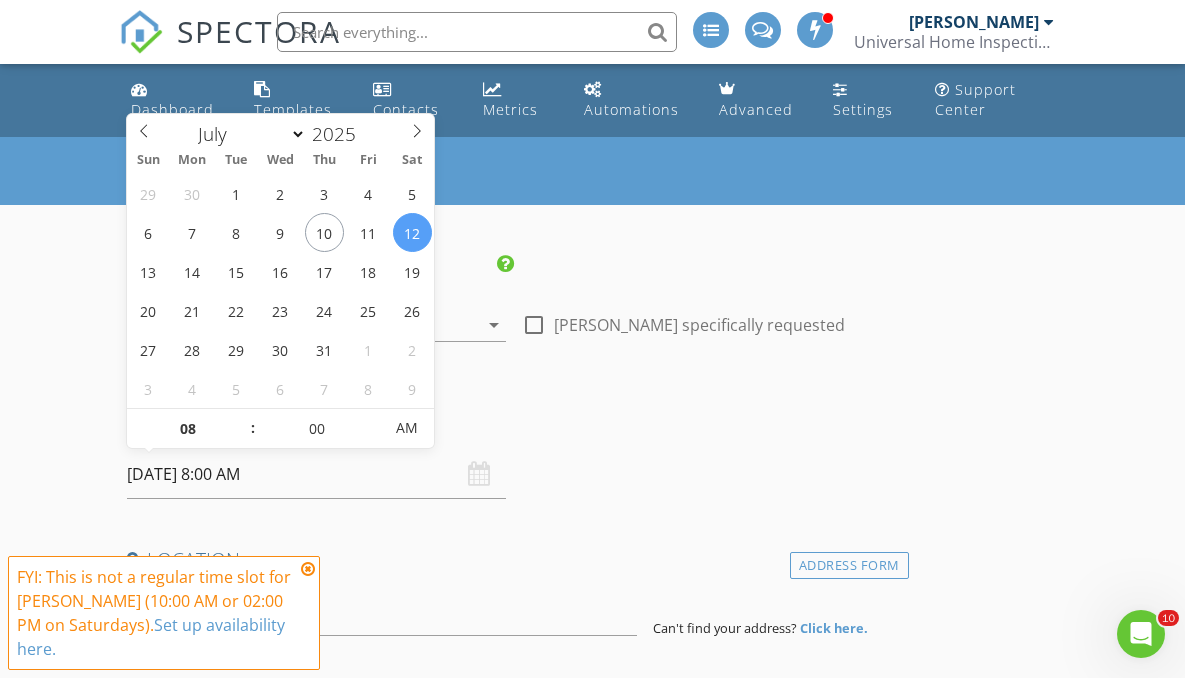 click on "[DATE] 8:00 AM" at bounding box center (316, 474) 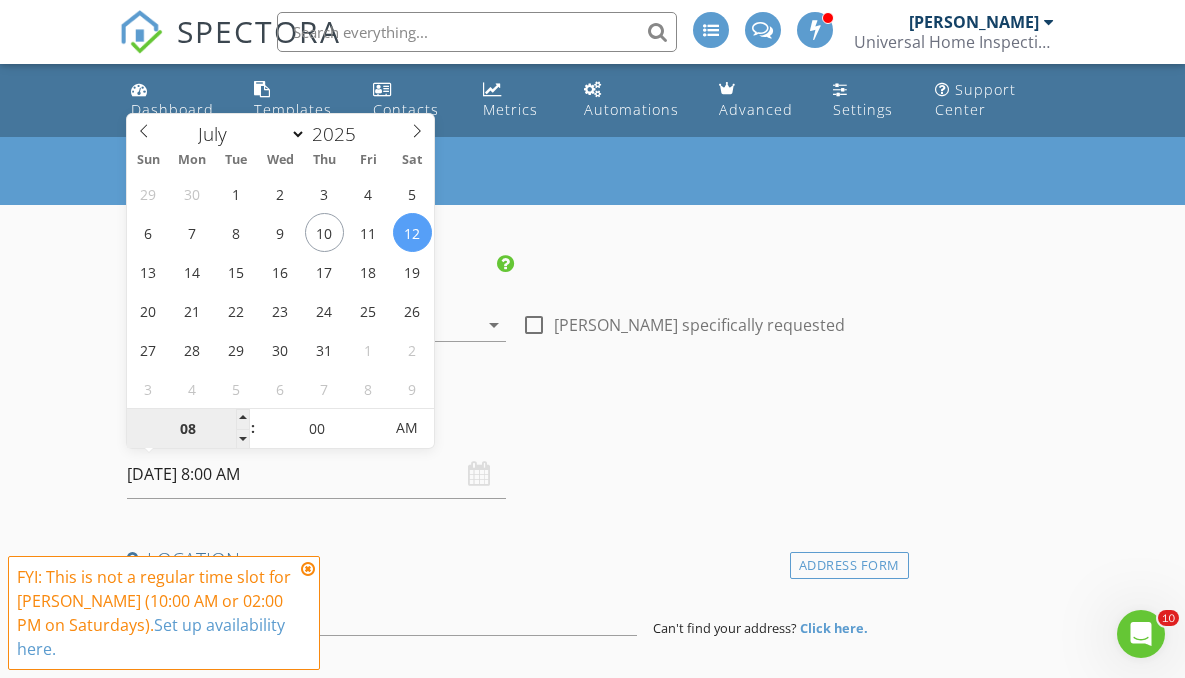 click on "08" at bounding box center [188, 429] 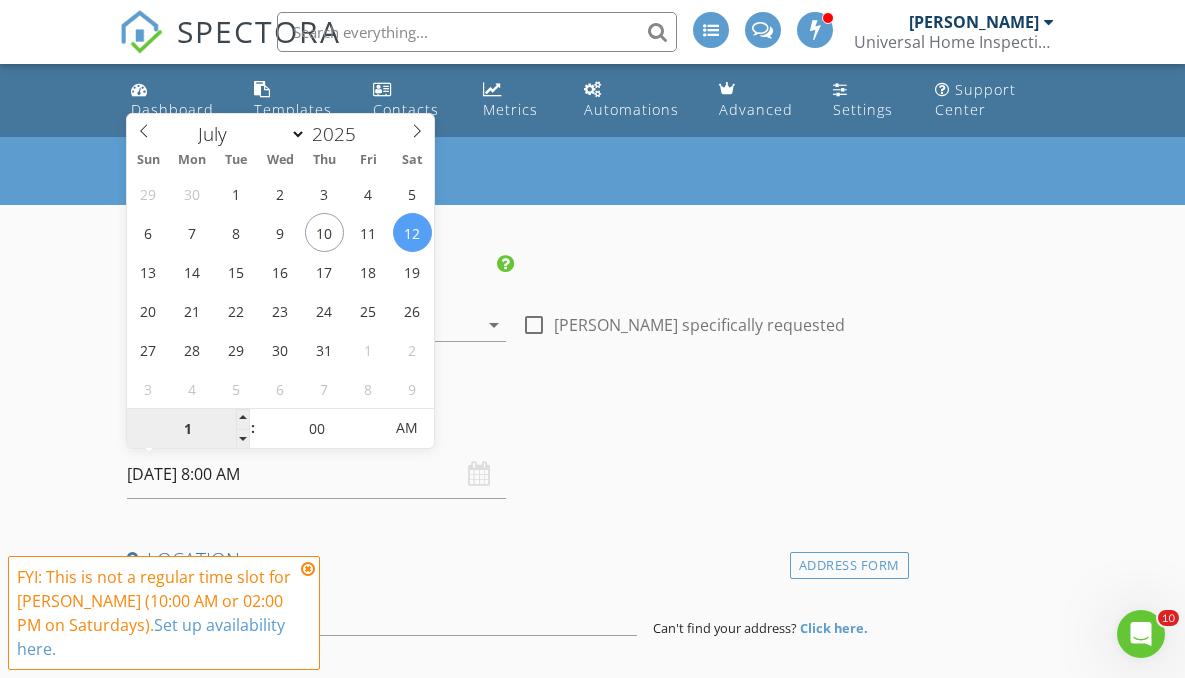 type on "10" 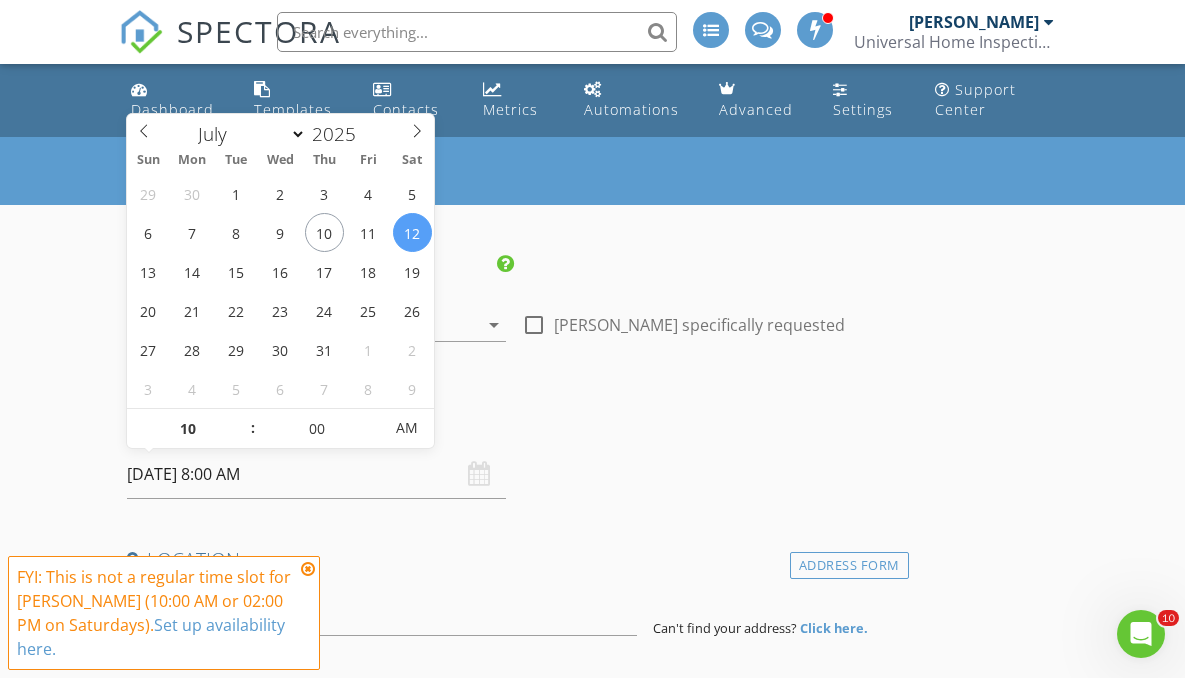 type on "[DATE] 10:00 AM" 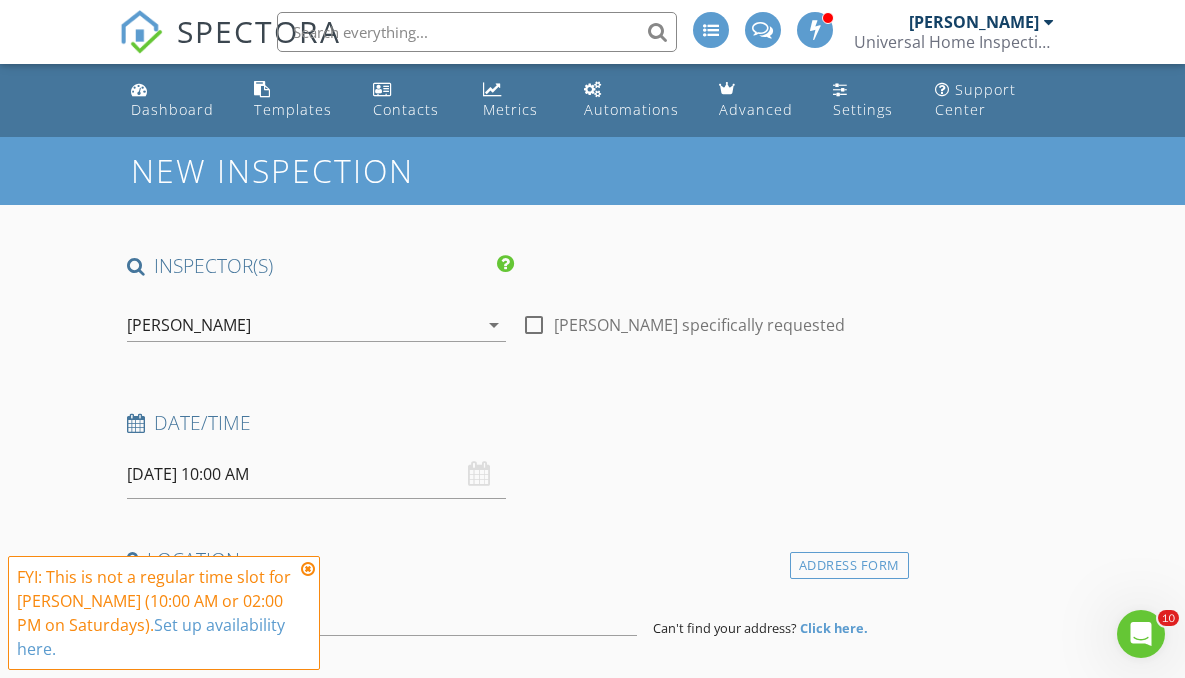 click on "Date/Time
07/12/2025 10:00 AM" at bounding box center [514, 454] 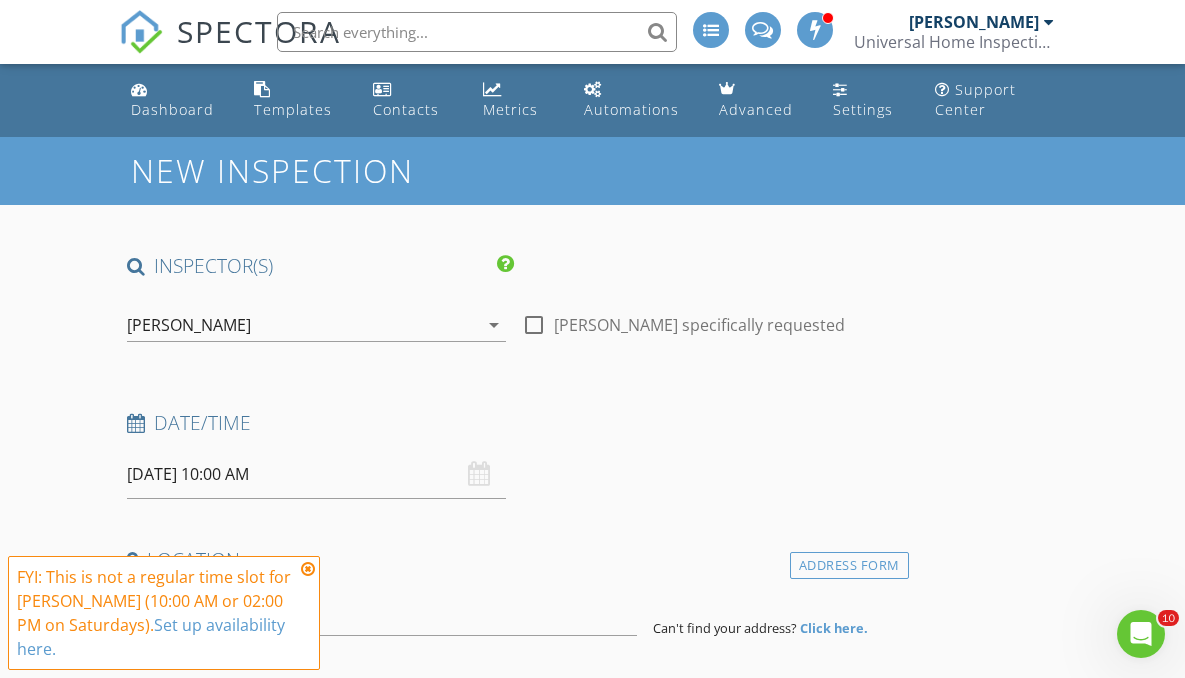 click at bounding box center [308, 569] 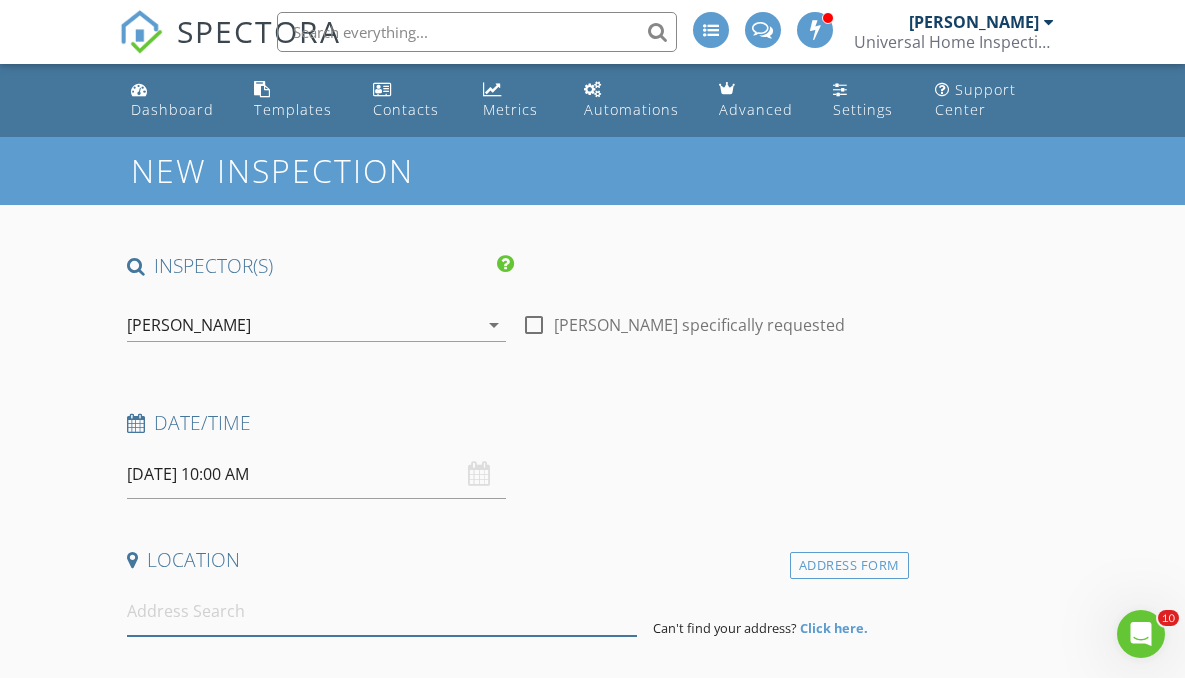 click at bounding box center [382, 611] 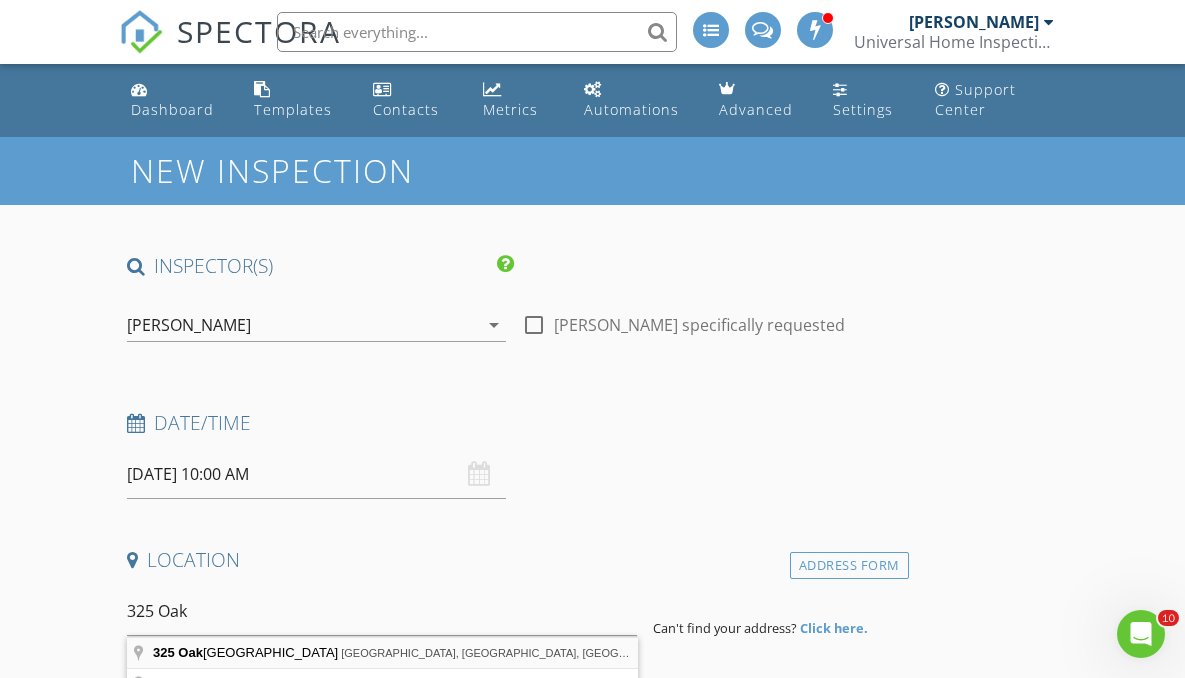 type on "325 Oak Hill Road, Red Bank, NJ, USA" 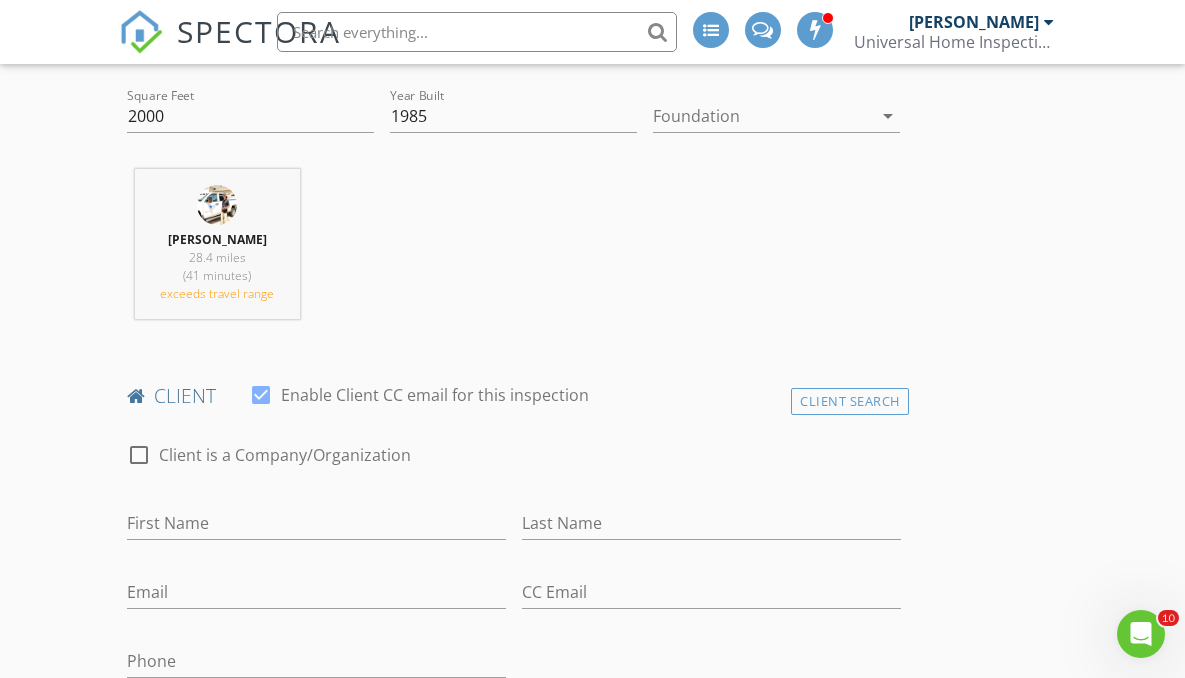 scroll, scrollTop: 712, scrollLeft: 0, axis: vertical 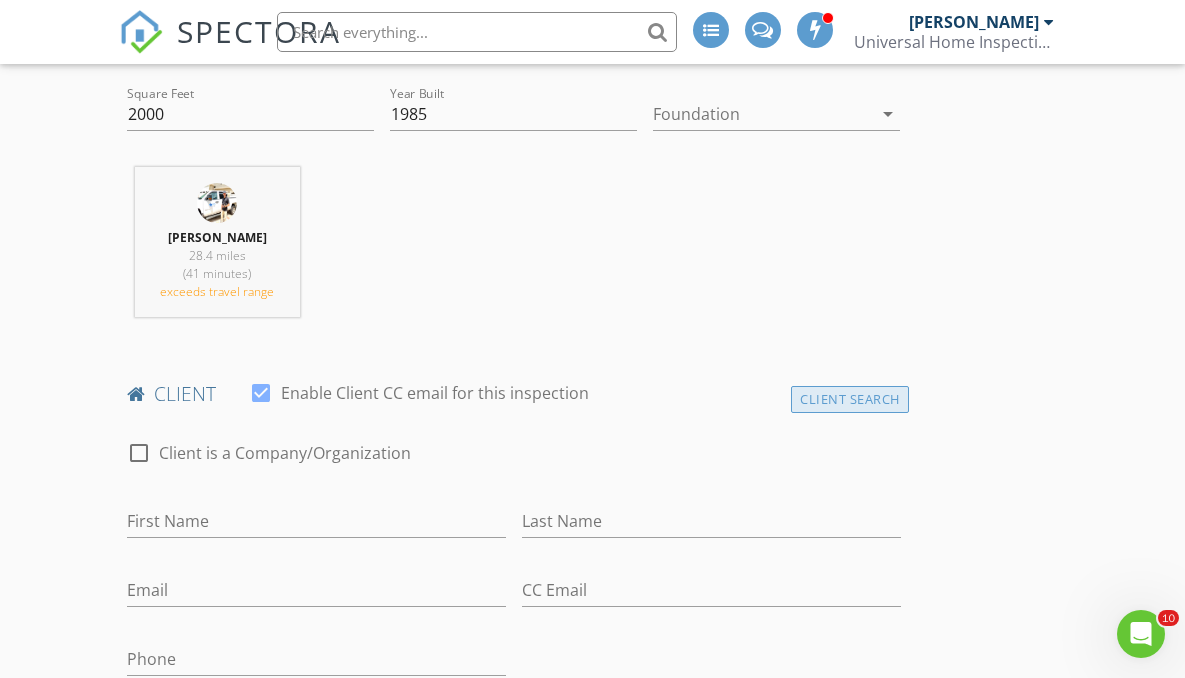 click on "Client Search" at bounding box center (850, 399) 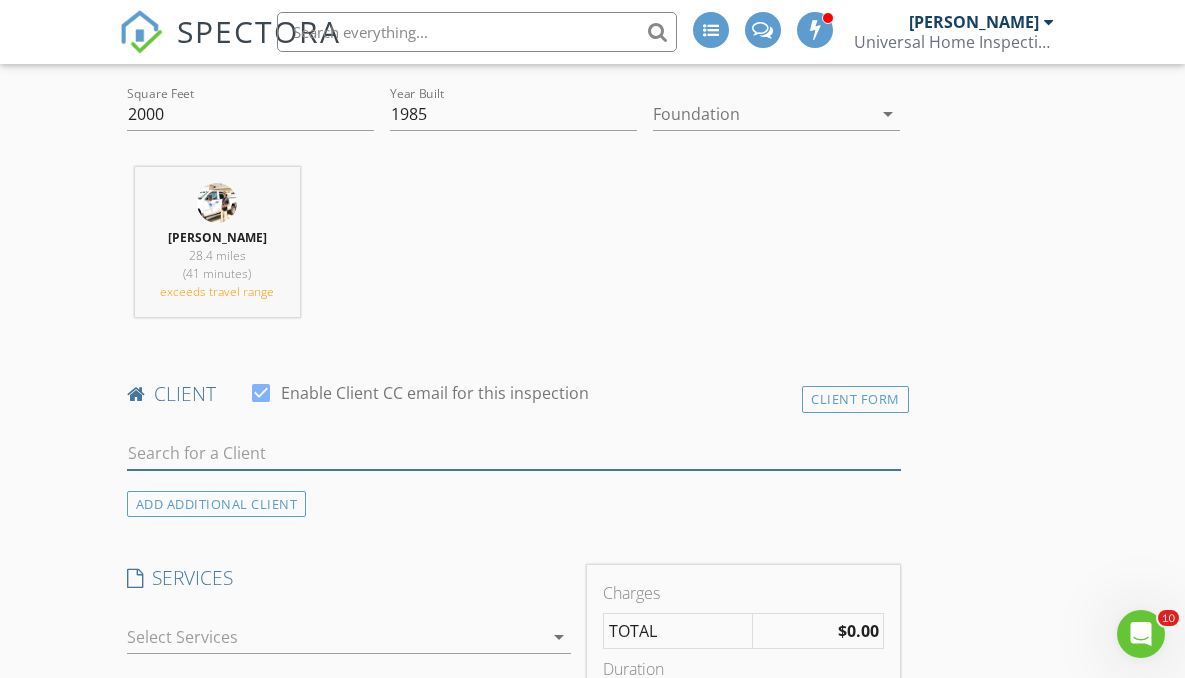 click at bounding box center [514, 453] 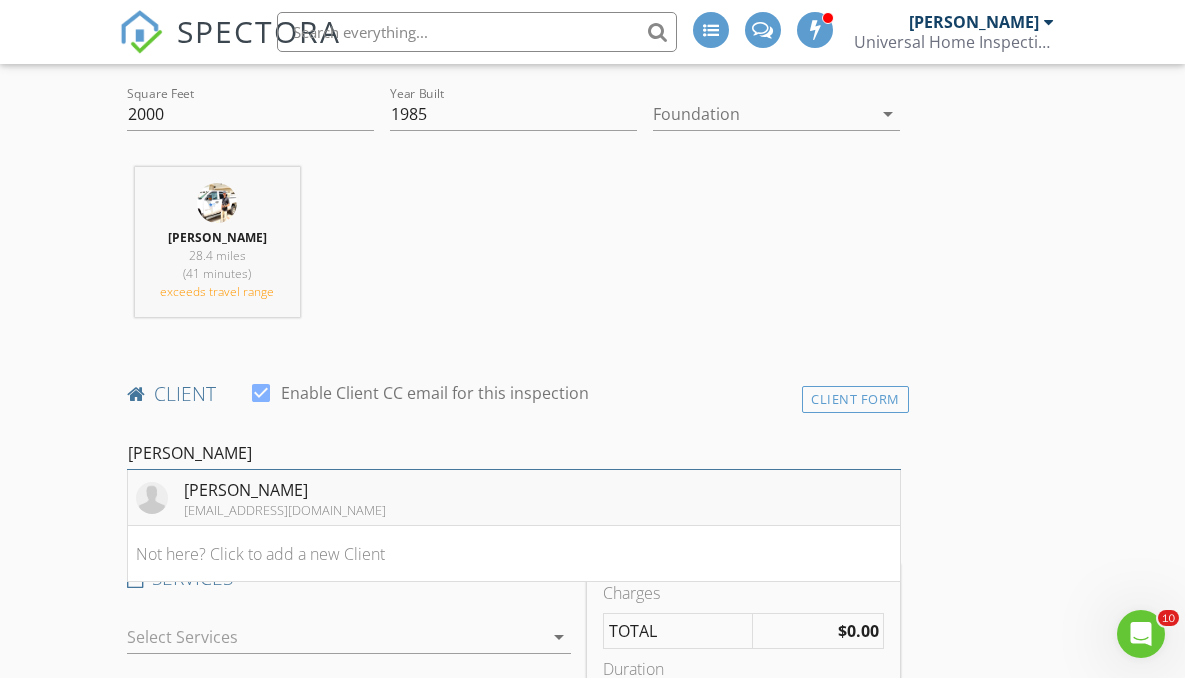 type on "Scott Sc" 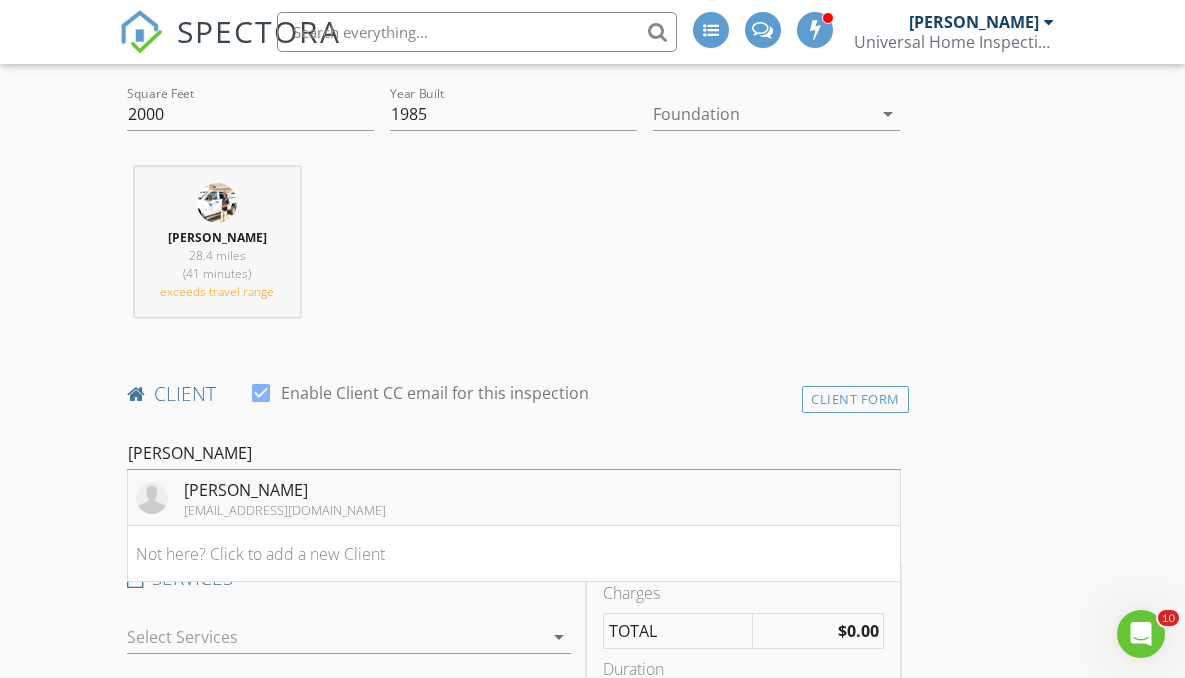 click on "Scott Schoemer" at bounding box center (285, 490) 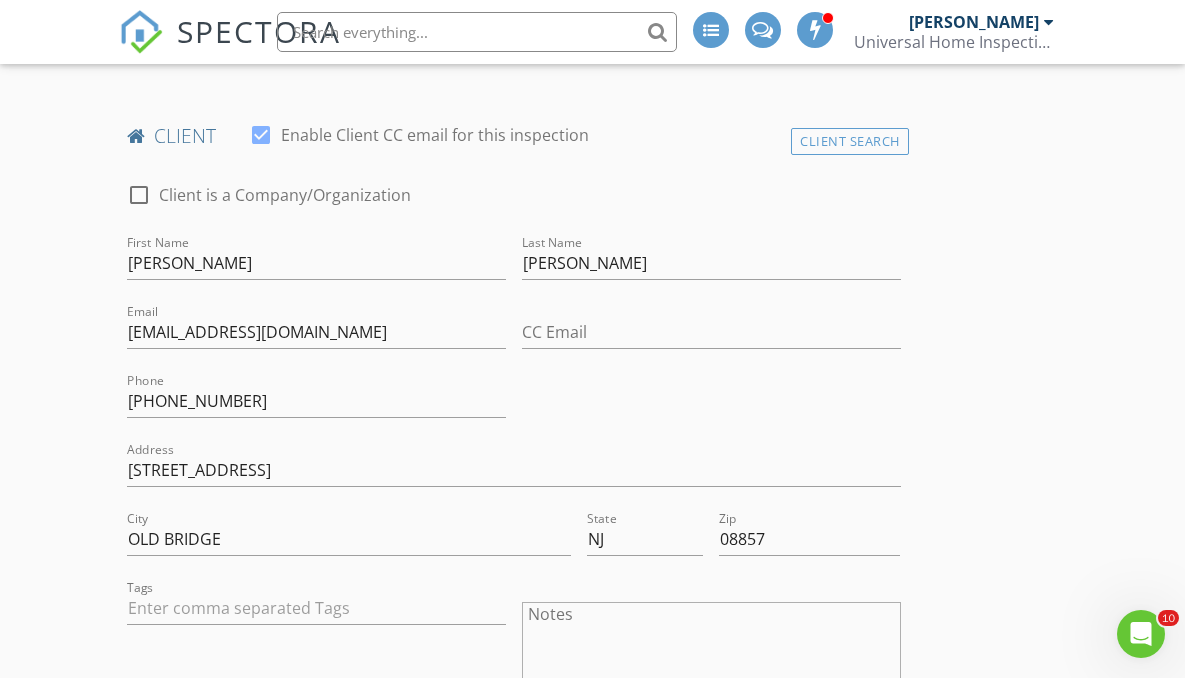 scroll, scrollTop: 969, scrollLeft: 0, axis: vertical 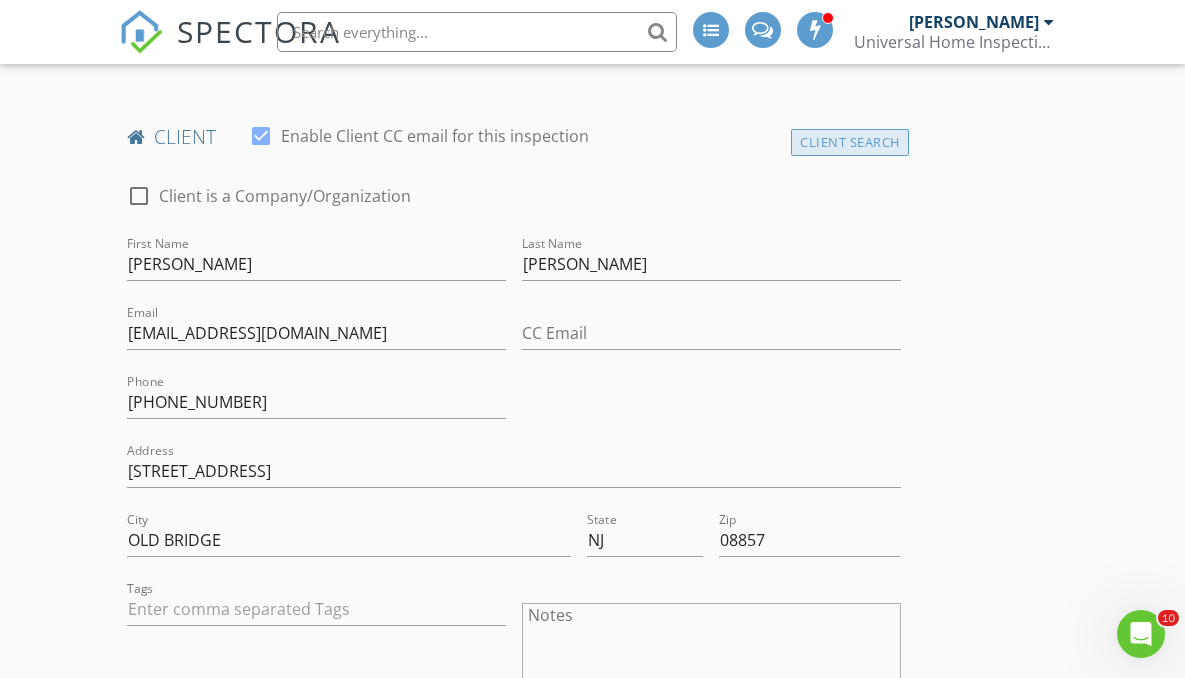 click on "Client Search" at bounding box center (850, 142) 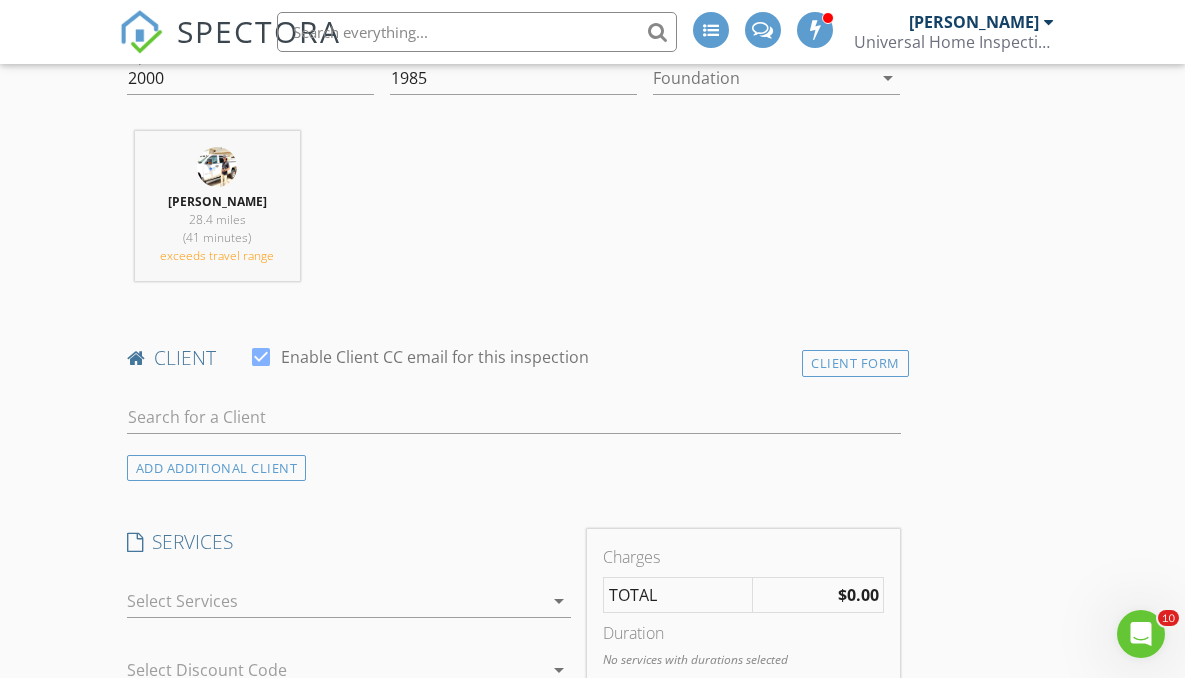 scroll, scrollTop: 747, scrollLeft: 0, axis: vertical 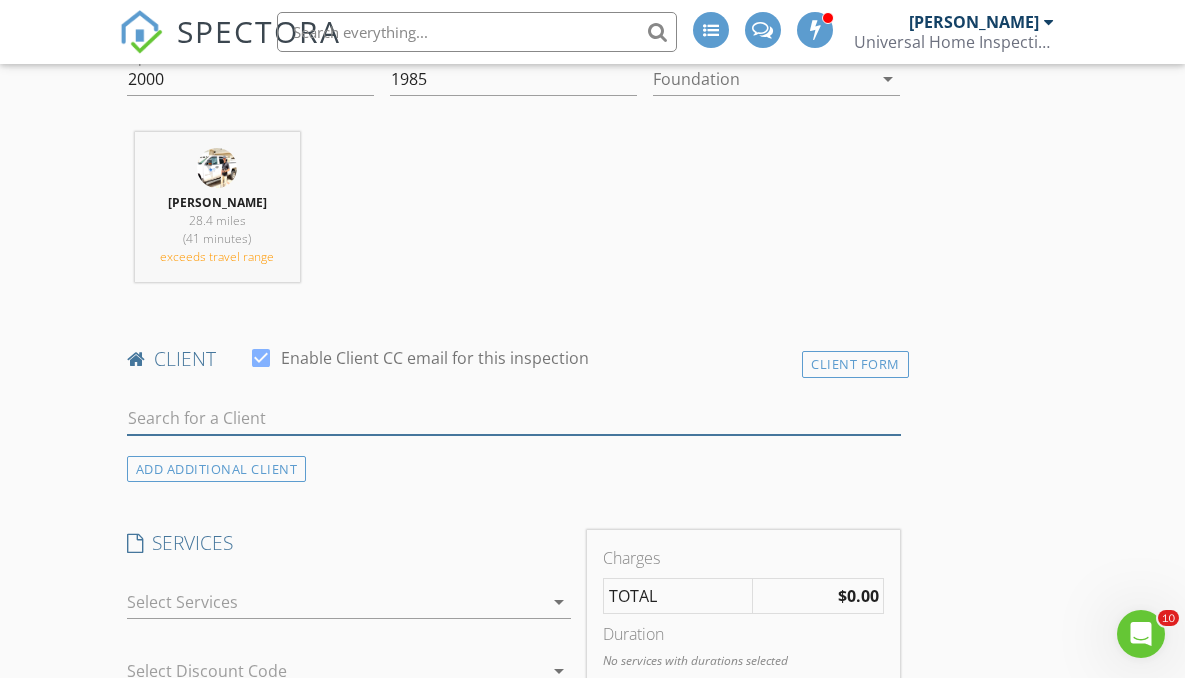 click at bounding box center (514, 418) 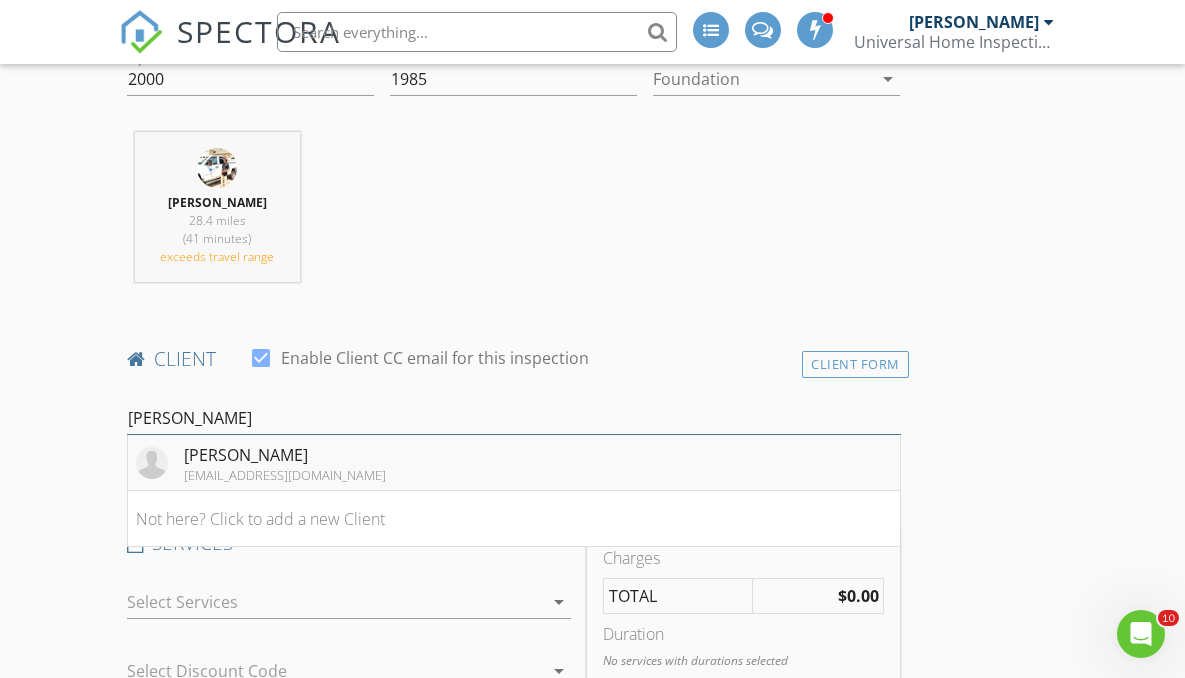 type on "Scott S" 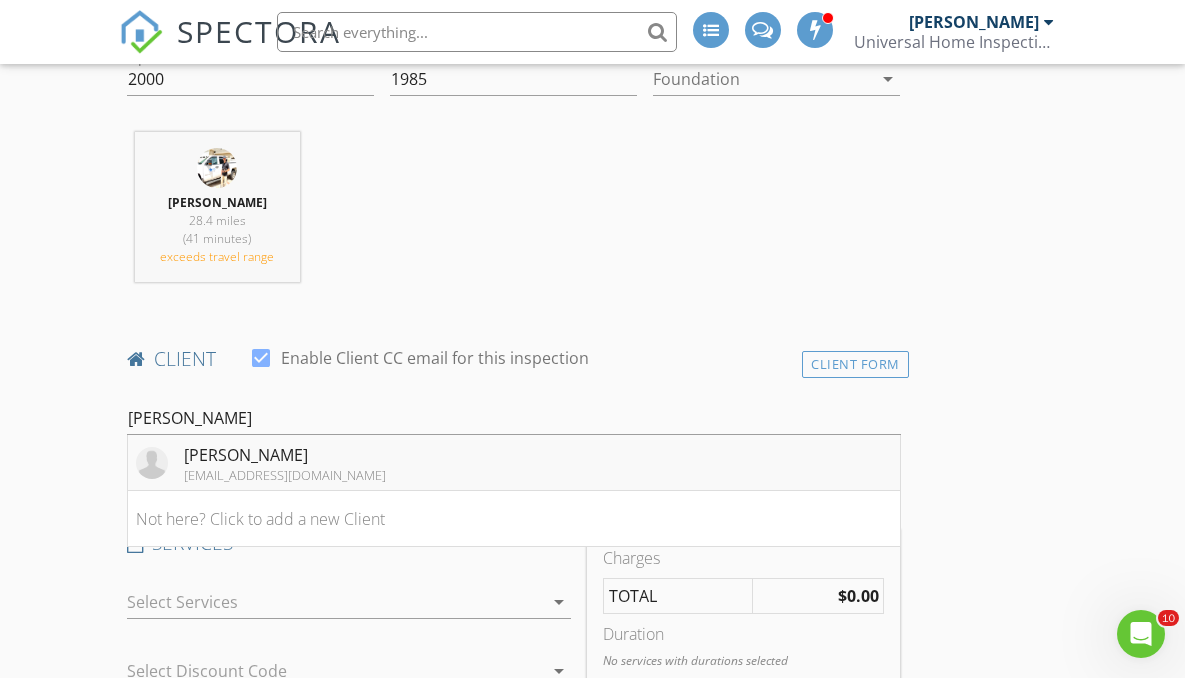 click on "sschoemer@me.com" at bounding box center (285, 475) 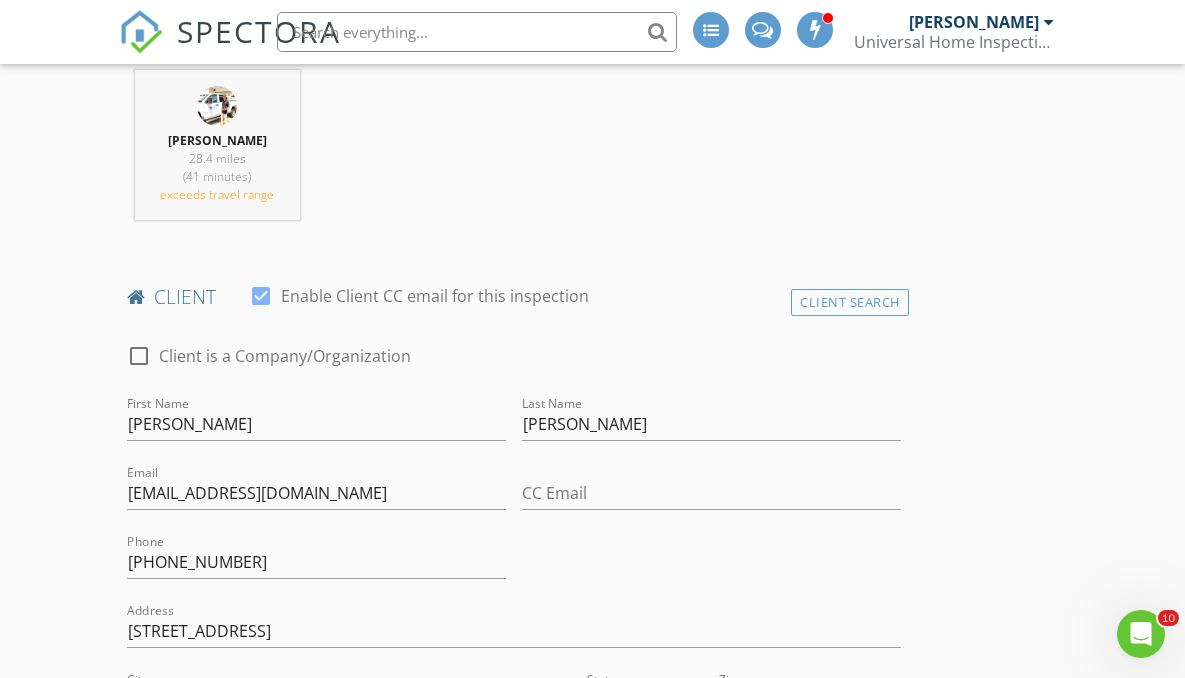 scroll, scrollTop: 960, scrollLeft: 0, axis: vertical 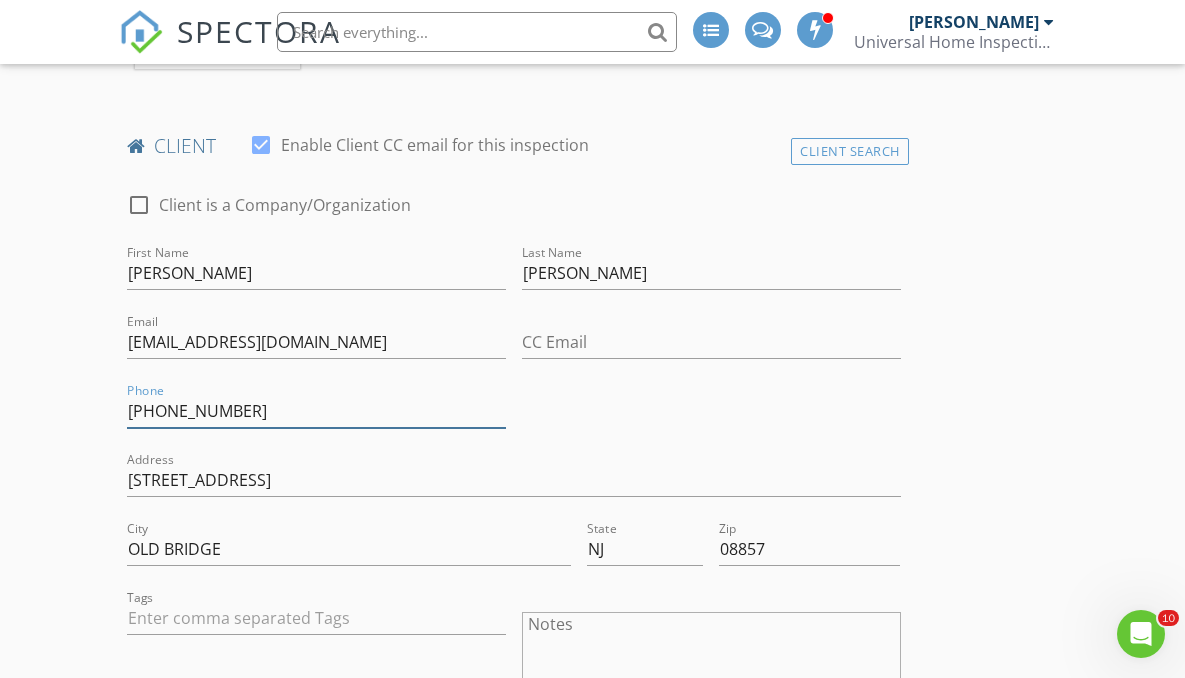 drag, startPoint x: 235, startPoint y: 410, endPoint x: 113, endPoint y: 397, distance: 122.69067 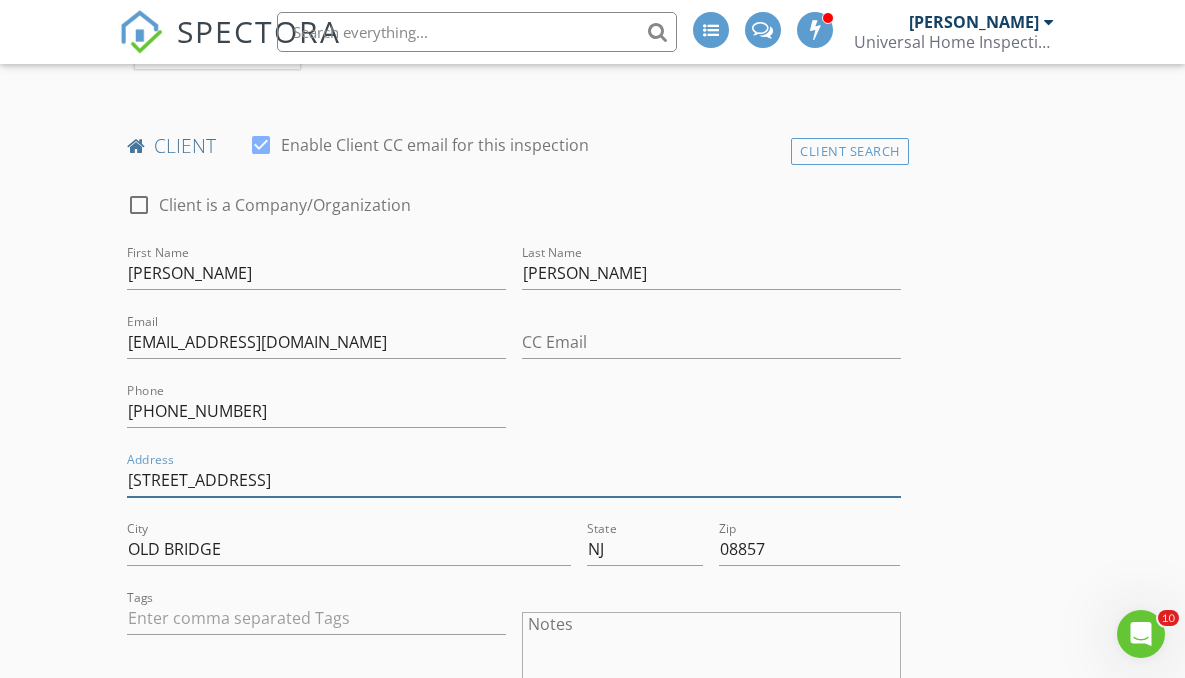drag, startPoint x: 334, startPoint y: 485, endPoint x: 76, endPoint y: 476, distance: 258.15692 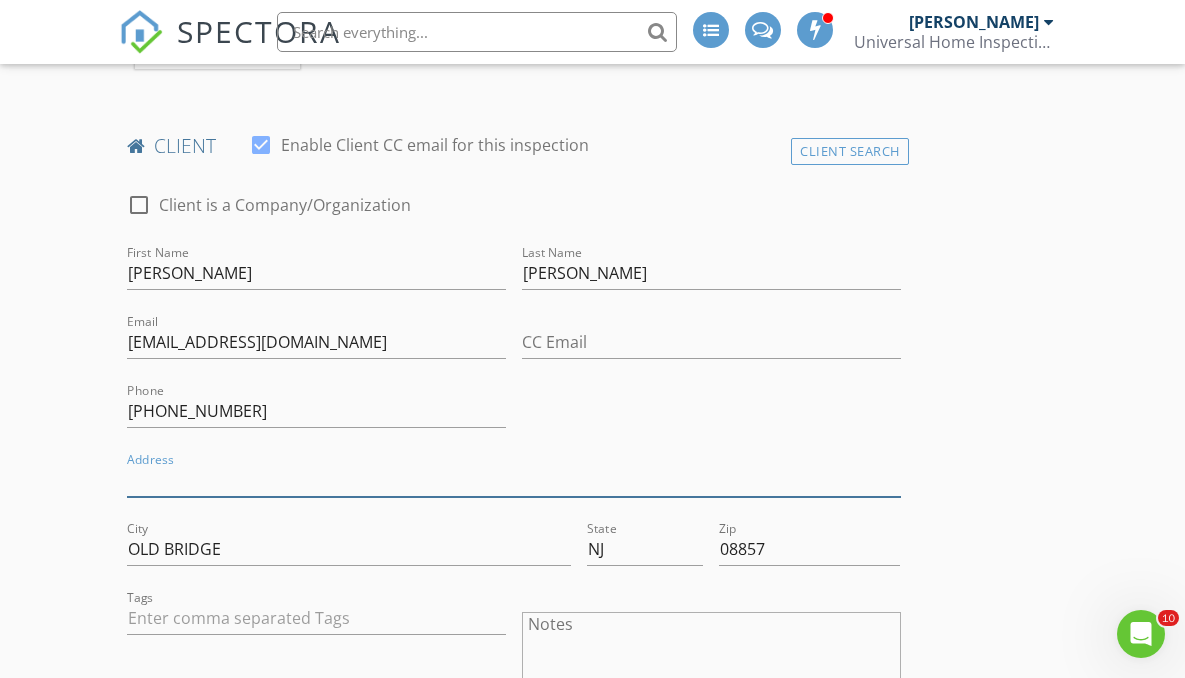 type 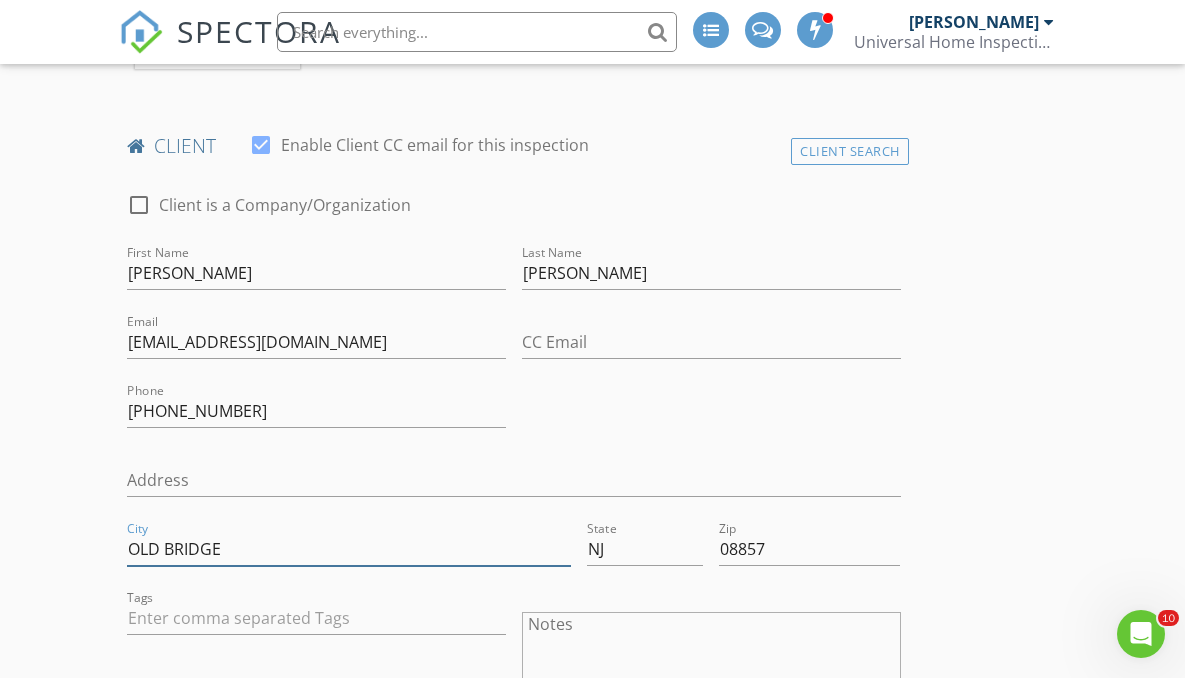 drag, startPoint x: 229, startPoint y: 546, endPoint x: 79, endPoint y: 544, distance: 150.01334 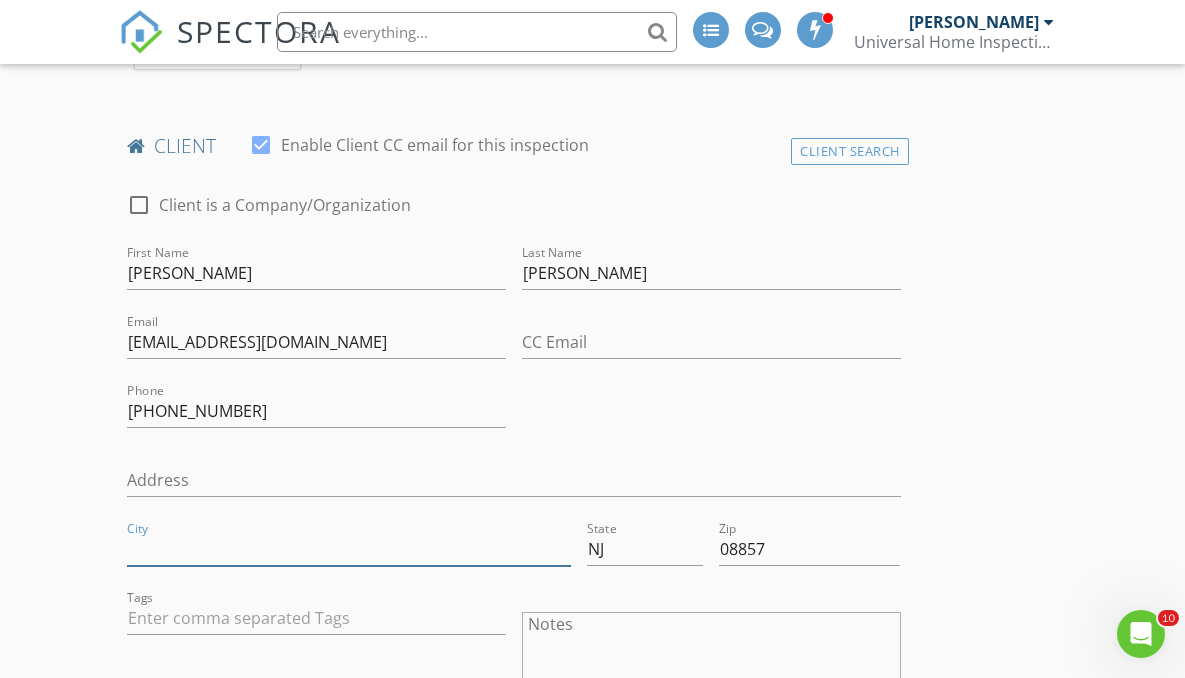 type 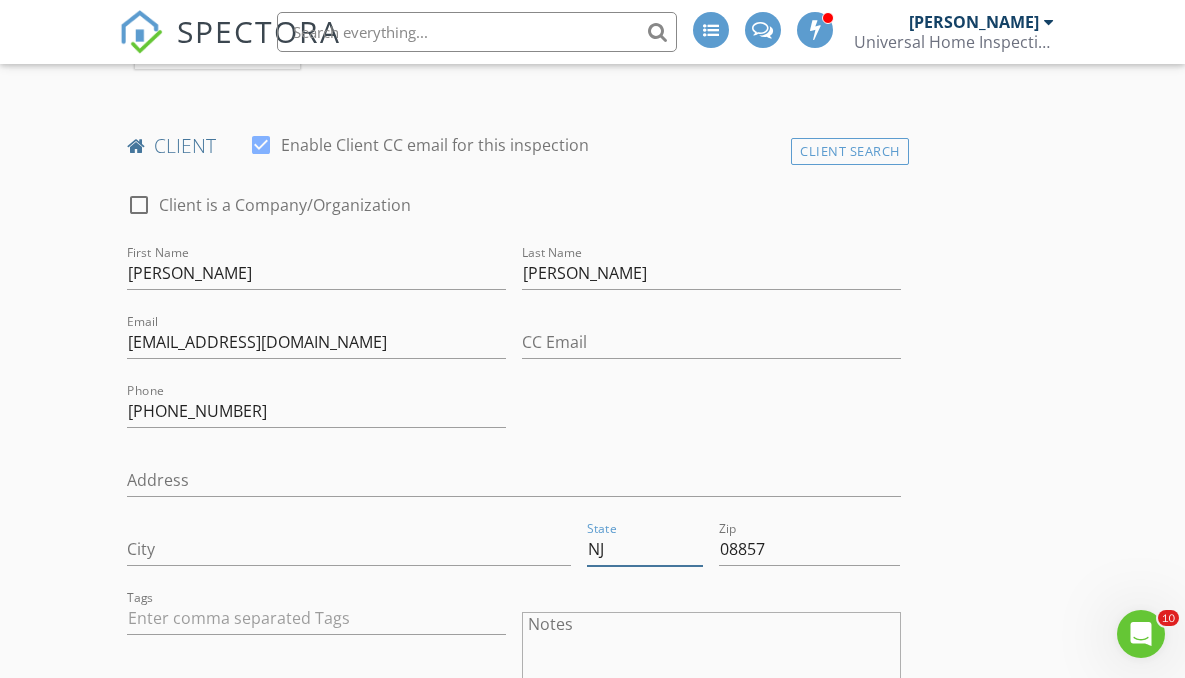 drag, startPoint x: 611, startPoint y: 546, endPoint x: 567, endPoint y: 544, distance: 44.04543 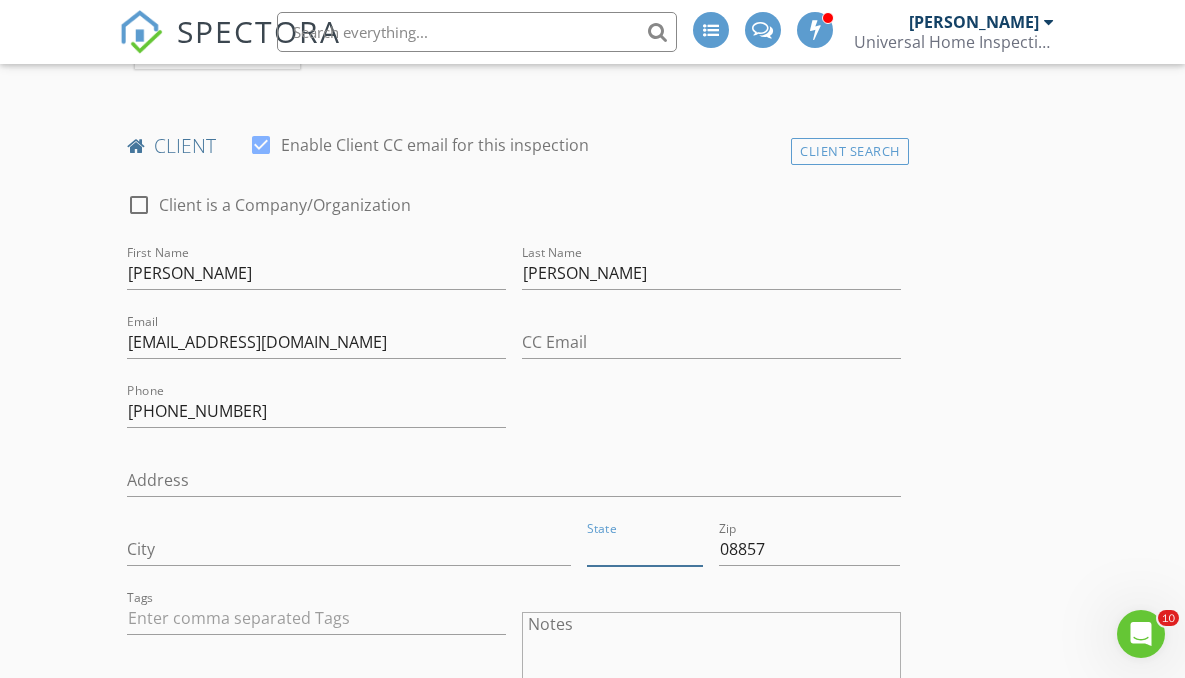 type 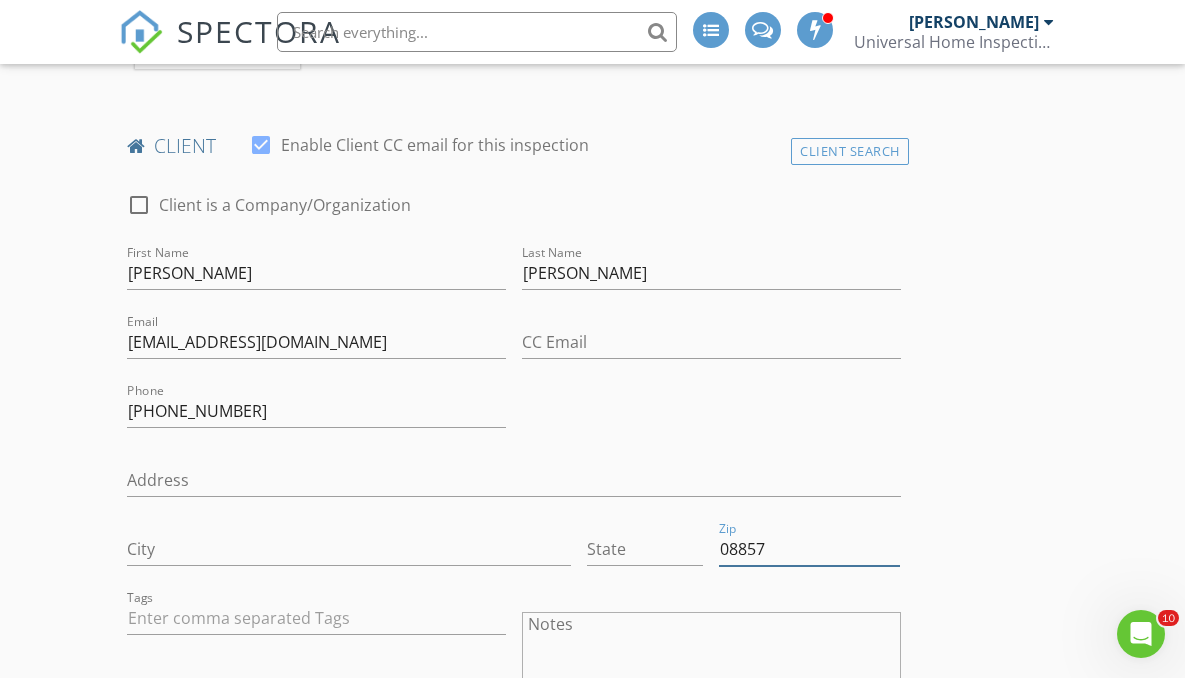 drag, startPoint x: 792, startPoint y: 554, endPoint x: 666, endPoint y: 556, distance: 126.01587 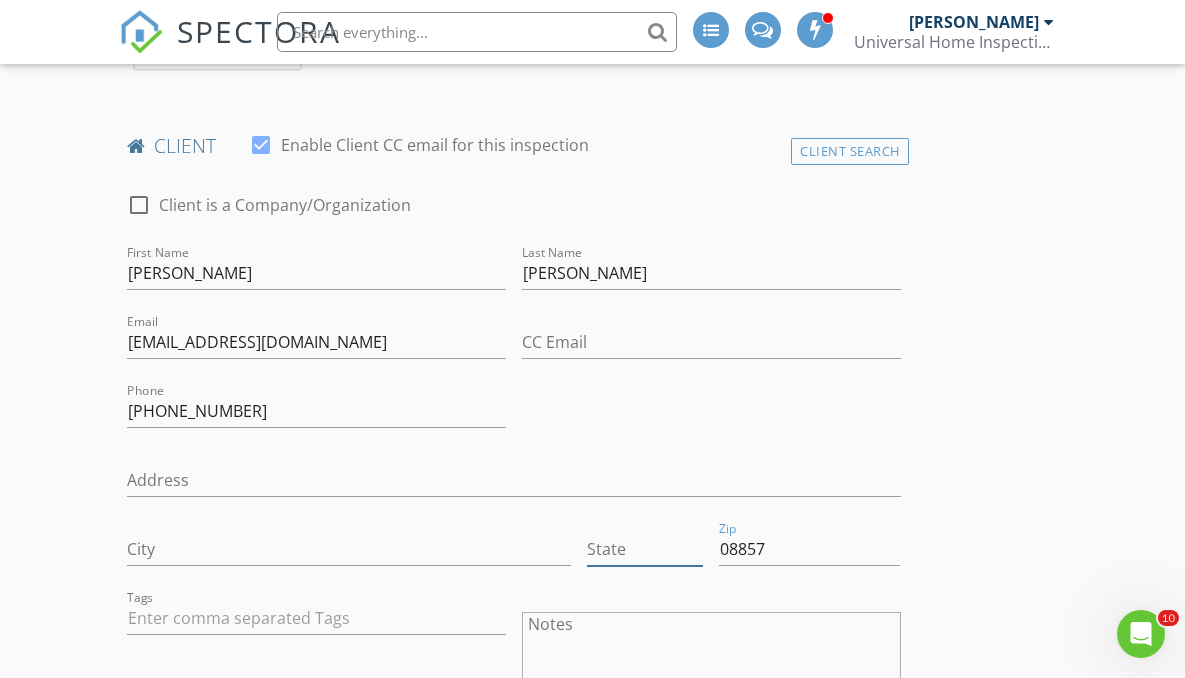 click on "City   State   Zip 08857" at bounding box center [514, 551] 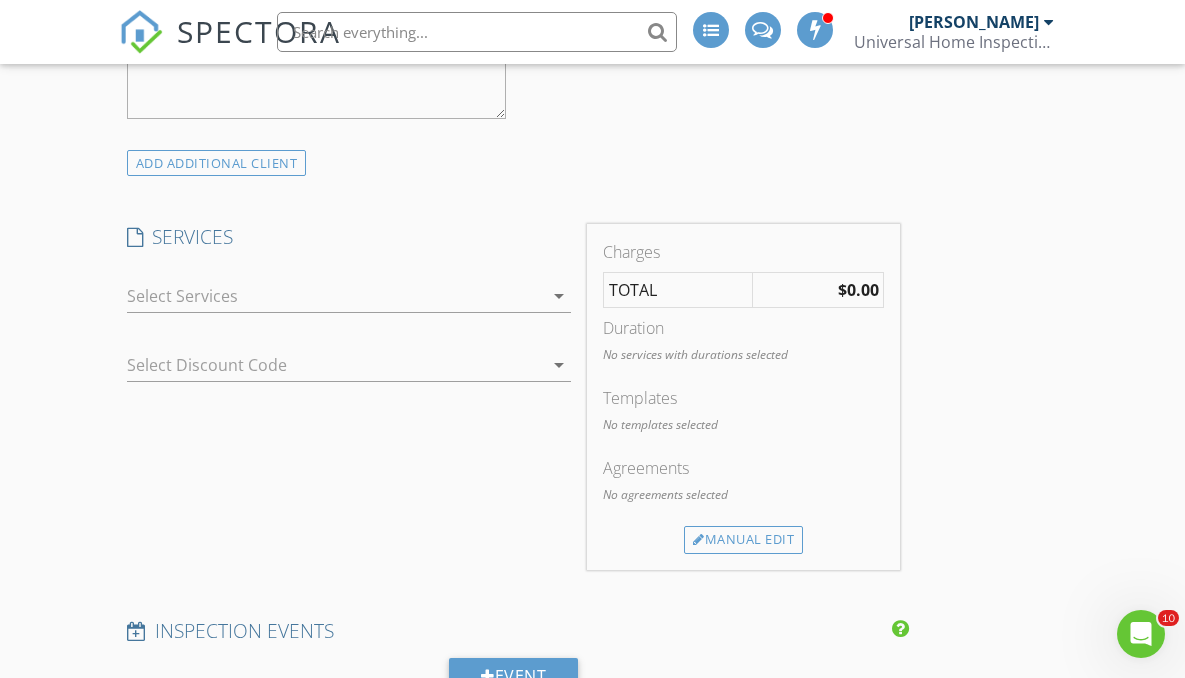 scroll, scrollTop: 1711, scrollLeft: 0, axis: vertical 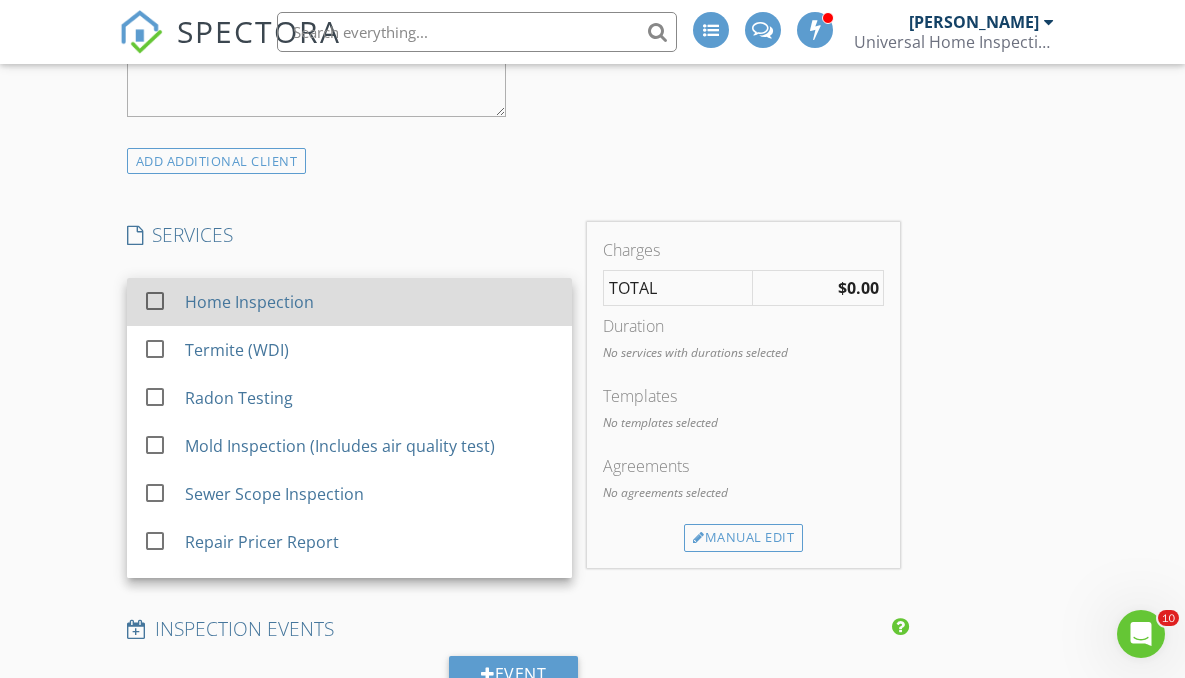 click on "Home Inspection" at bounding box center [249, 302] 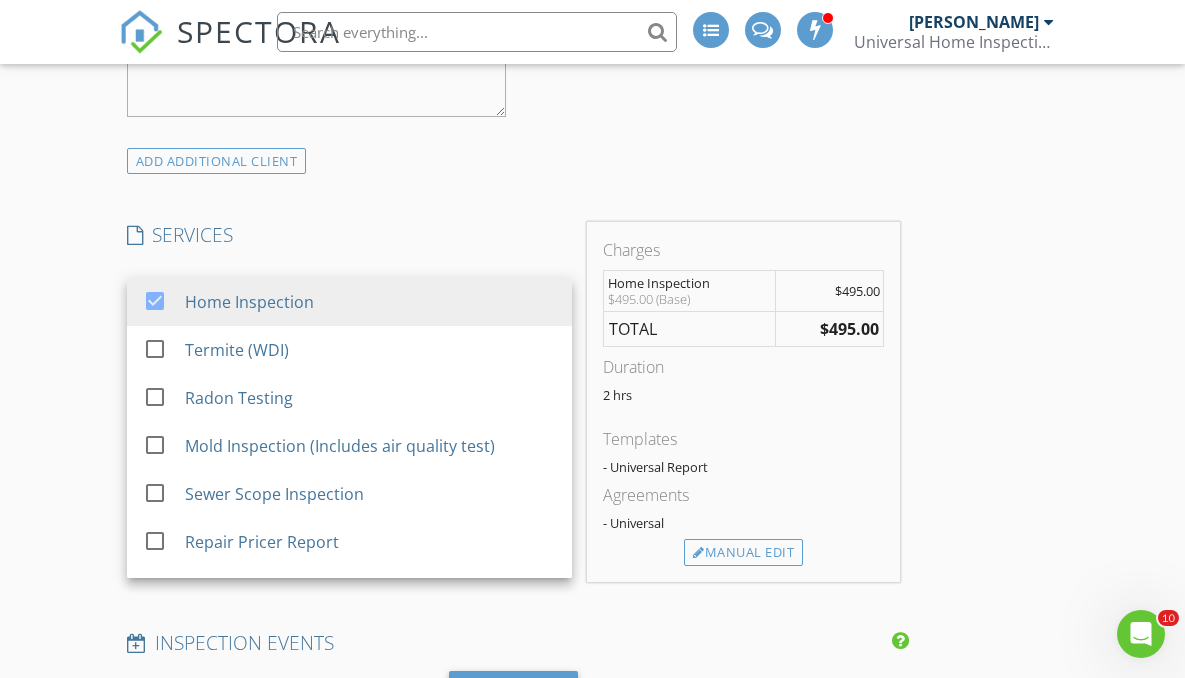 click on "ADD ADDITIONAL client" at bounding box center [514, 160] 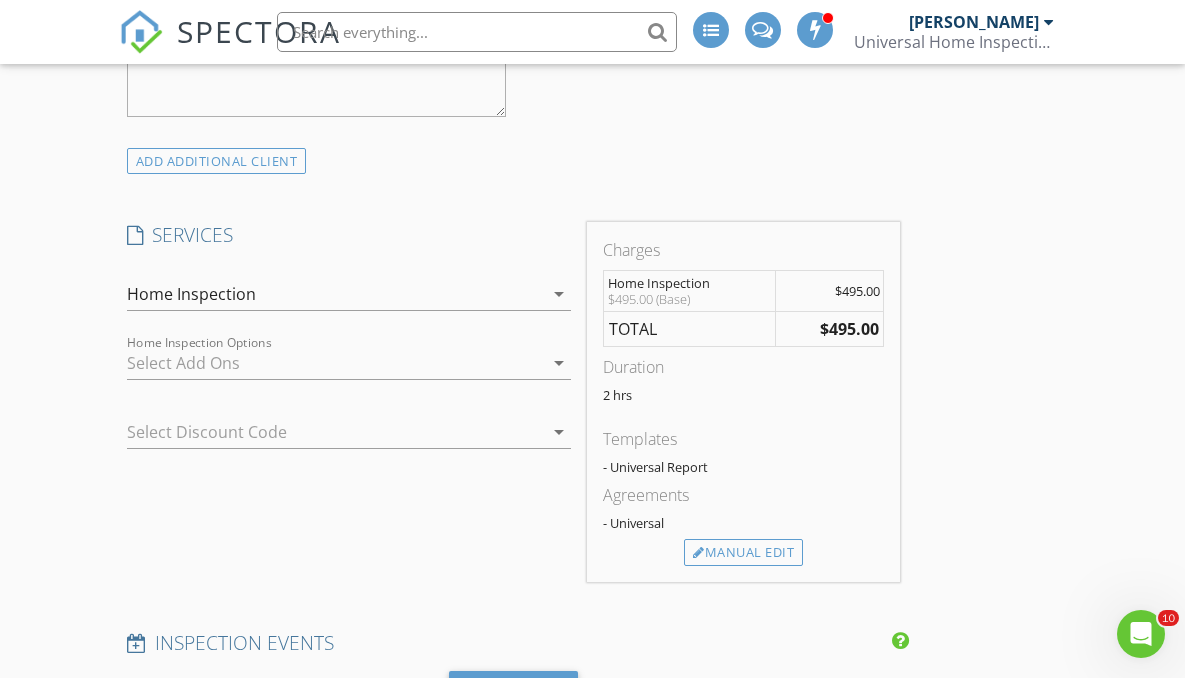 click at bounding box center [335, 363] 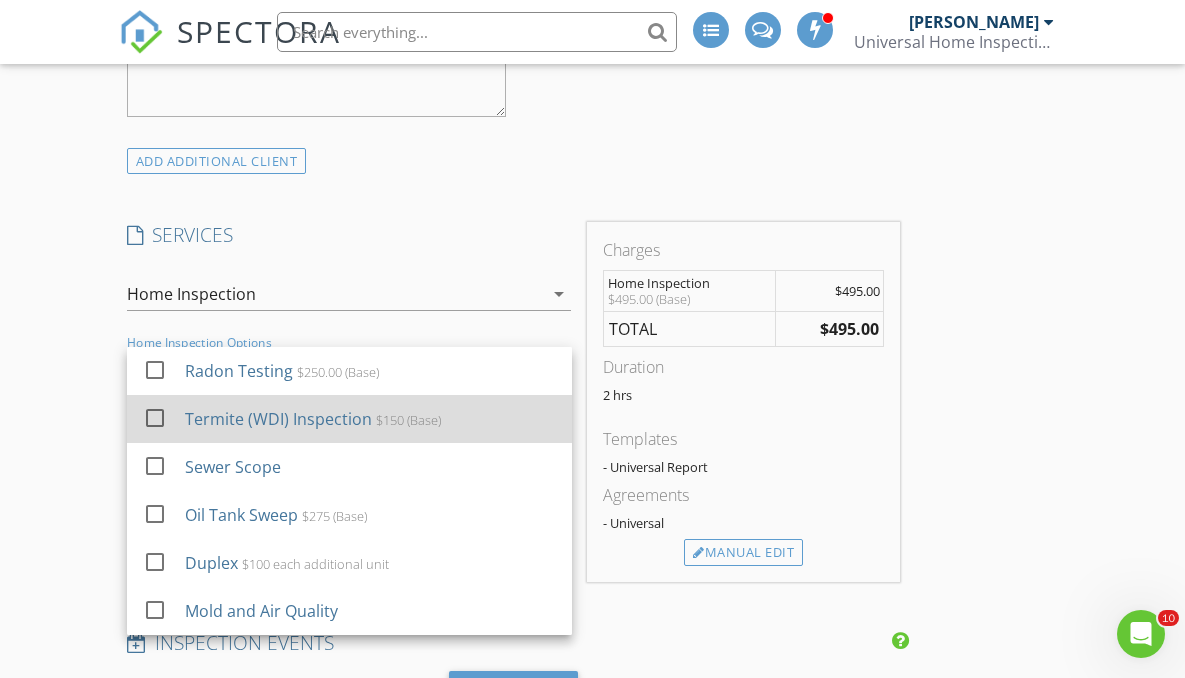 click on "Termite (WDI) Inspection" at bounding box center (278, 419) 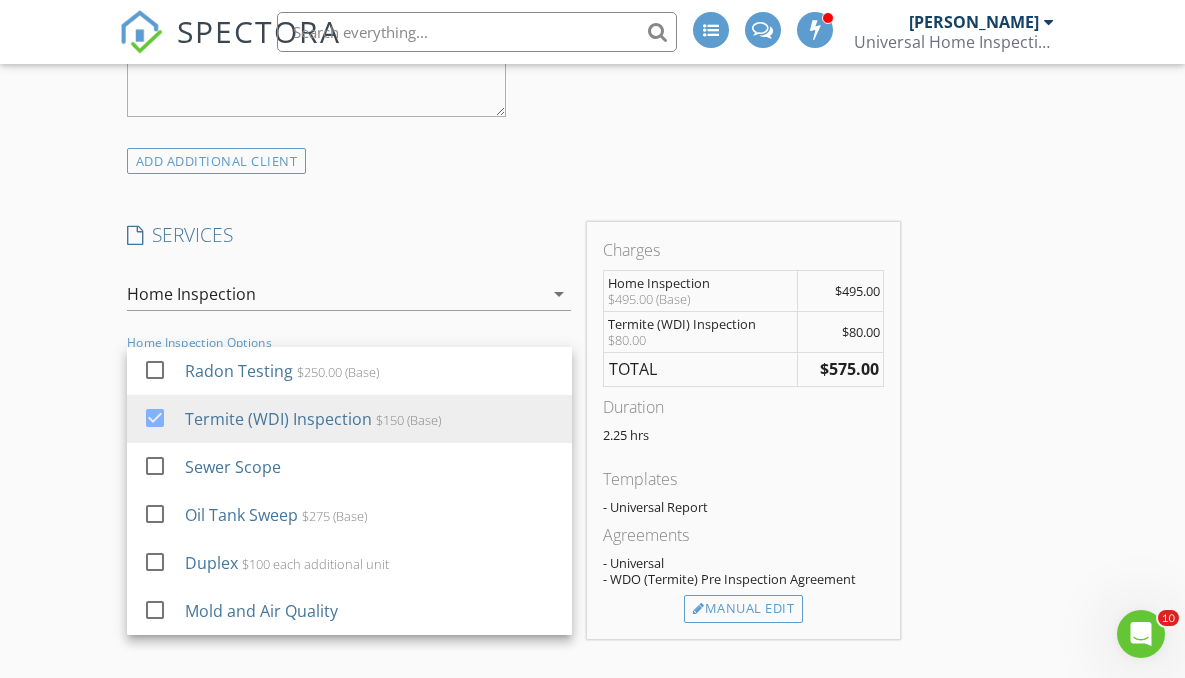click on "INSPECTOR(S)
check_box   Michael Makely   PRIMARY   Michael Makely arrow_drop_down   check_box_outline_blank Michael Makely specifically requested
Date/Time
07/12/2025 10:00 AM
Location
Address Search       Address 325 Oak Hill Rd   Unit   City Red Bank   State NJ   Zip 07701   County Monmouth     Square Feet 2000   Year Built 1985   Foundation arrow_drop_down     Michael Makely     28.4 miles     (41 minutes)     exceeds travel range
client
check_box Enable Client CC email for this inspection   Client Search     check_box_outline_blank Client is a Company/Organization     First Name Scott   Last Name Schoemer   Email sschoemer@me.com   CC Email   Phone 732-877-3367   Address   City   State   Zip 08857     Tags         Notes   Private Notes
ADD ADDITIONAL client
SERVICES
check_box" at bounding box center [514, 520] 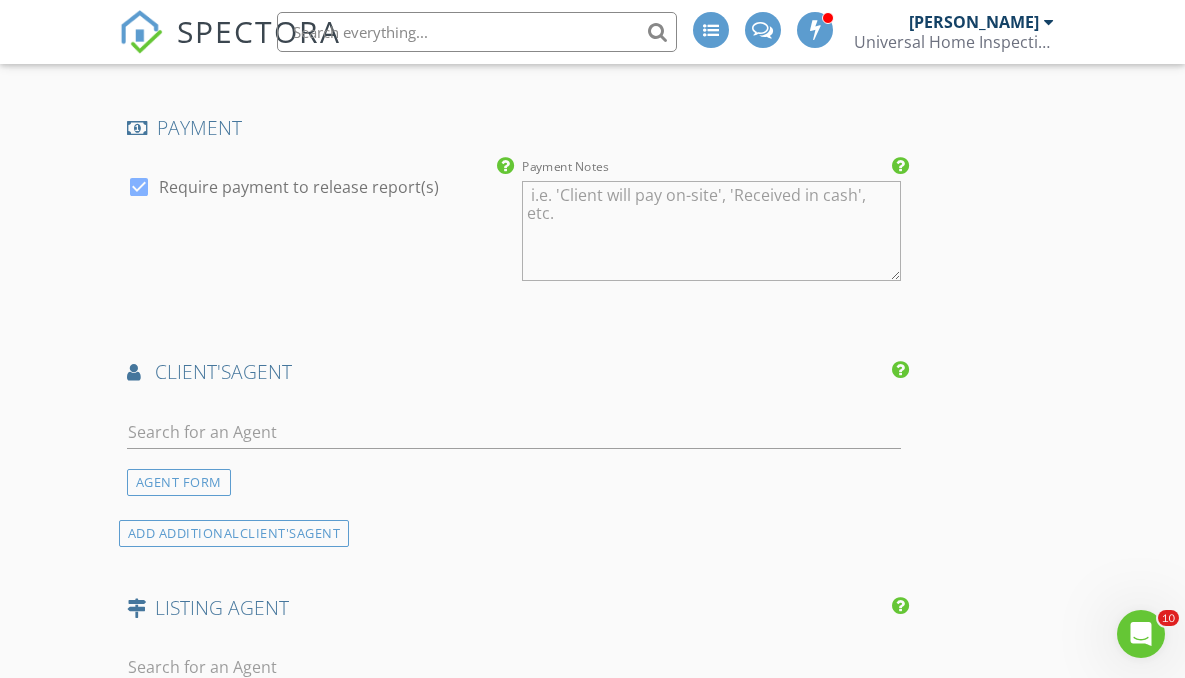 scroll, scrollTop: 2423, scrollLeft: 0, axis: vertical 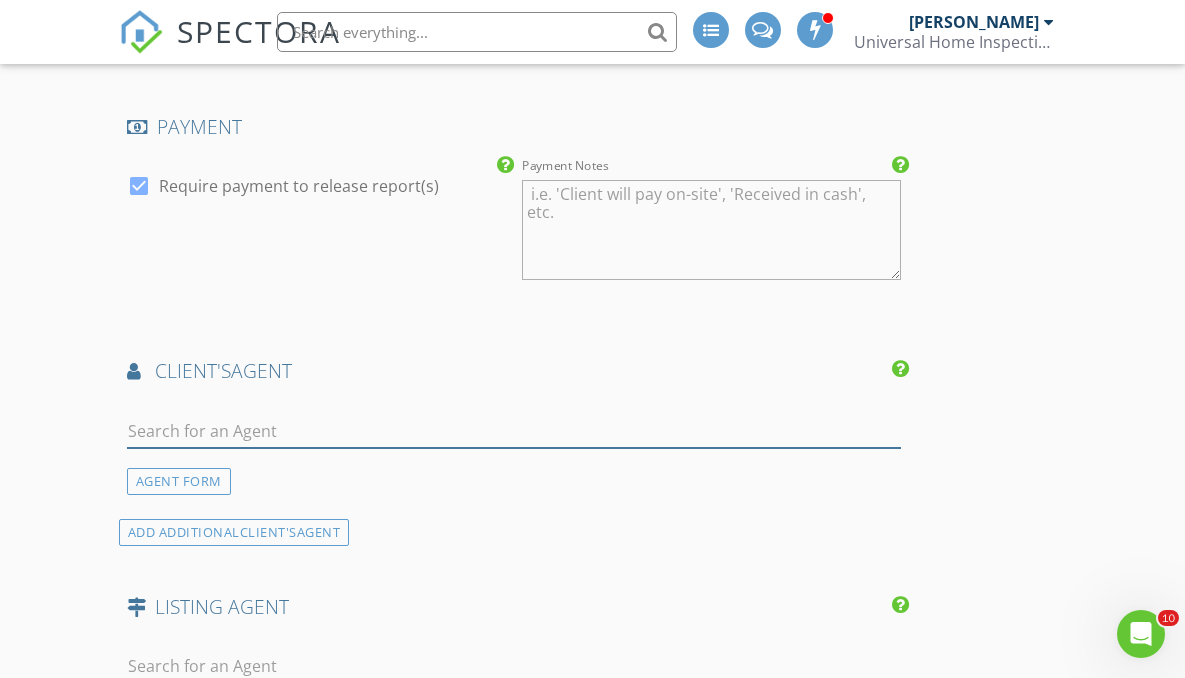 click at bounding box center (514, 431) 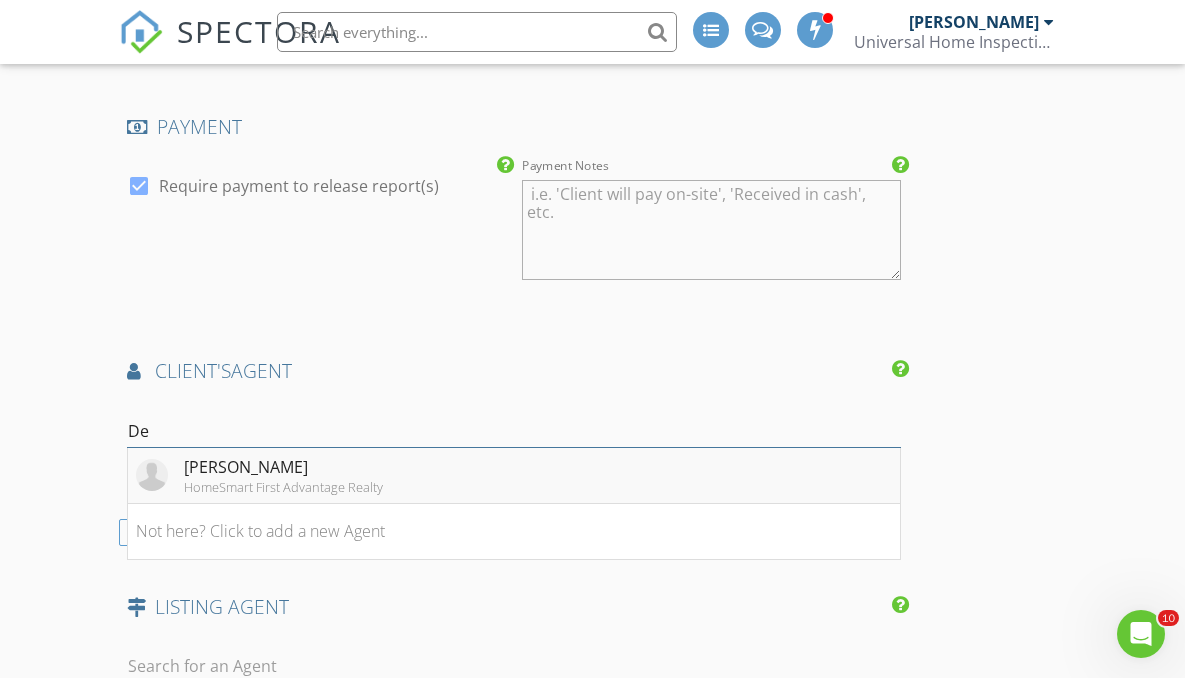 type on "De" 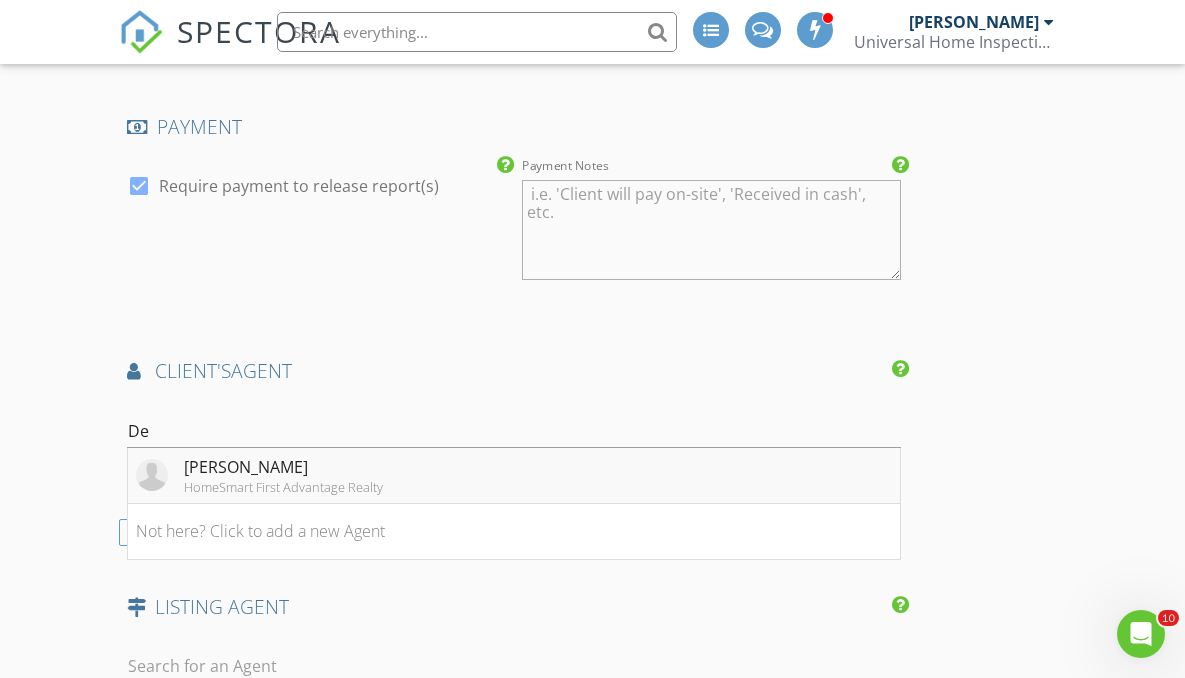 click on "Demond Edwards" at bounding box center (283, 467) 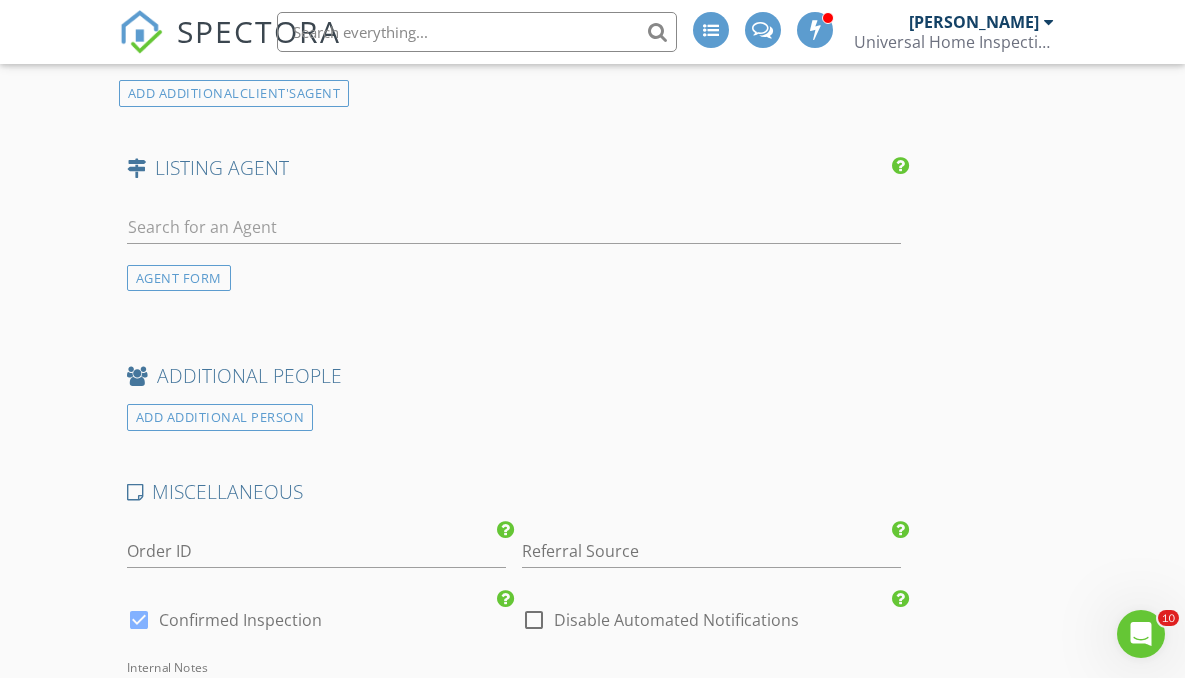 scroll, scrollTop: 3461, scrollLeft: 0, axis: vertical 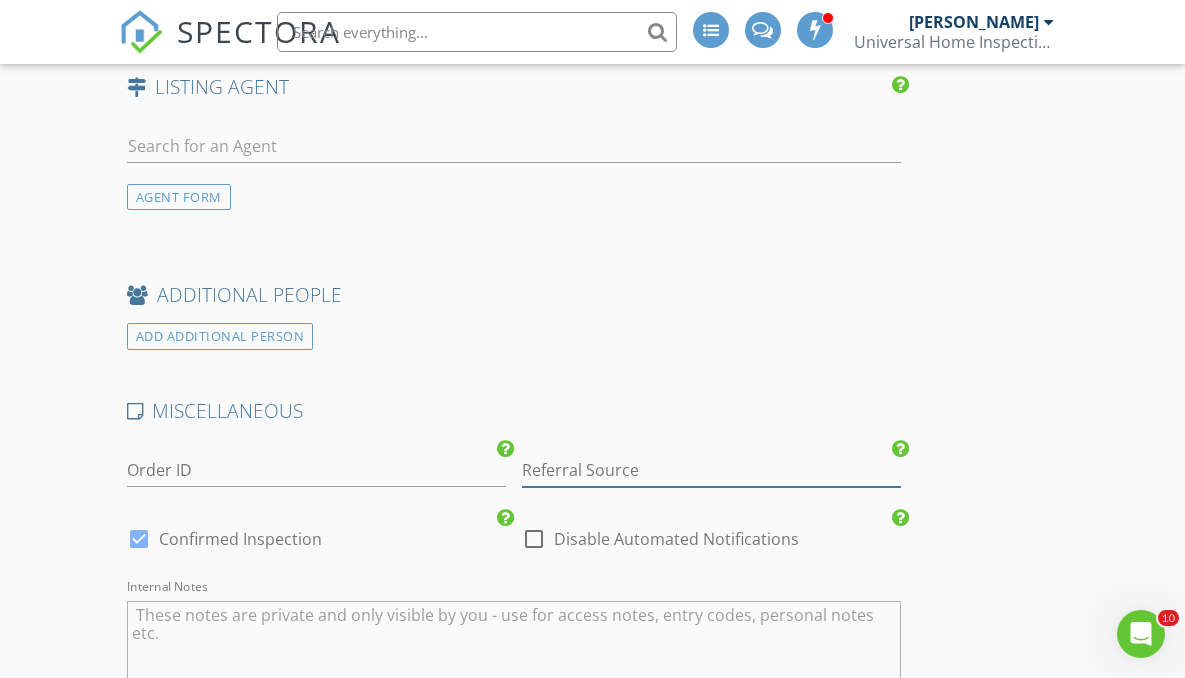 click at bounding box center [711, 470] 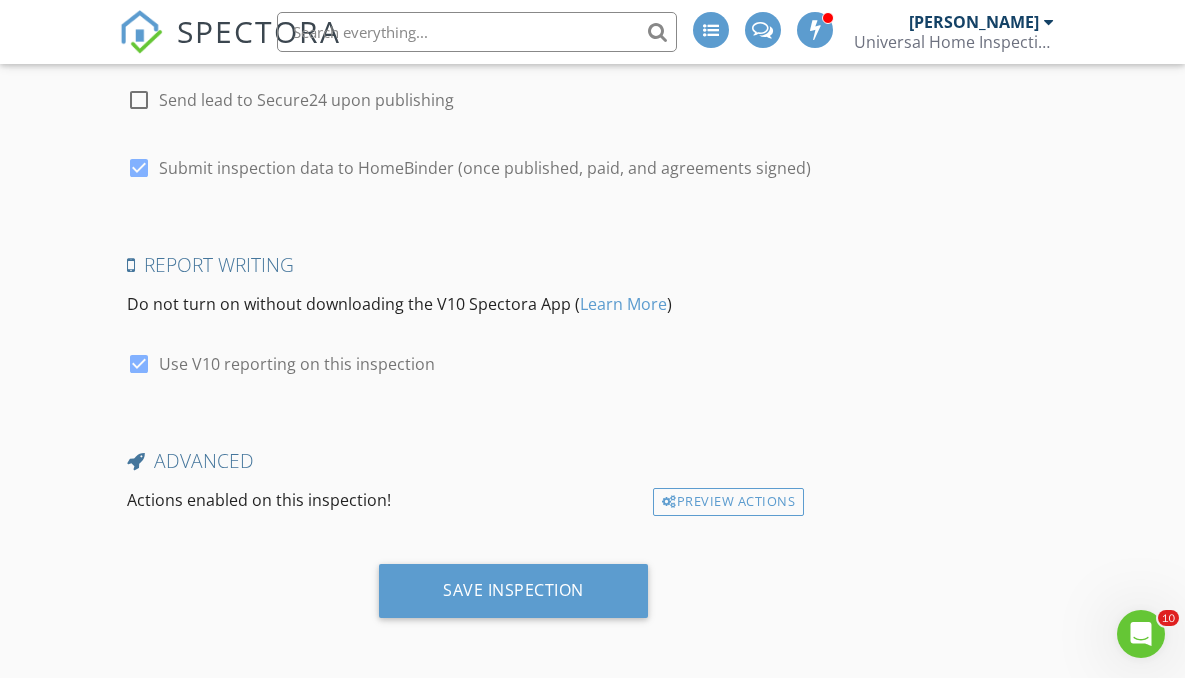 scroll, scrollTop: 4213, scrollLeft: 0, axis: vertical 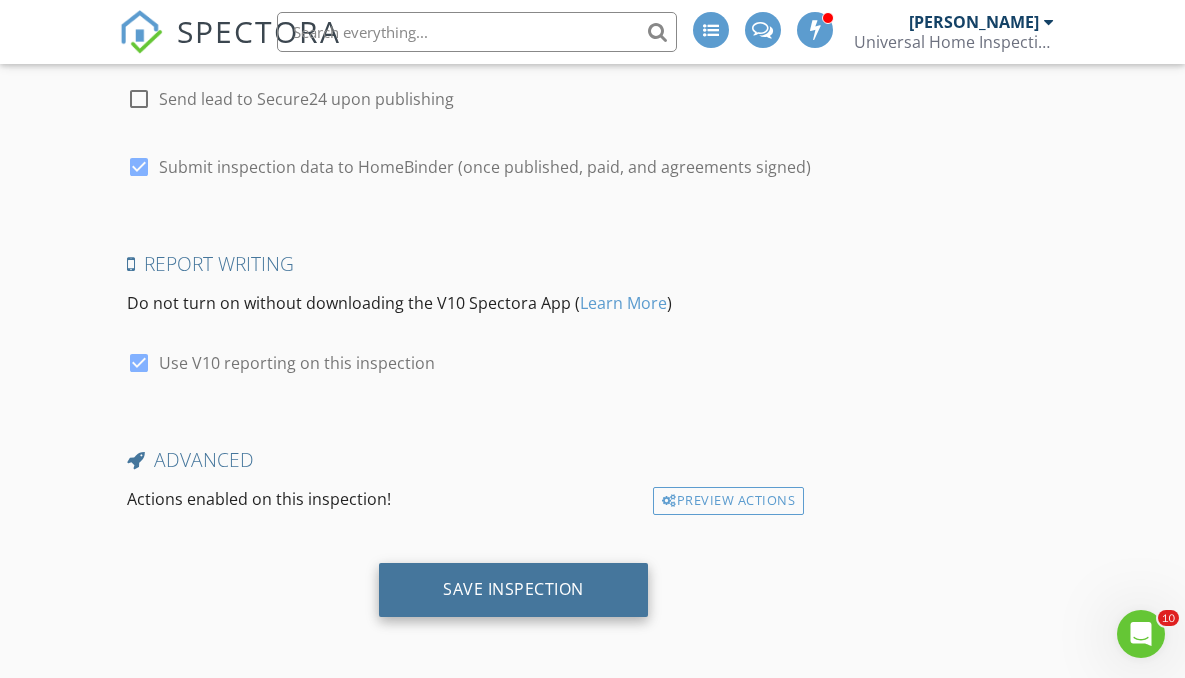 type on "Demond Edwards" 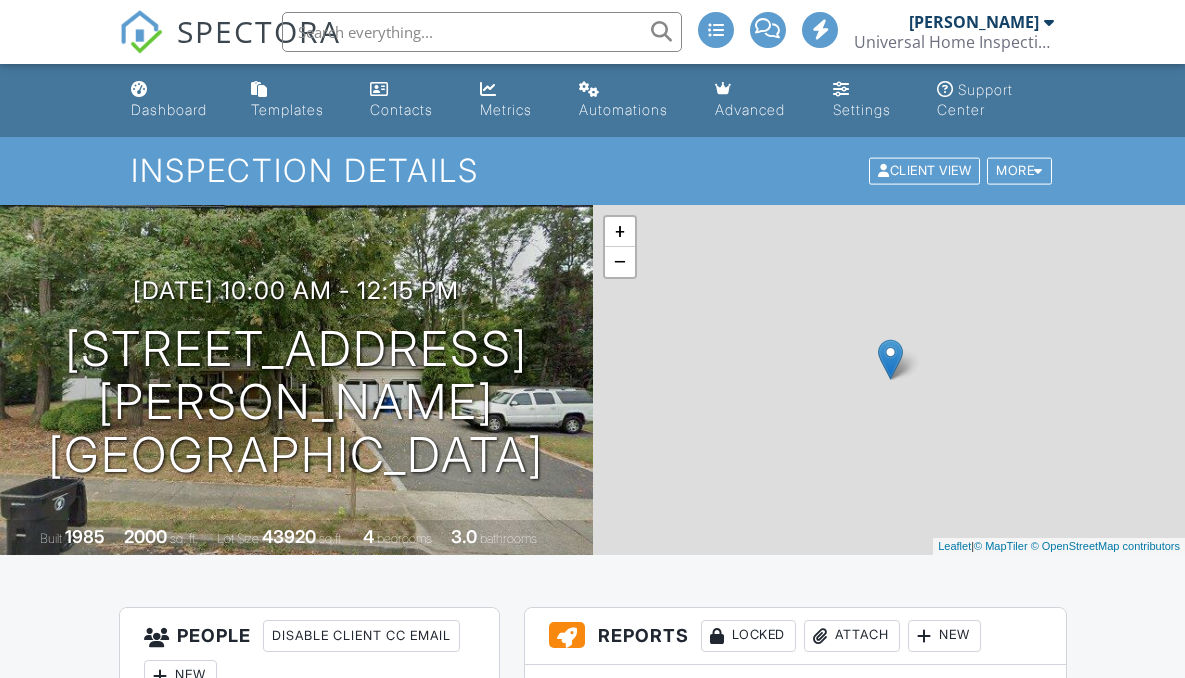 scroll, scrollTop: 0, scrollLeft: 0, axis: both 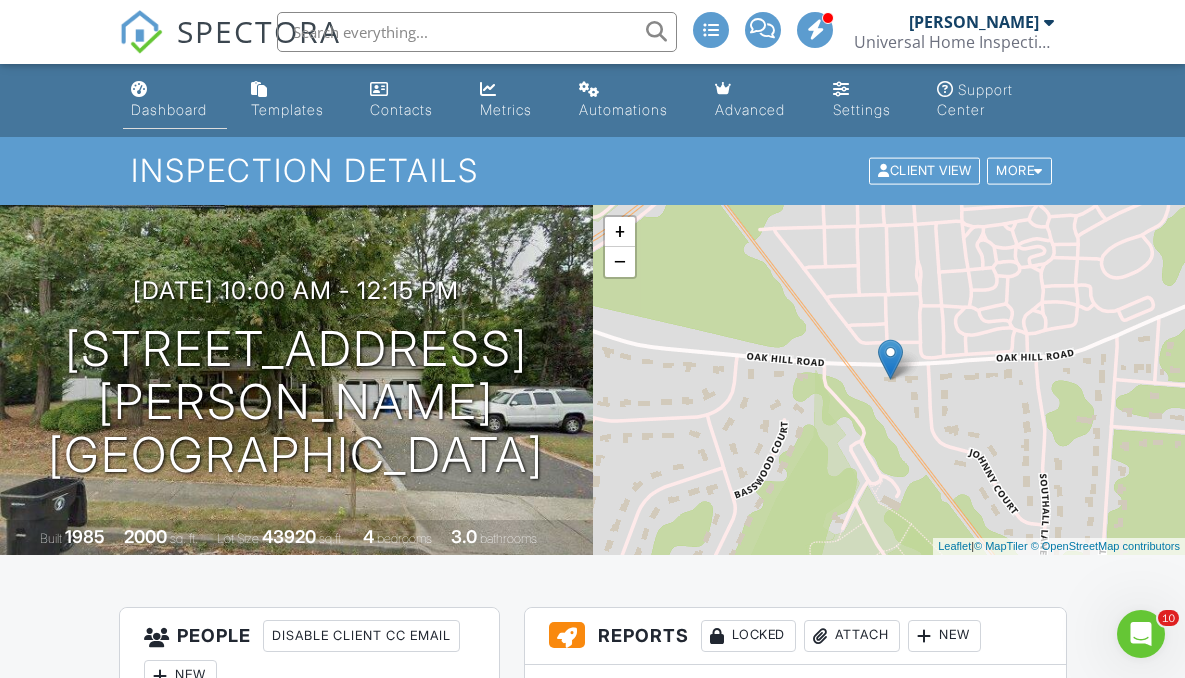 click on "Dashboard" at bounding box center (169, 109) 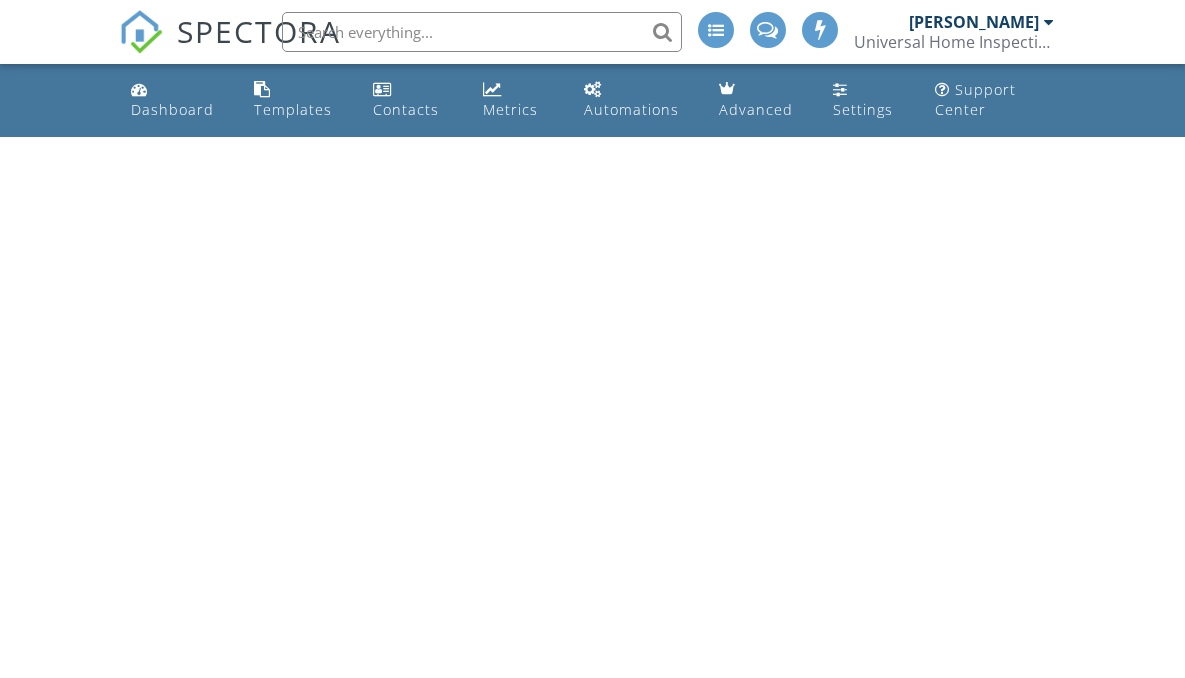 scroll, scrollTop: 0, scrollLeft: 0, axis: both 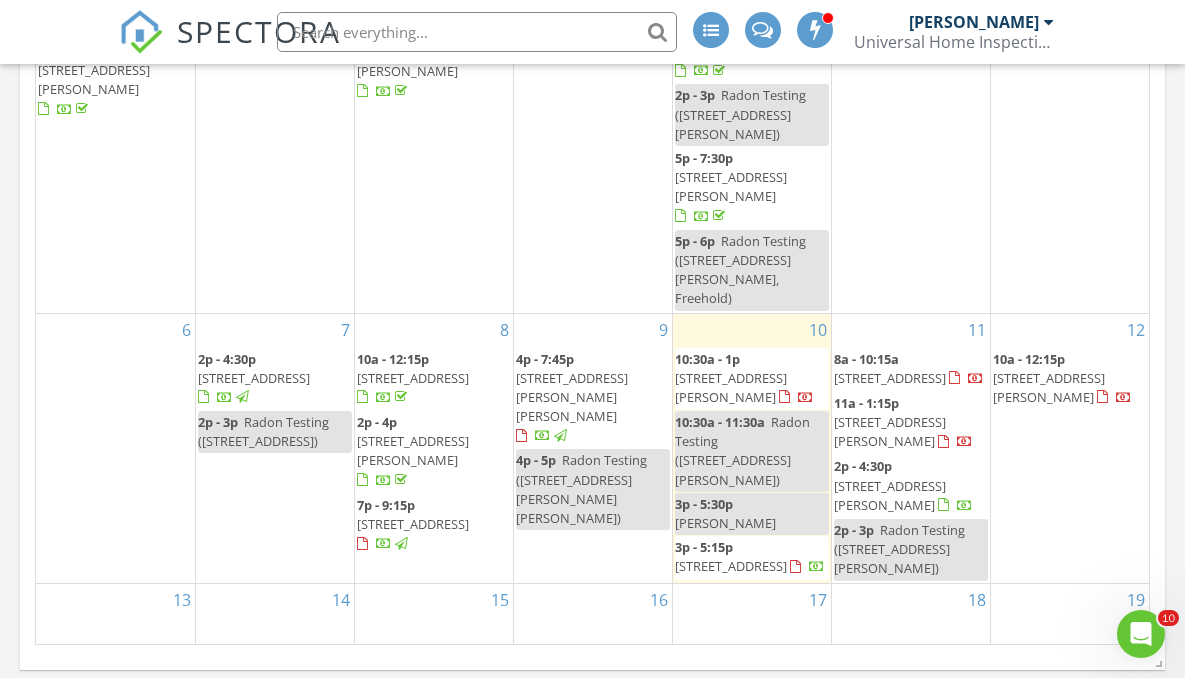 click on "12
10a - 12:15p
[STREET_ADDRESS][PERSON_NAME]" at bounding box center (1070, 448) 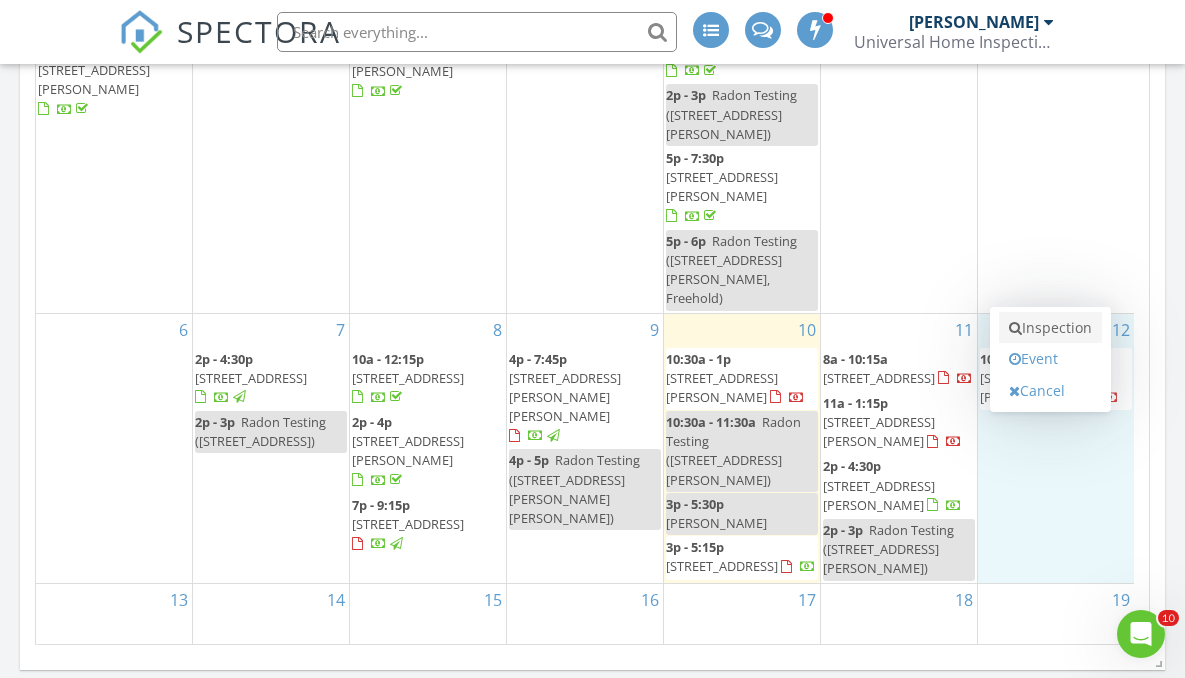 click on "Inspection" at bounding box center [1050, 328] 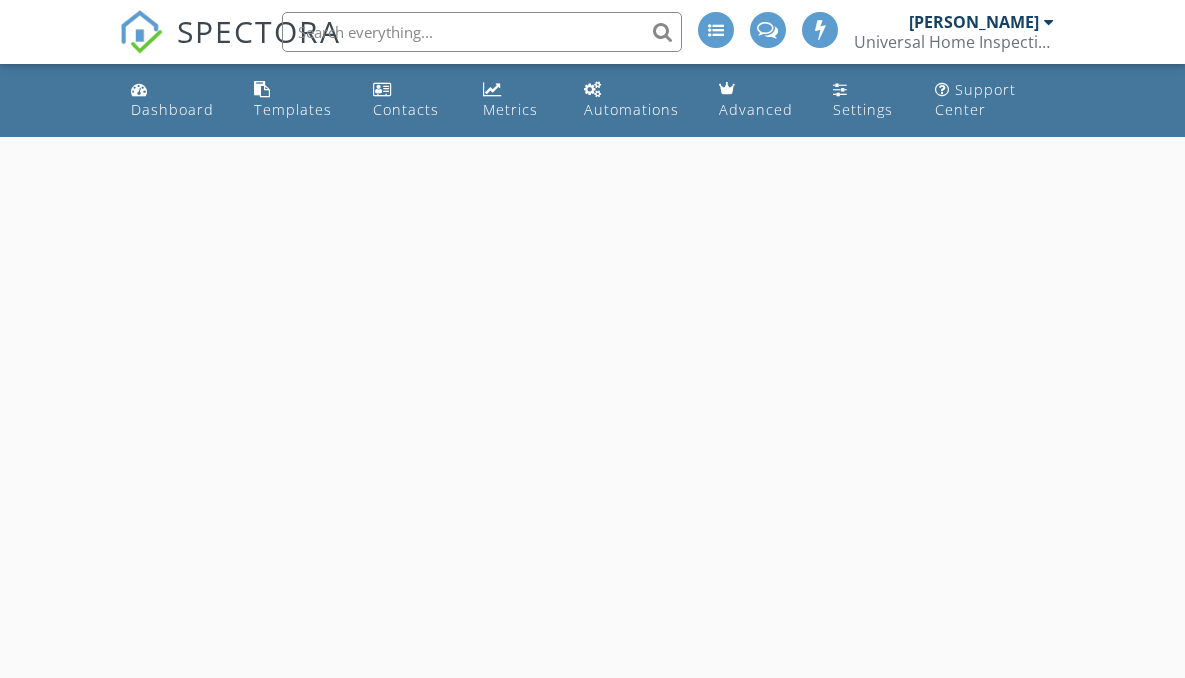 scroll, scrollTop: 0, scrollLeft: 0, axis: both 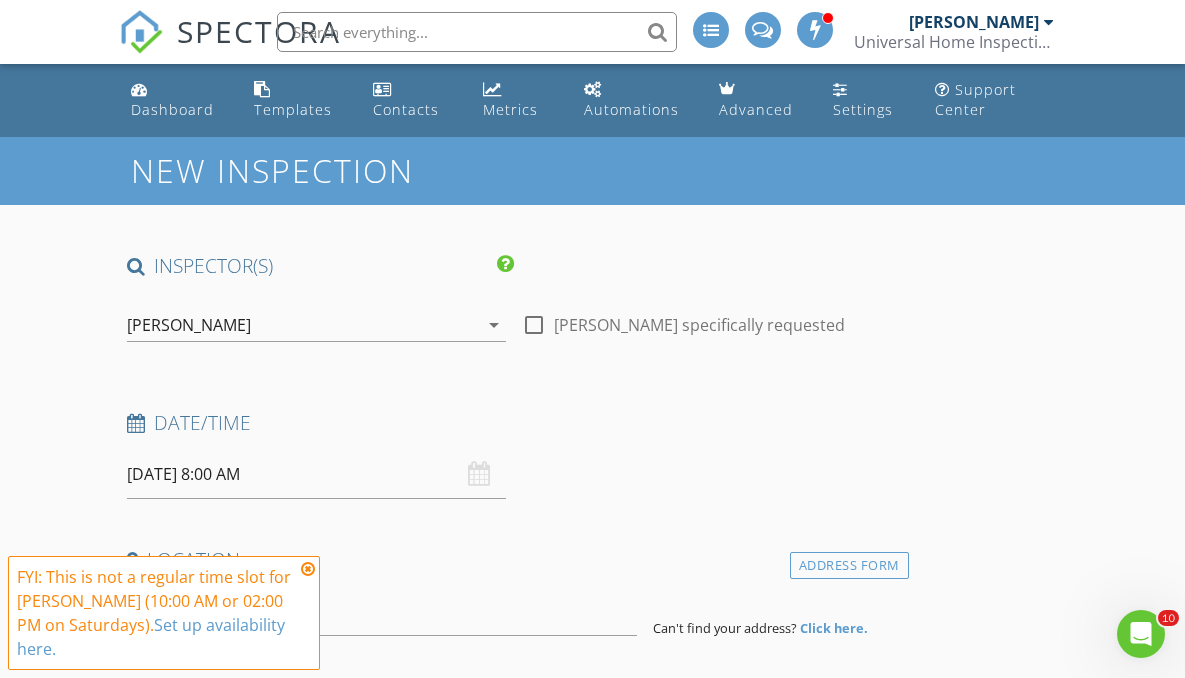 click at bounding box center (308, 569) 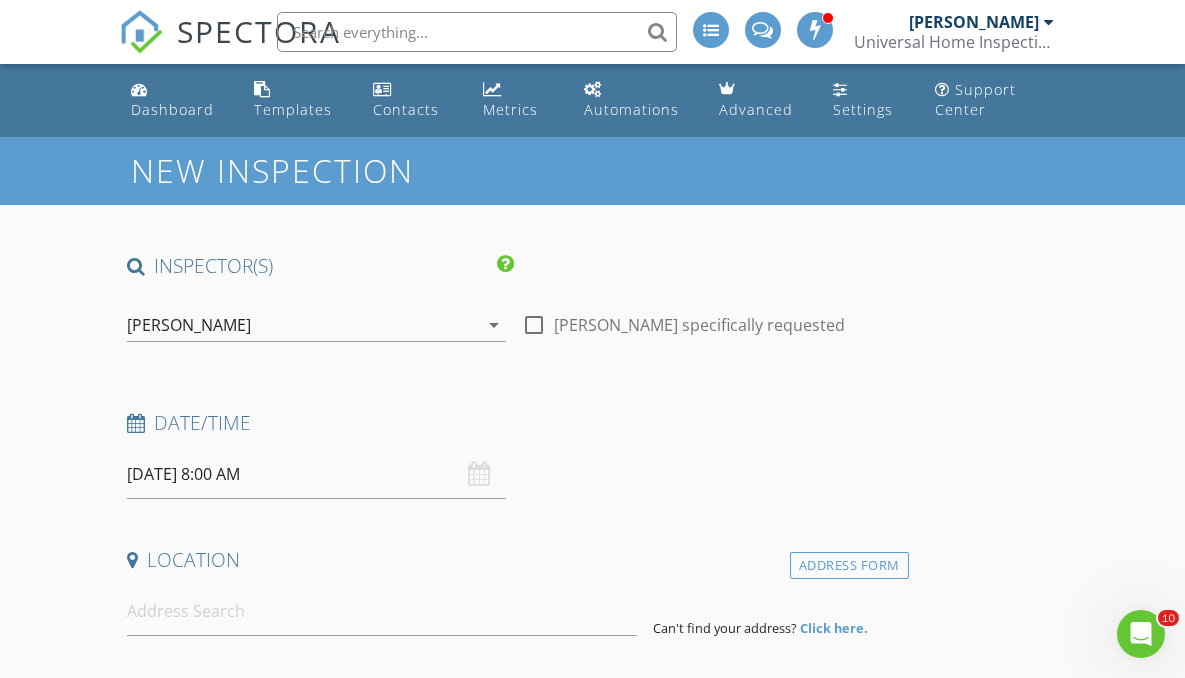 click on "[DATE] 8:00 AM" at bounding box center (316, 474) 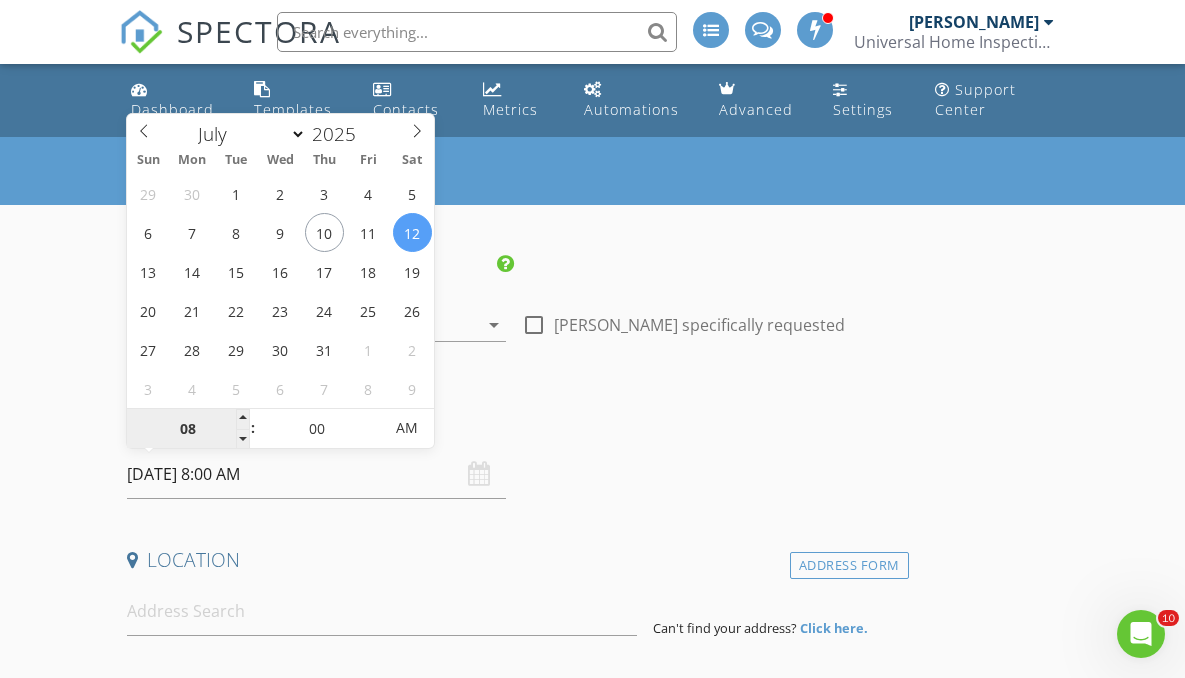 click on "08" at bounding box center (188, 429) 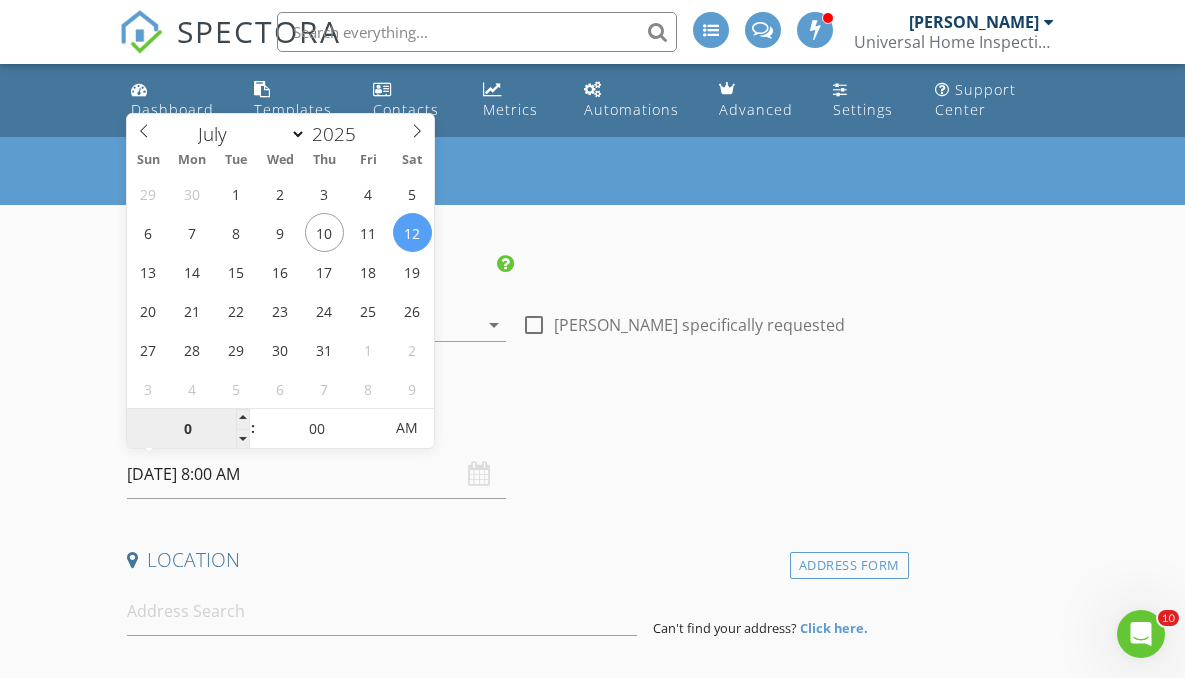 type on "02" 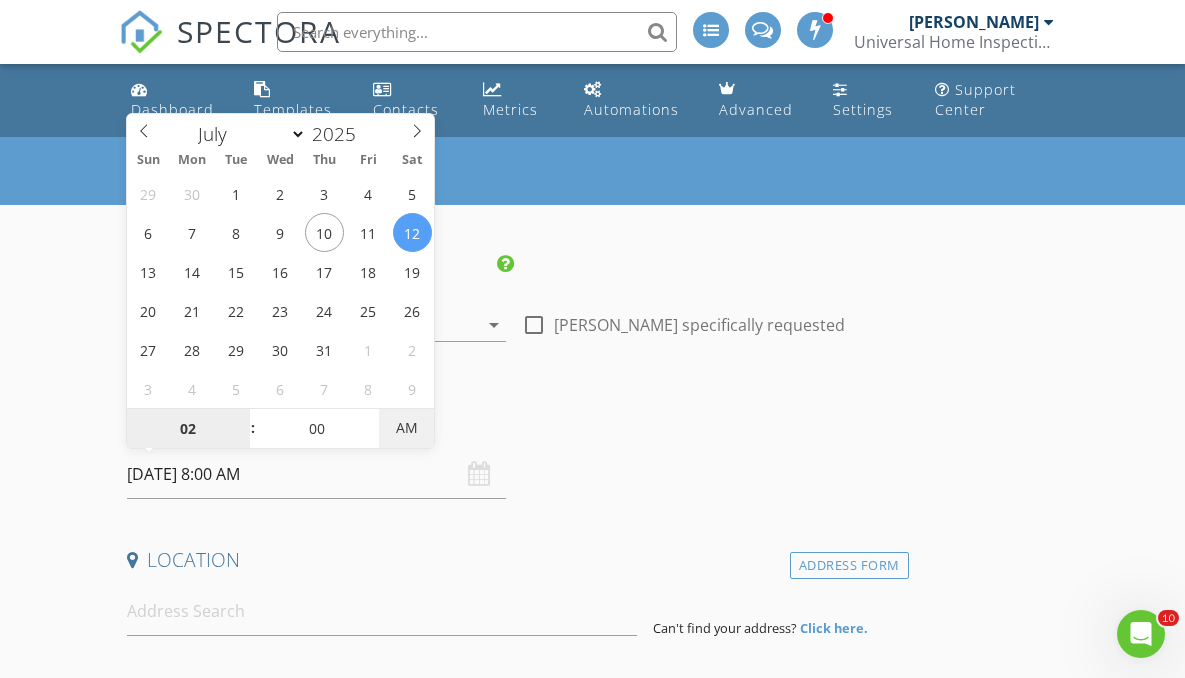 type on "[DATE] 2:00 PM" 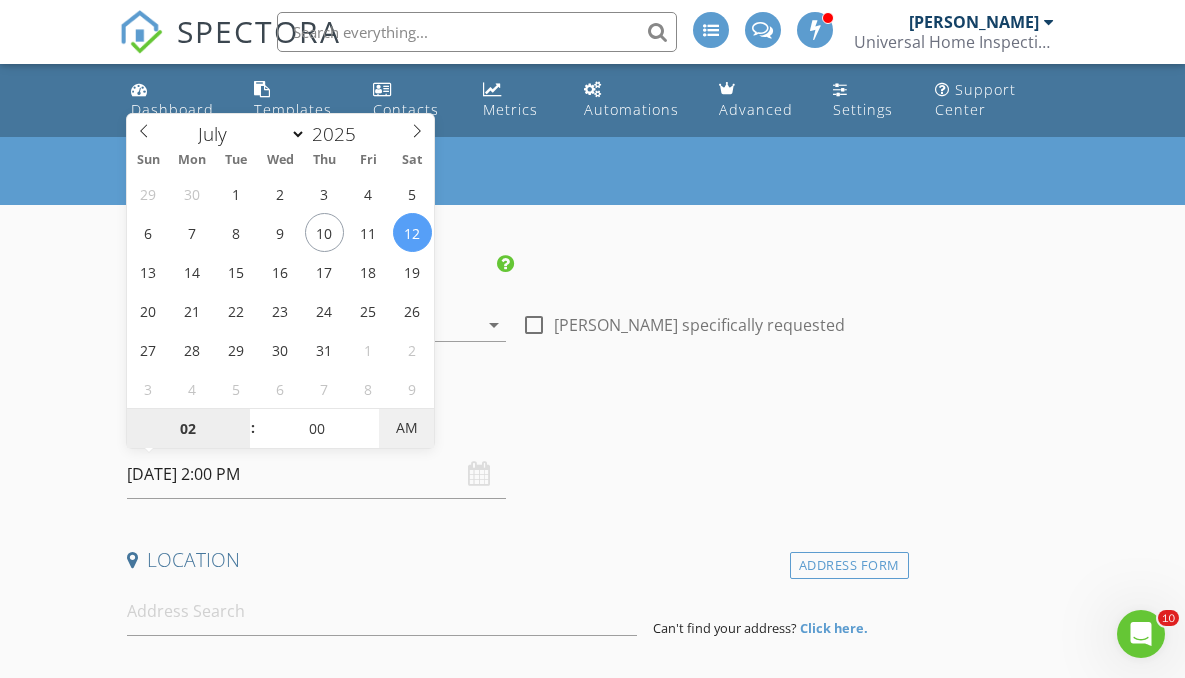 click on "AM" at bounding box center [406, 428] 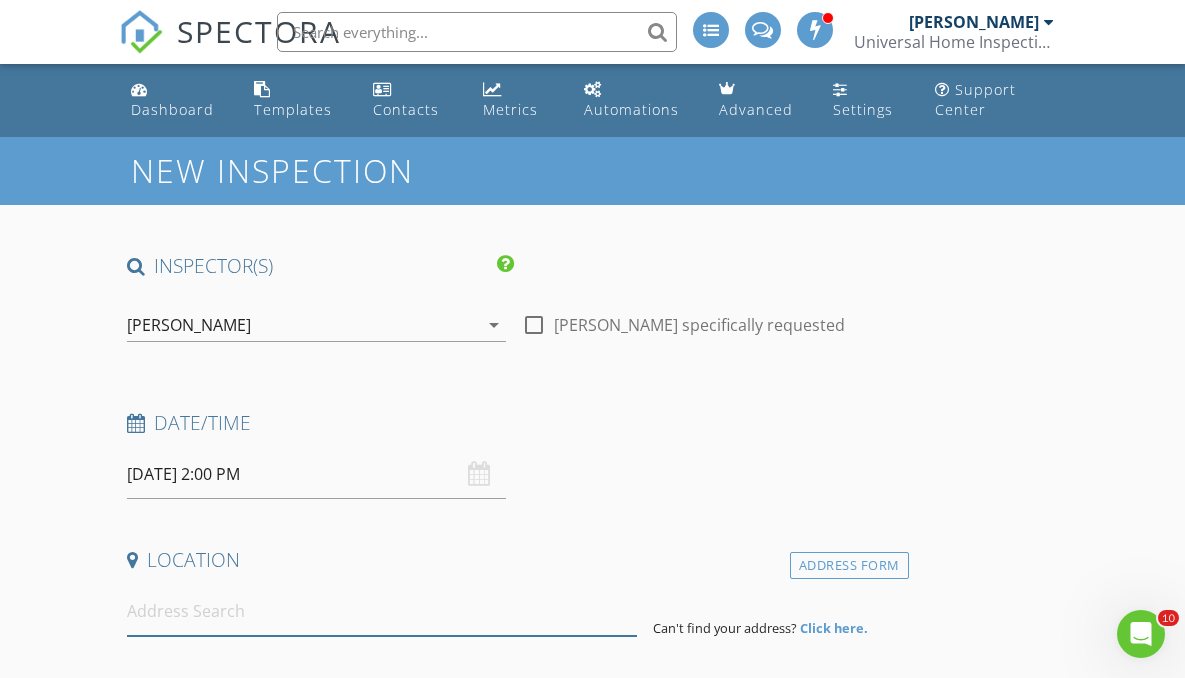 click at bounding box center (382, 611) 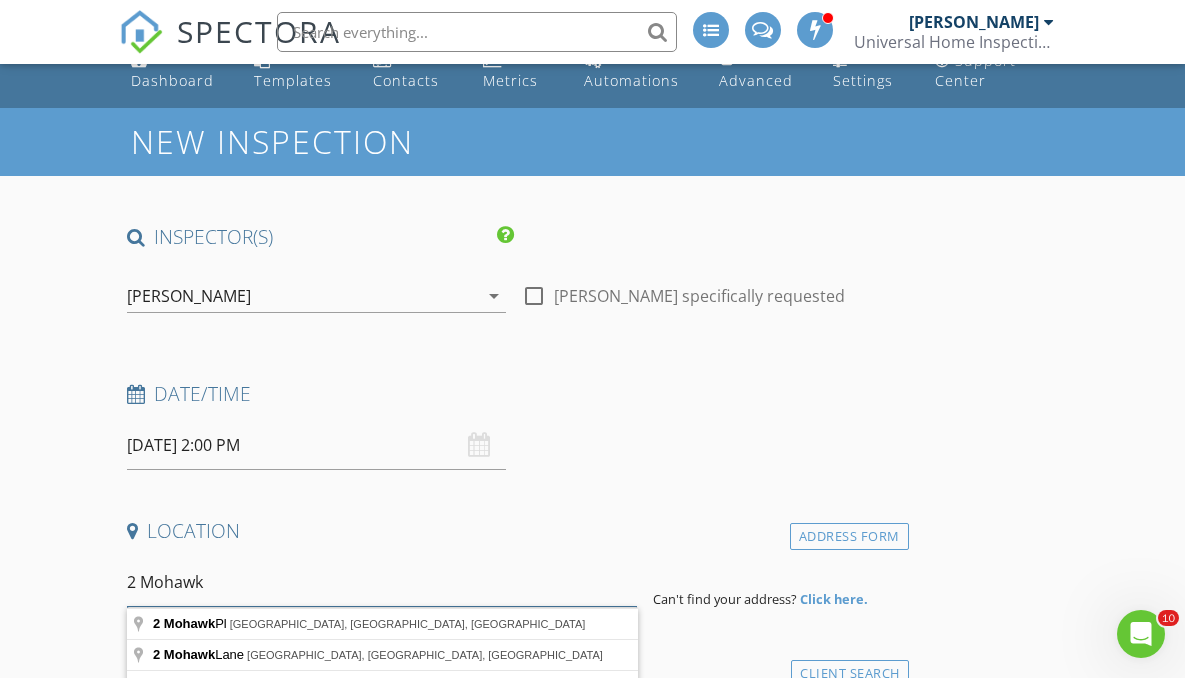 scroll, scrollTop: 151, scrollLeft: 0, axis: vertical 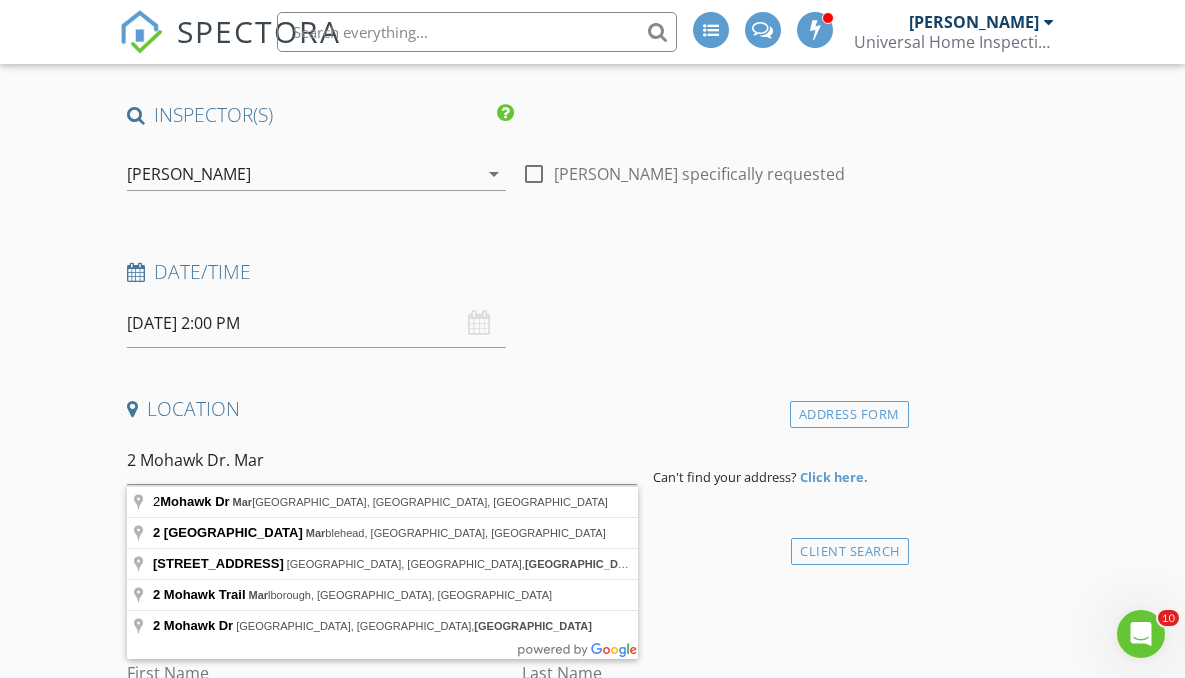 type on "[STREET_ADDRESS]" 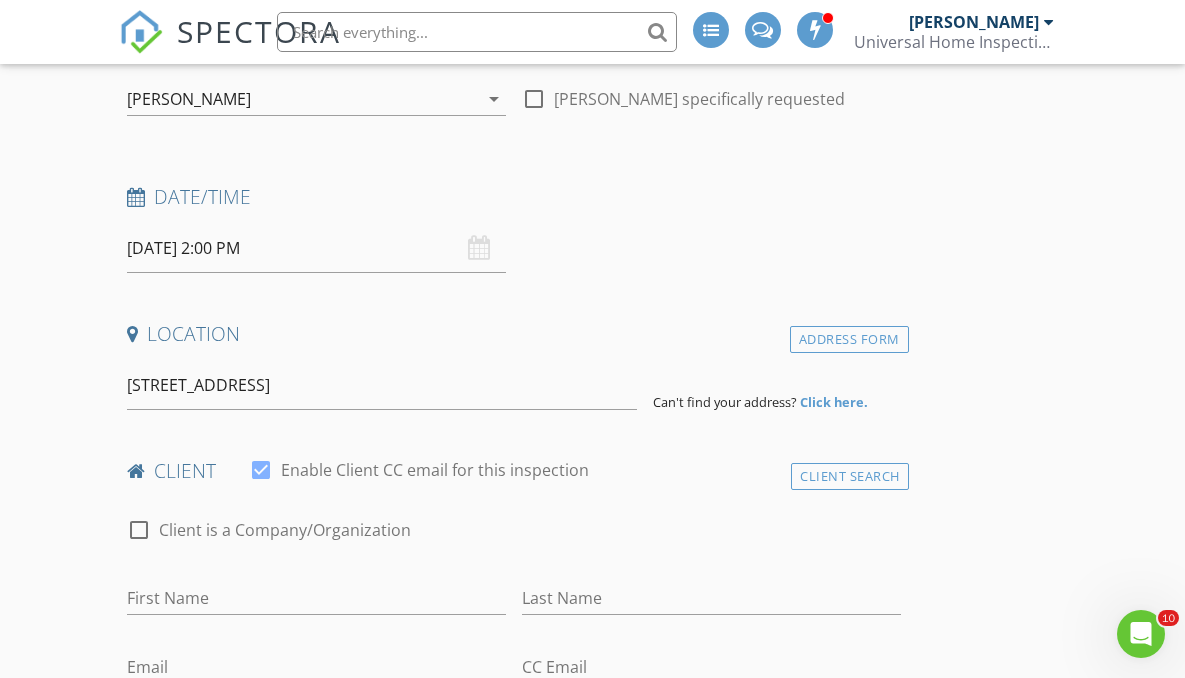 scroll, scrollTop: 251, scrollLeft: 0, axis: vertical 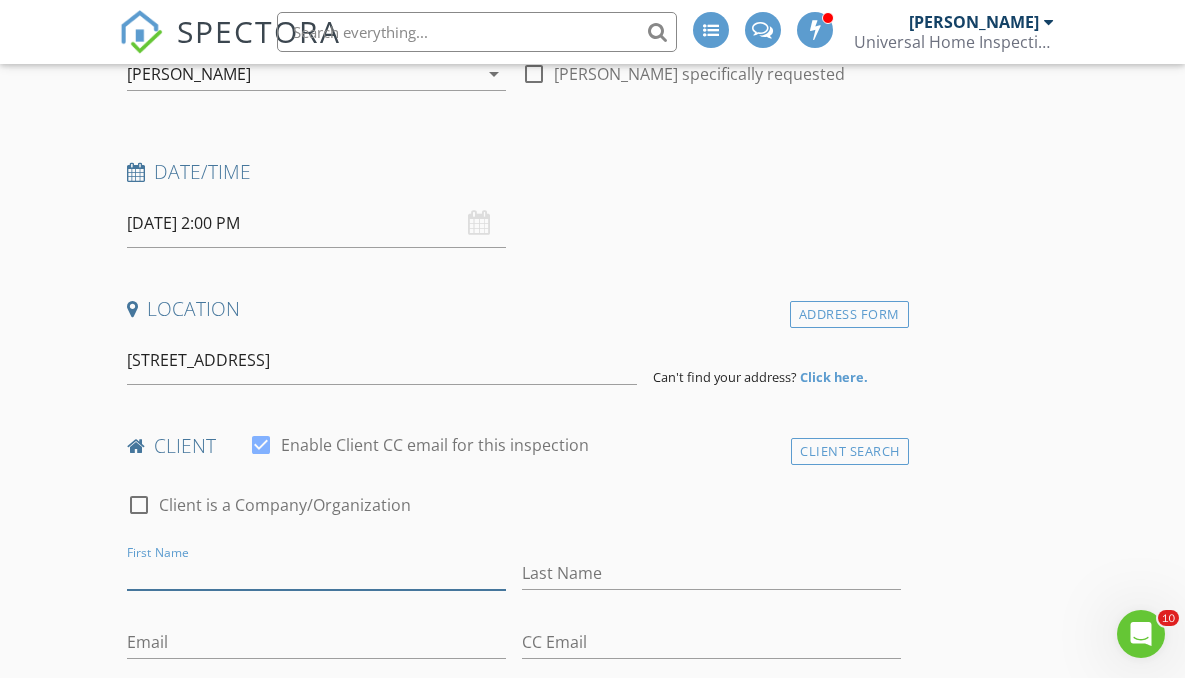 click on "First Name" at bounding box center [316, 573] 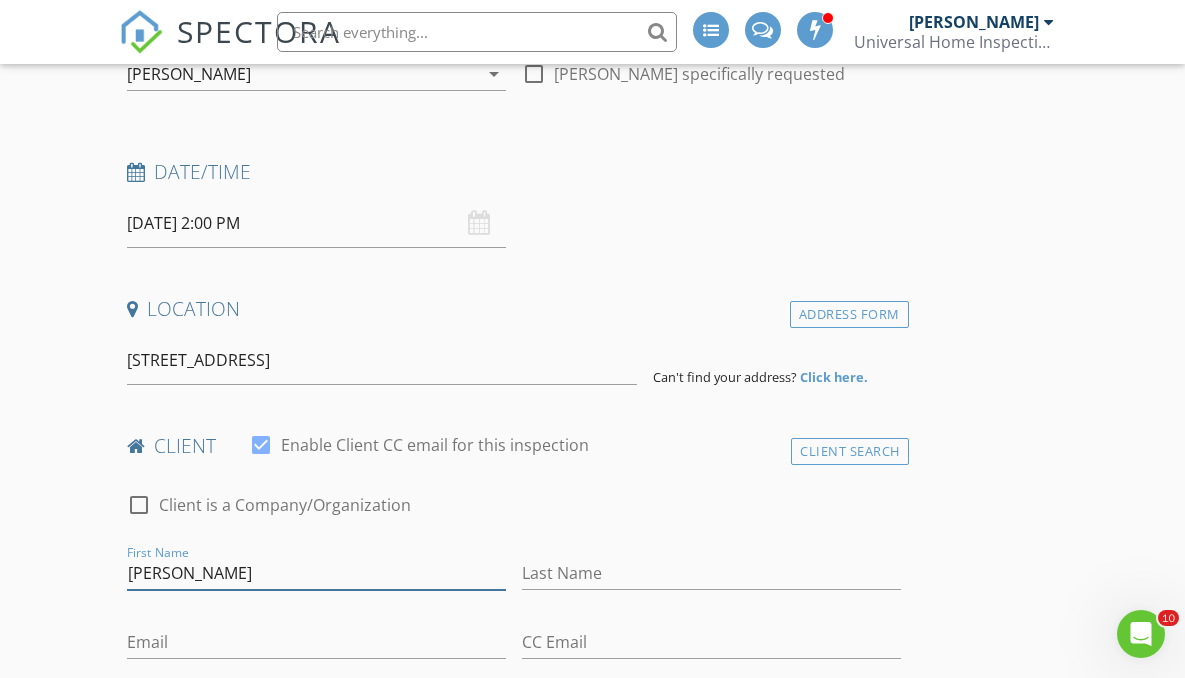 type on "[PERSON_NAME]" 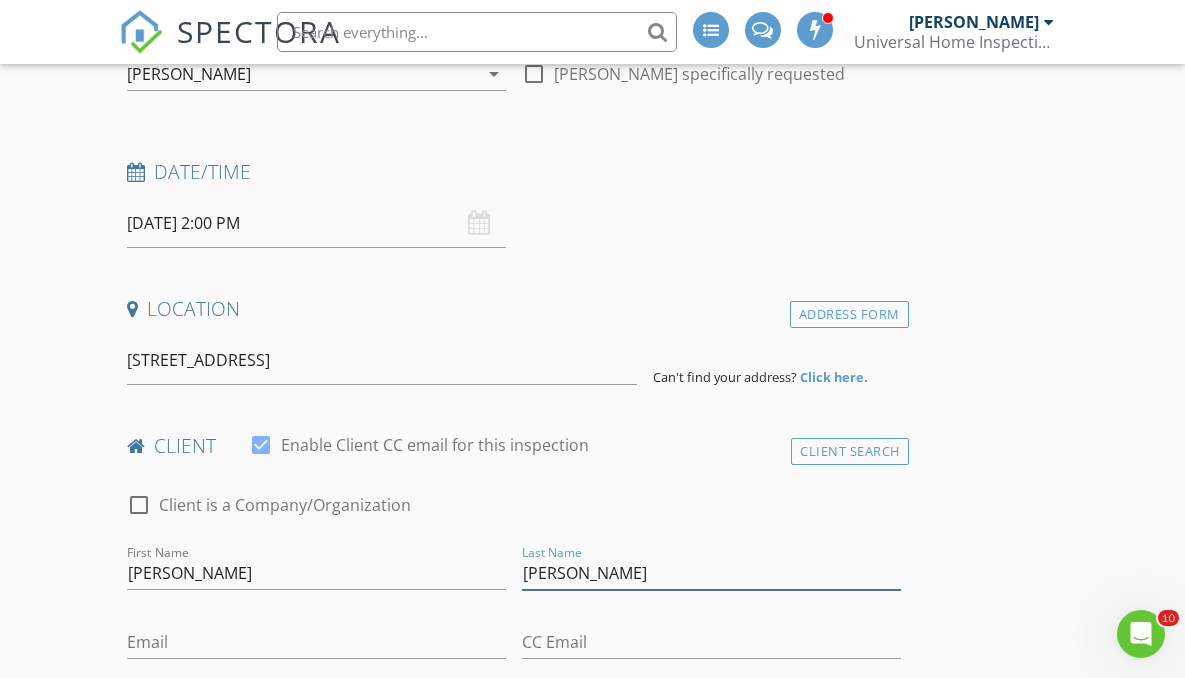 type on "[PERSON_NAME]" 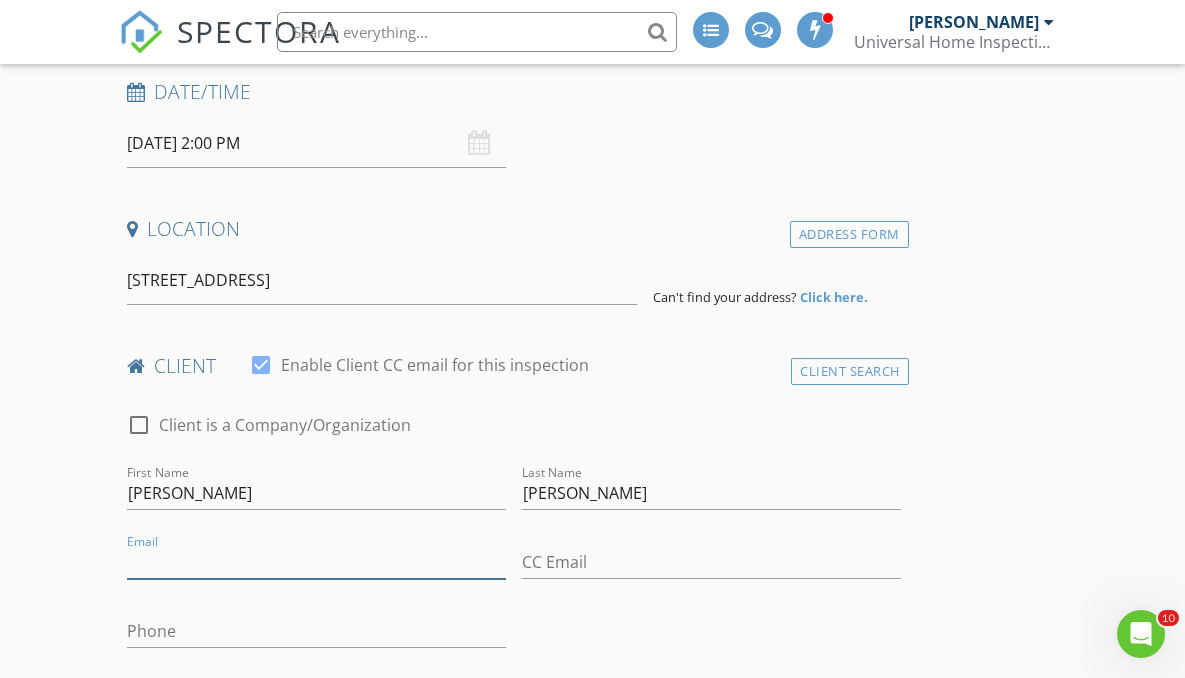 scroll, scrollTop: 452, scrollLeft: 0, axis: vertical 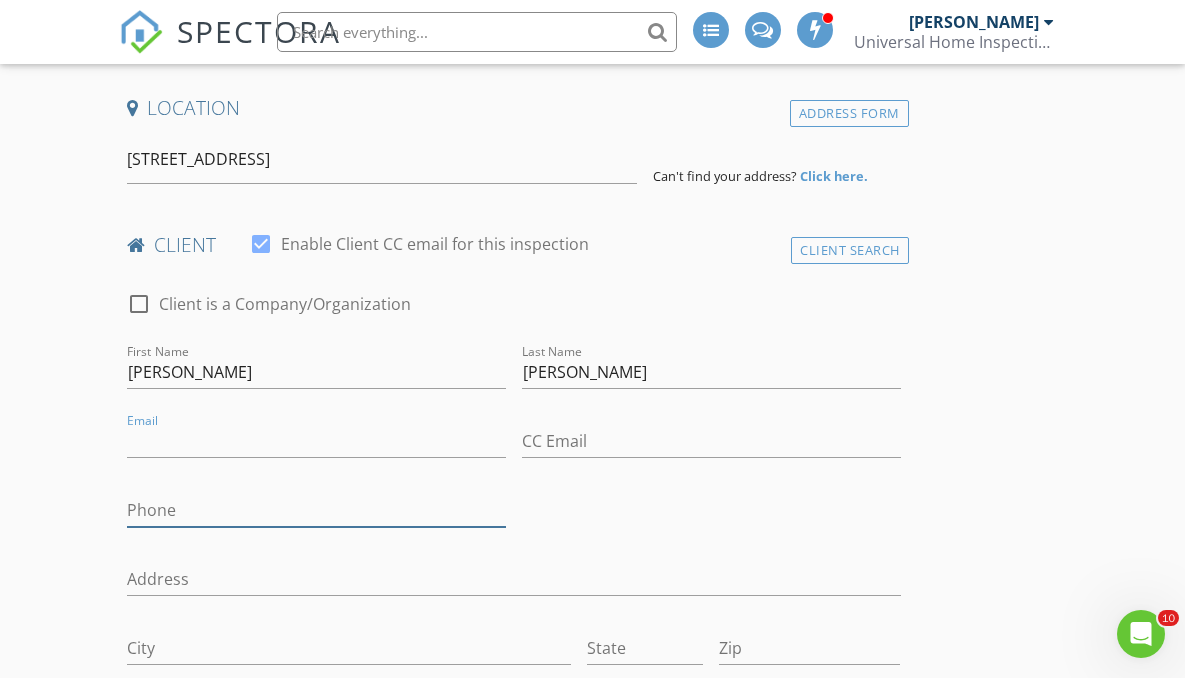 click on "Phone" at bounding box center [316, 510] 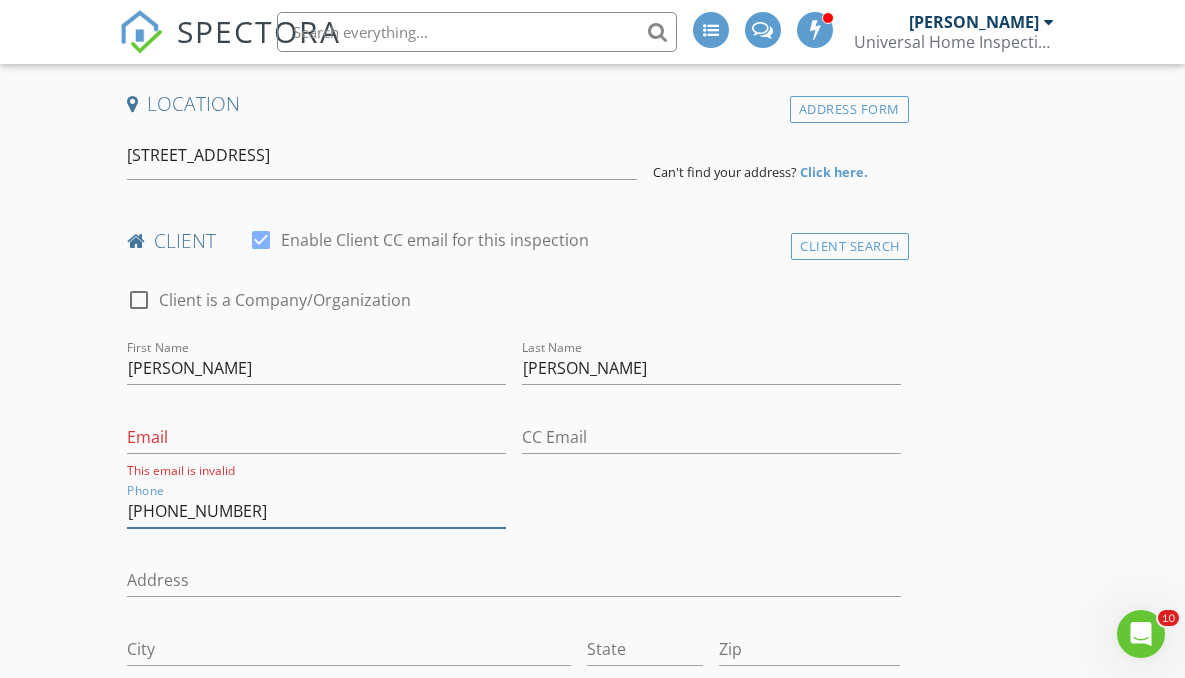 scroll, scrollTop: 456, scrollLeft: 0, axis: vertical 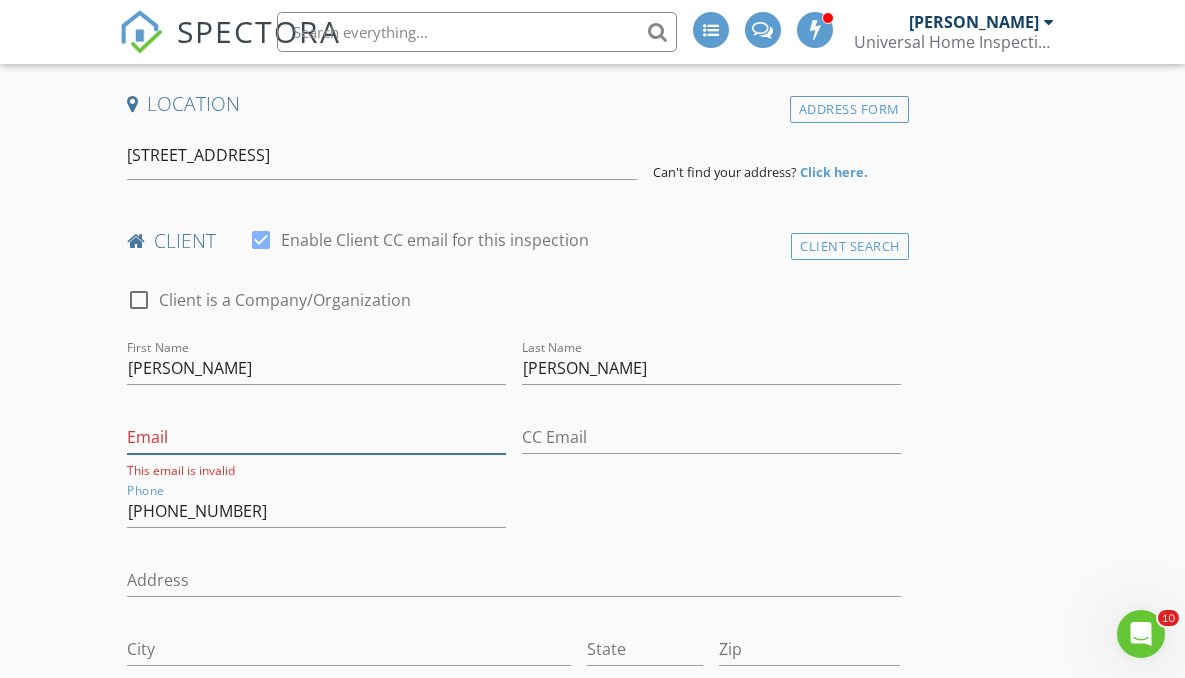 click on "Email" at bounding box center [316, 437] 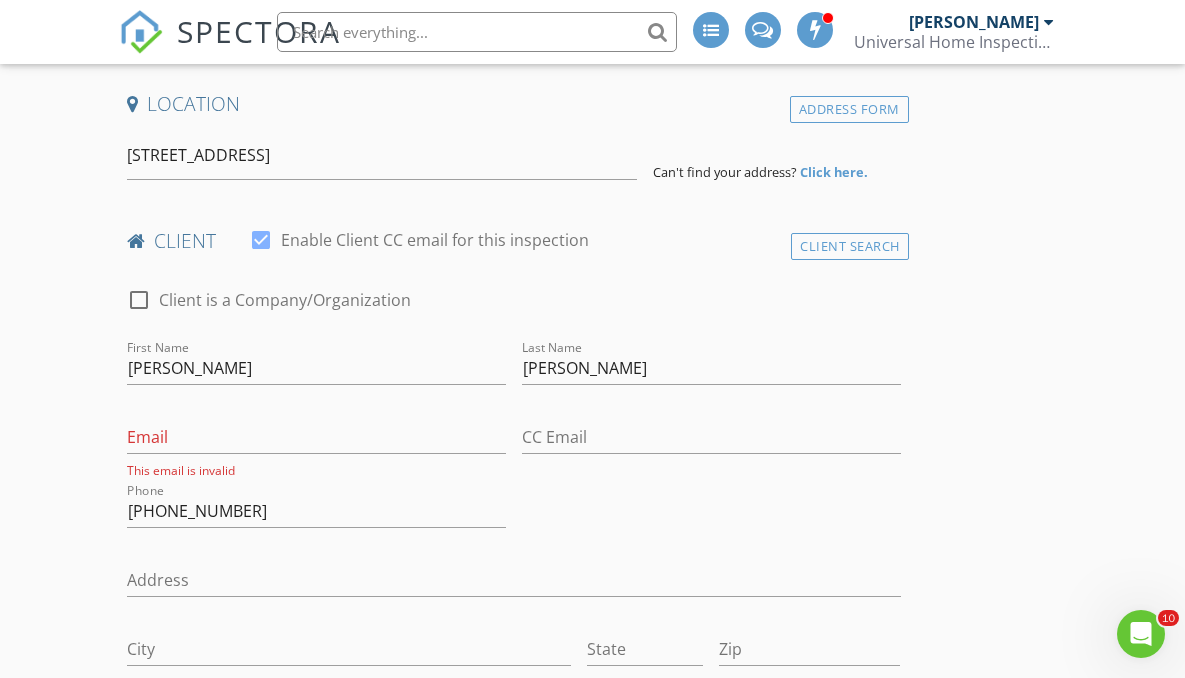 click on "Address" at bounding box center [514, 582] 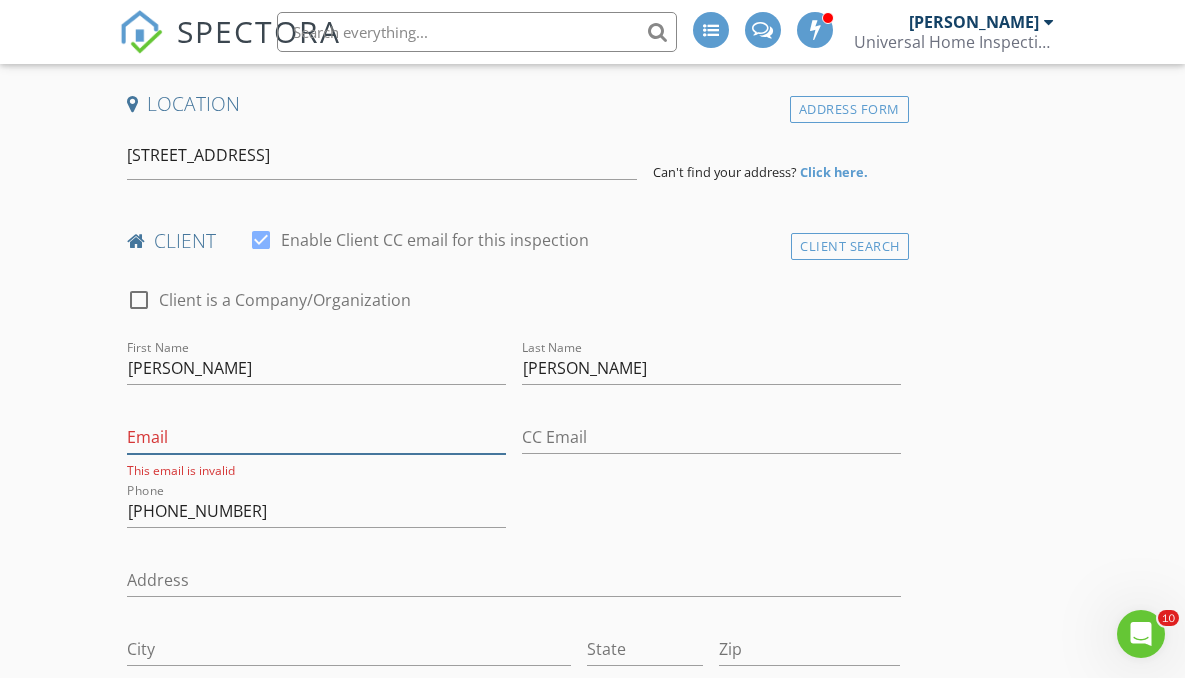 click on "Email" at bounding box center [316, 437] 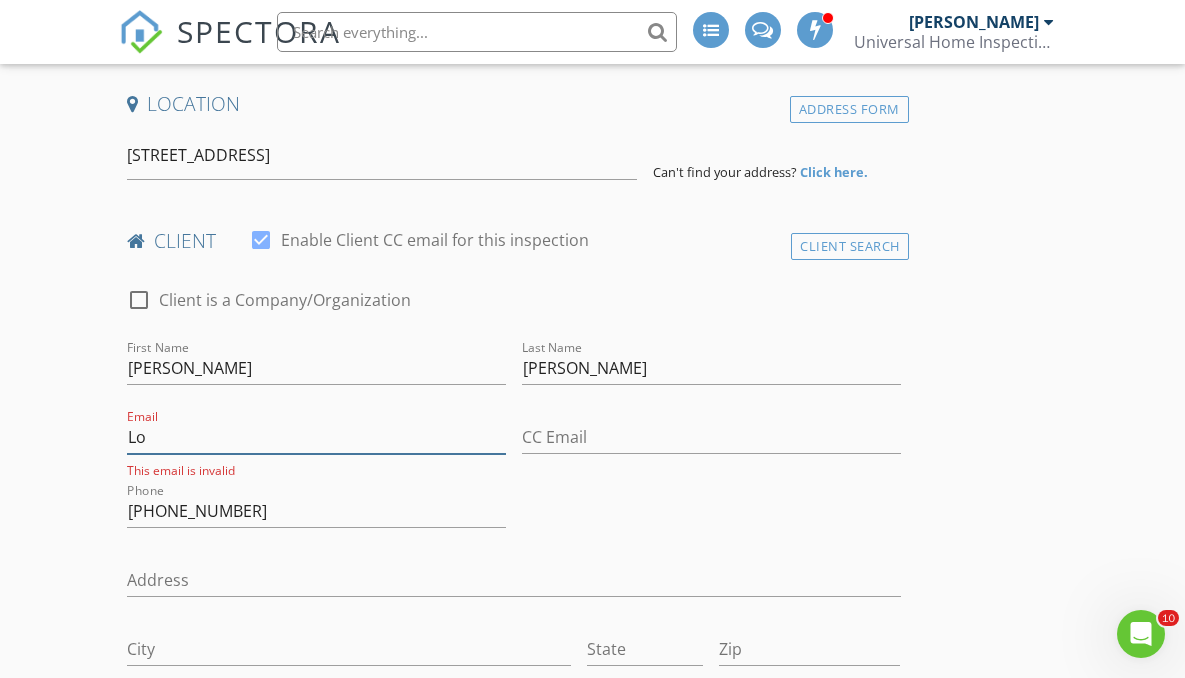 type on "L" 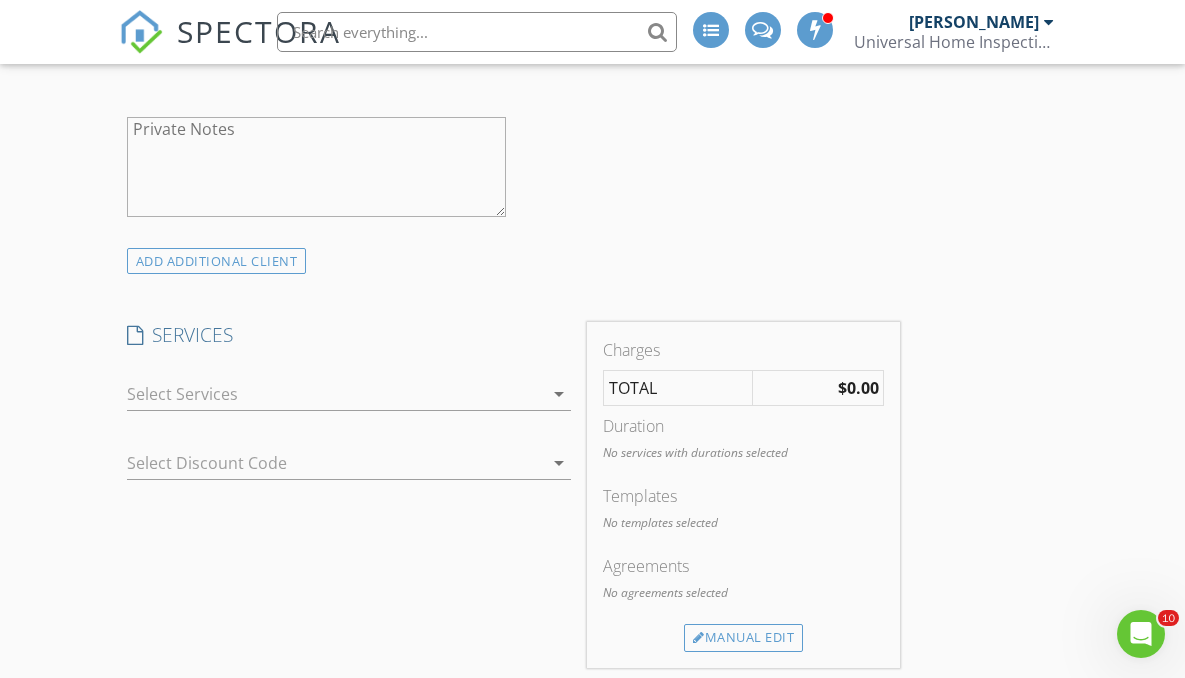 scroll, scrollTop: 1218, scrollLeft: 0, axis: vertical 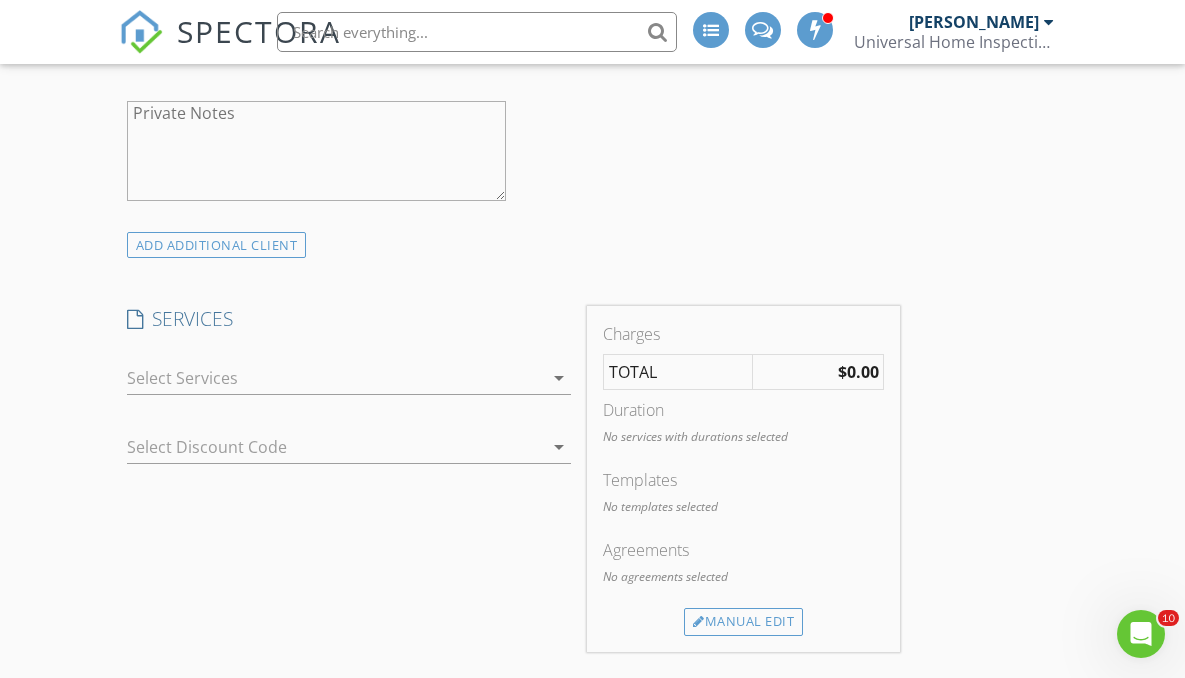 type on "[EMAIL_ADDRESS][DOMAIN_NAME]" 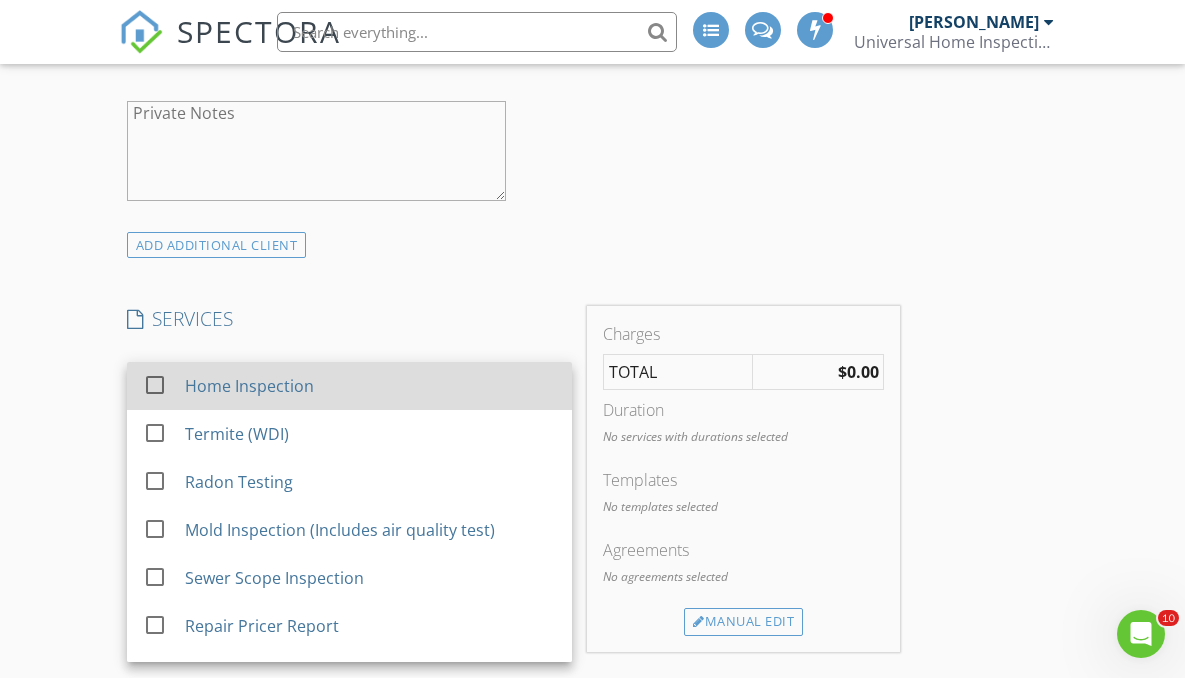 click on "Home Inspection" at bounding box center [249, 386] 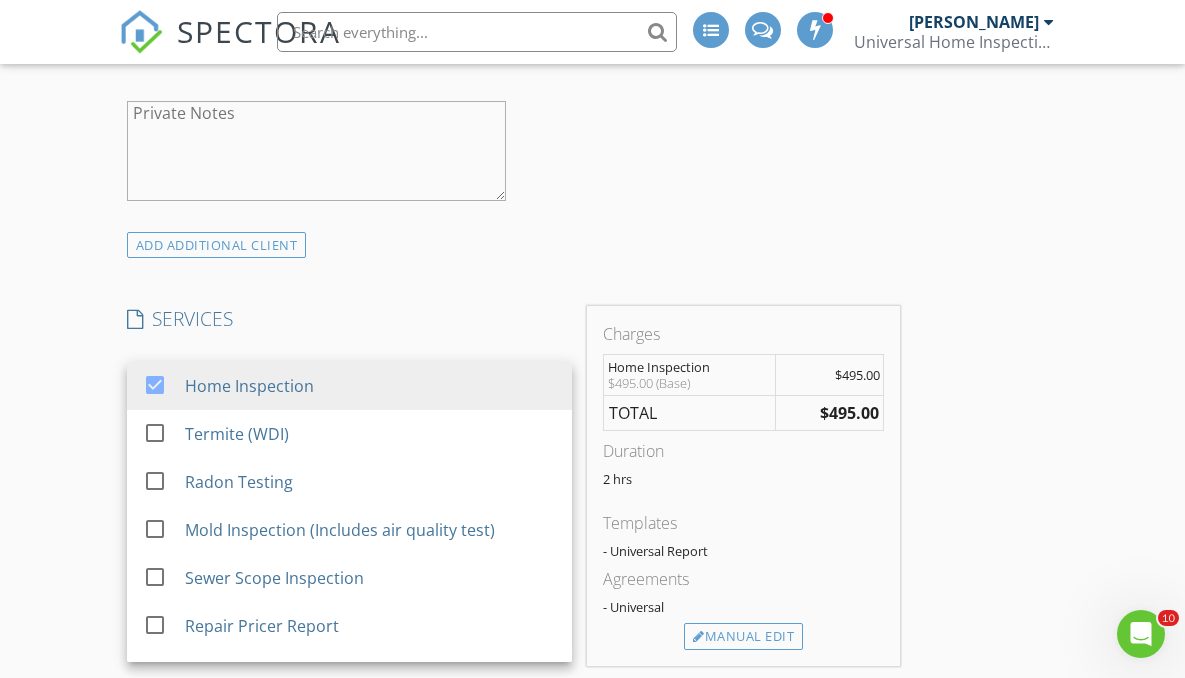 click on "SERVICES" at bounding box center (349, 319) 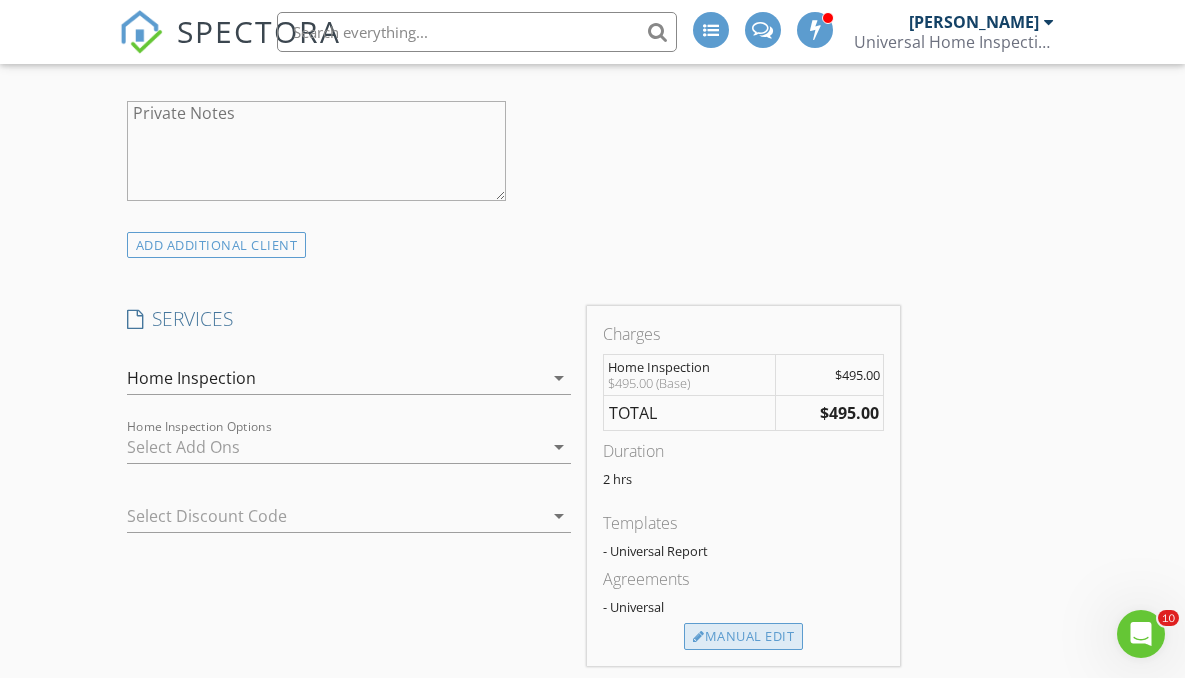 click on "Manual Edit" at bounding box center (743, 637) 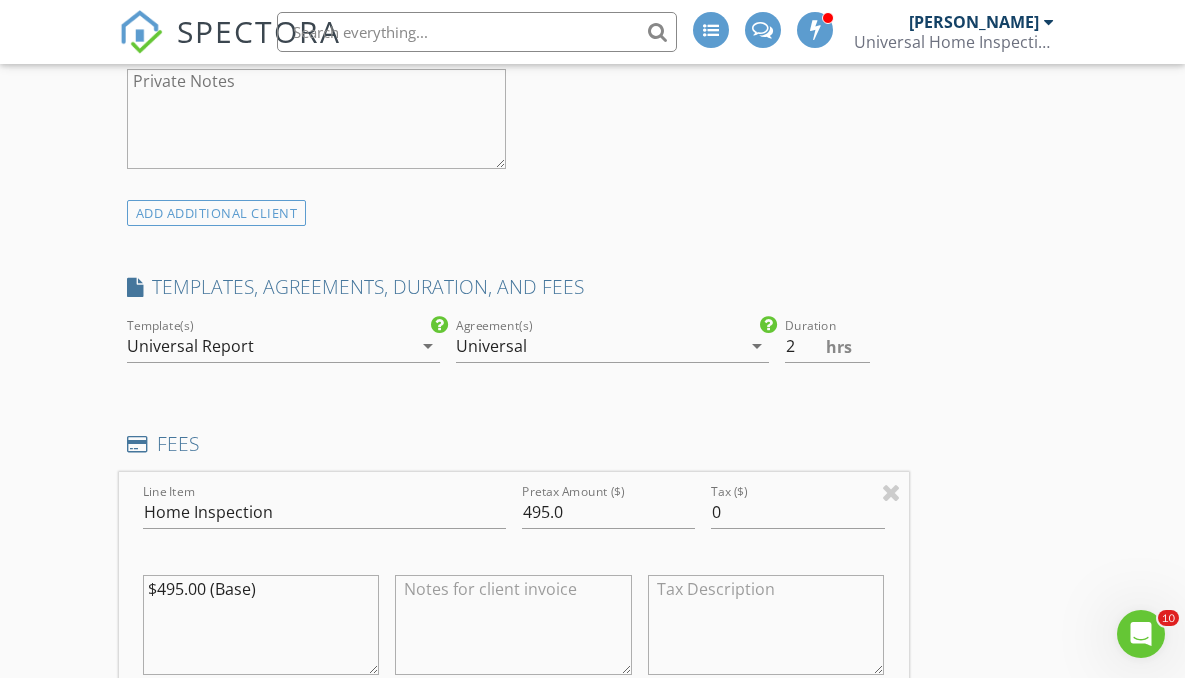 scroll, scrollTop: 1267, scrollLeft: 0, axis: vertical 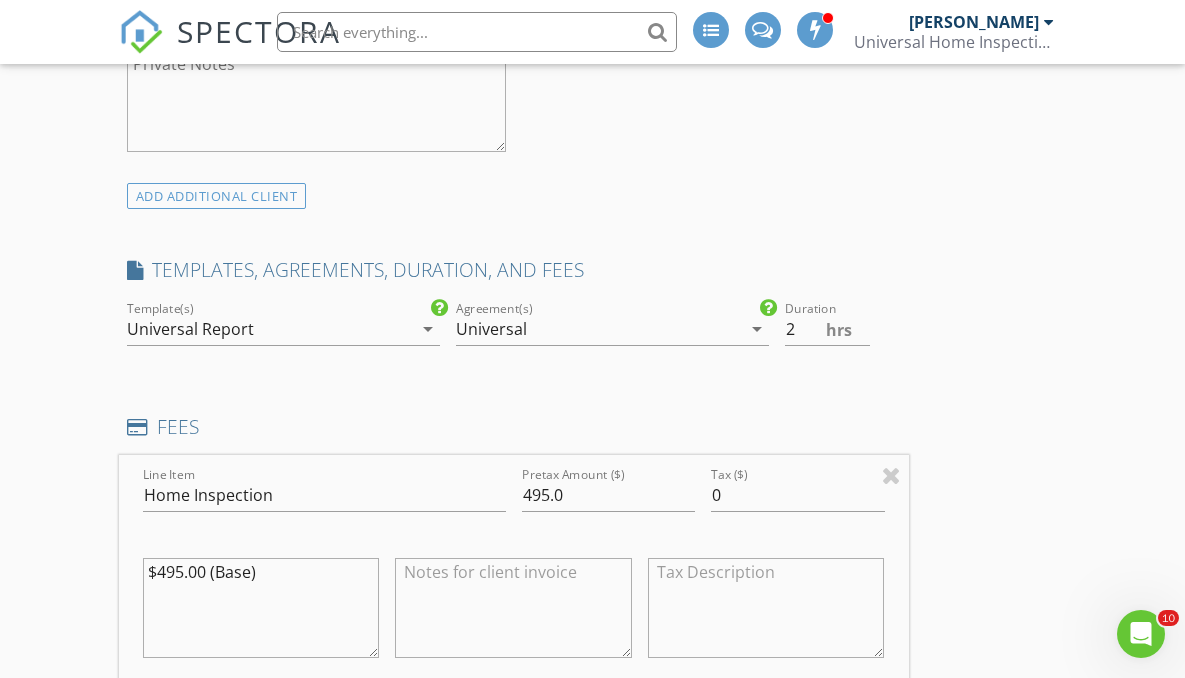 drag, startPoint x: 206, startPoint y: 571, endPoint x: 158, endPoint y: 569, distance: 48.04165 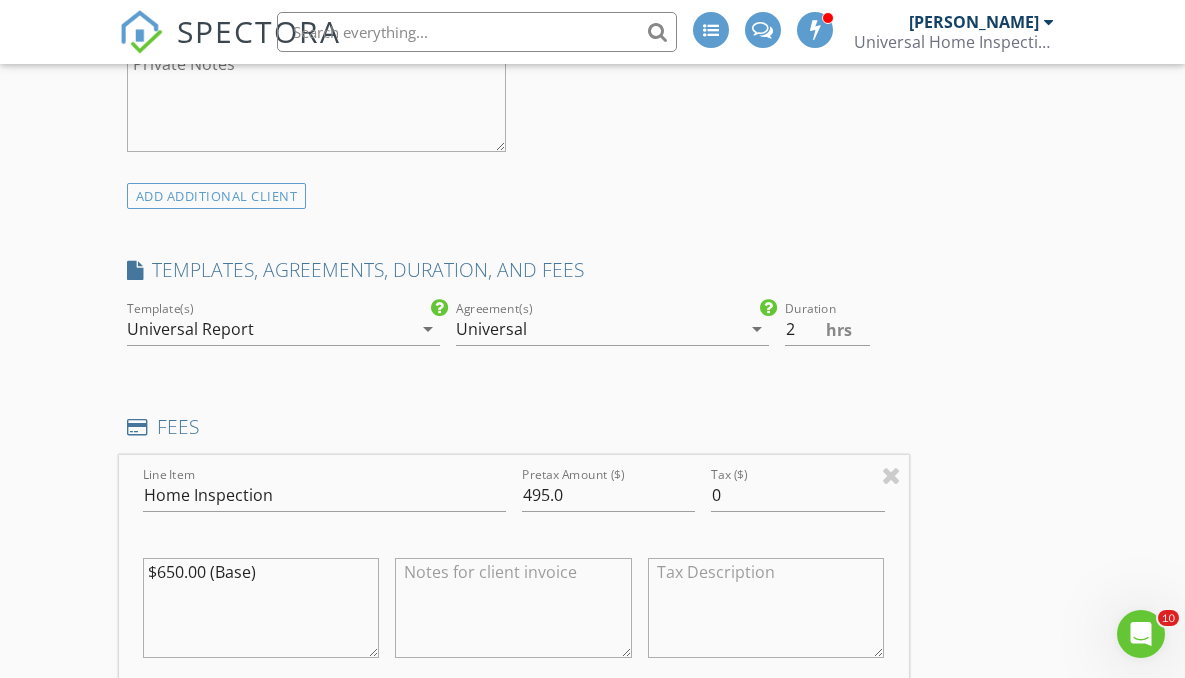 type on "$650.00 (Base)" 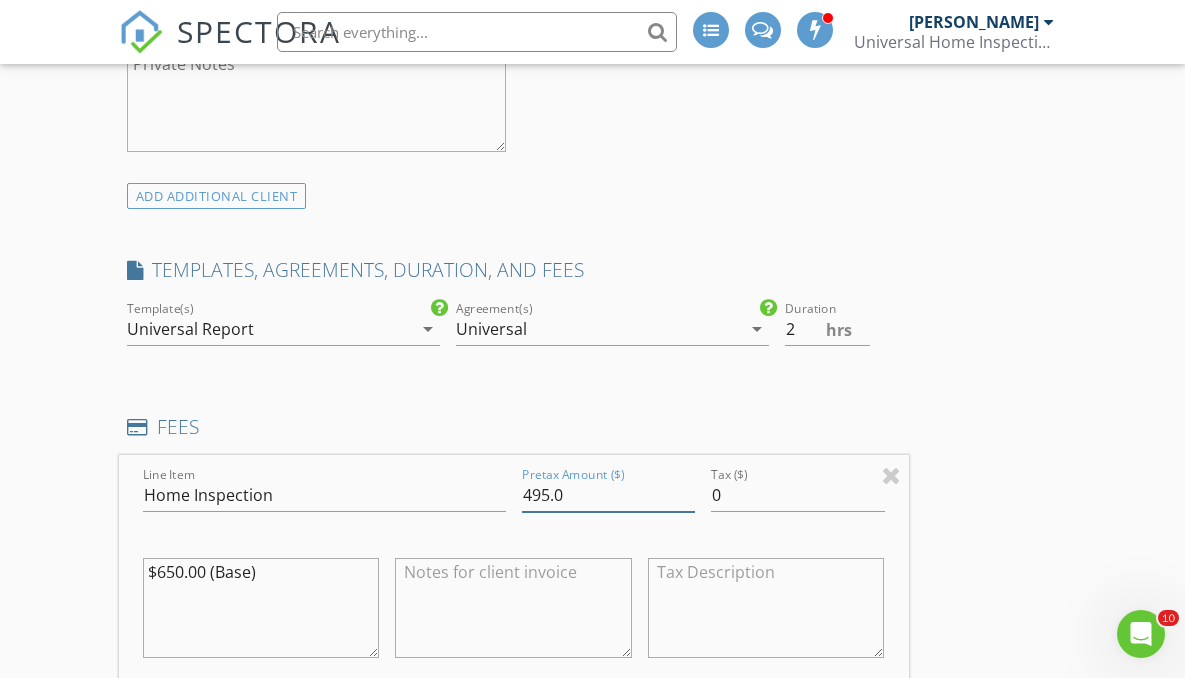 drag, startPoint x: 586, startPoint y: 494, endPoint x: 499, endPoint y: 494, distance: 87 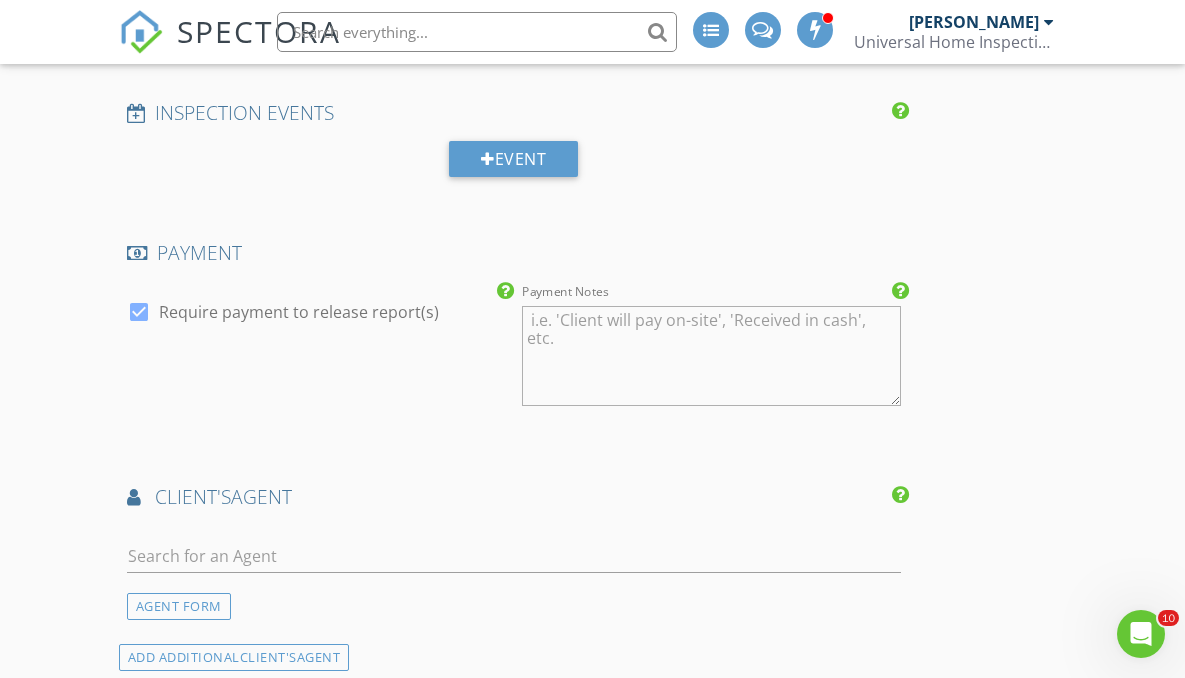 scroll, scrollTop: 2063, scrollLeft: 0, axis: vertical 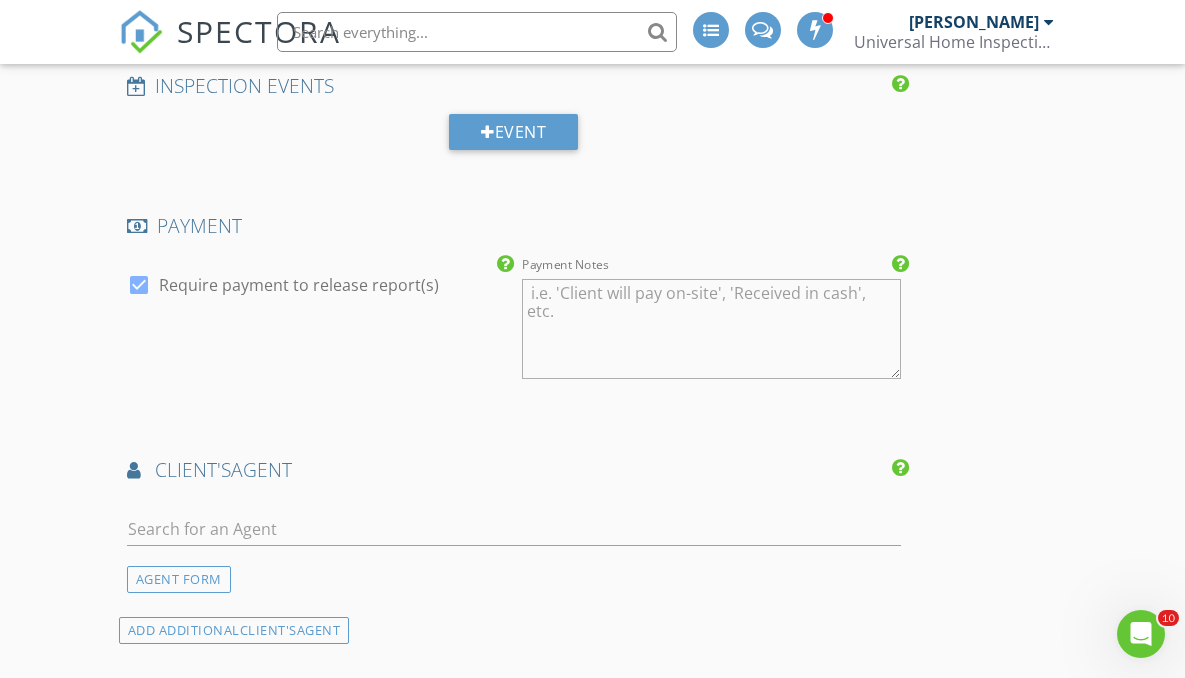type on "595" 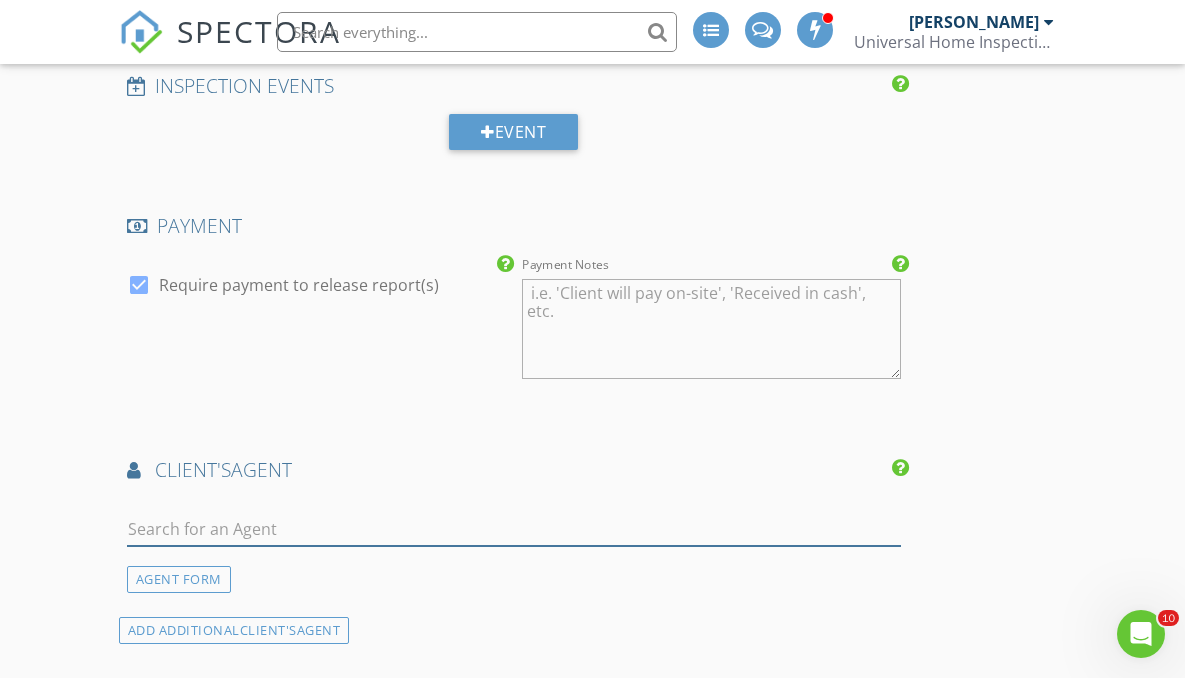 click at bounding box center [514, 529] 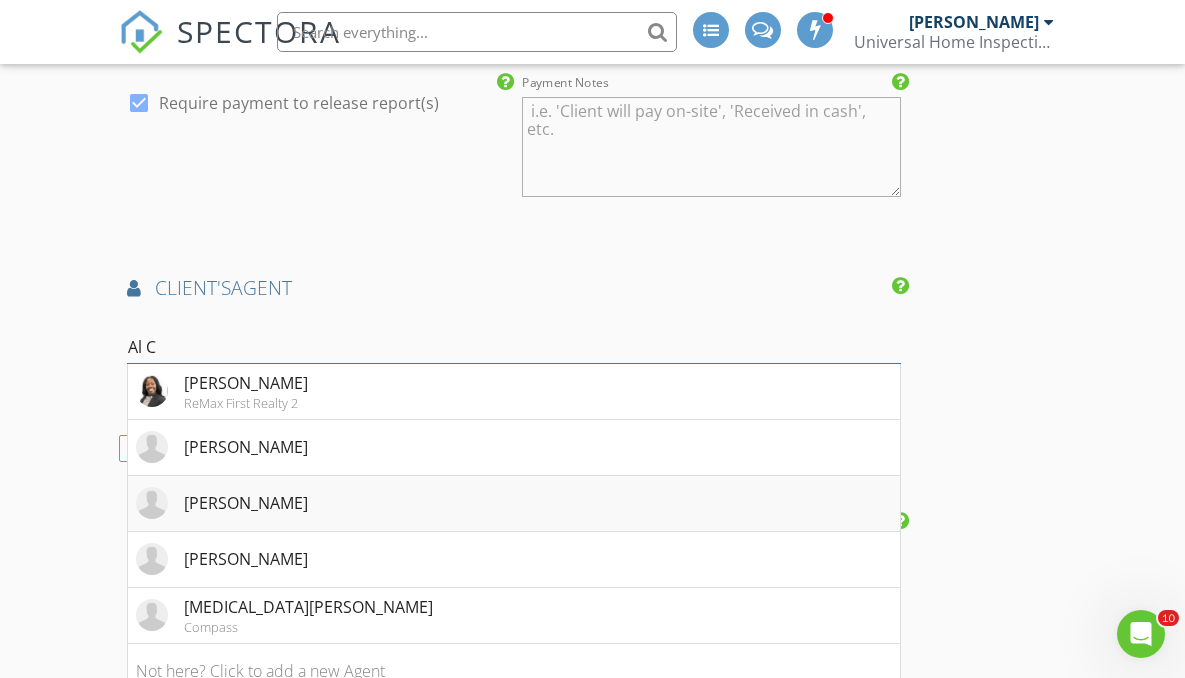 type on "Al C" 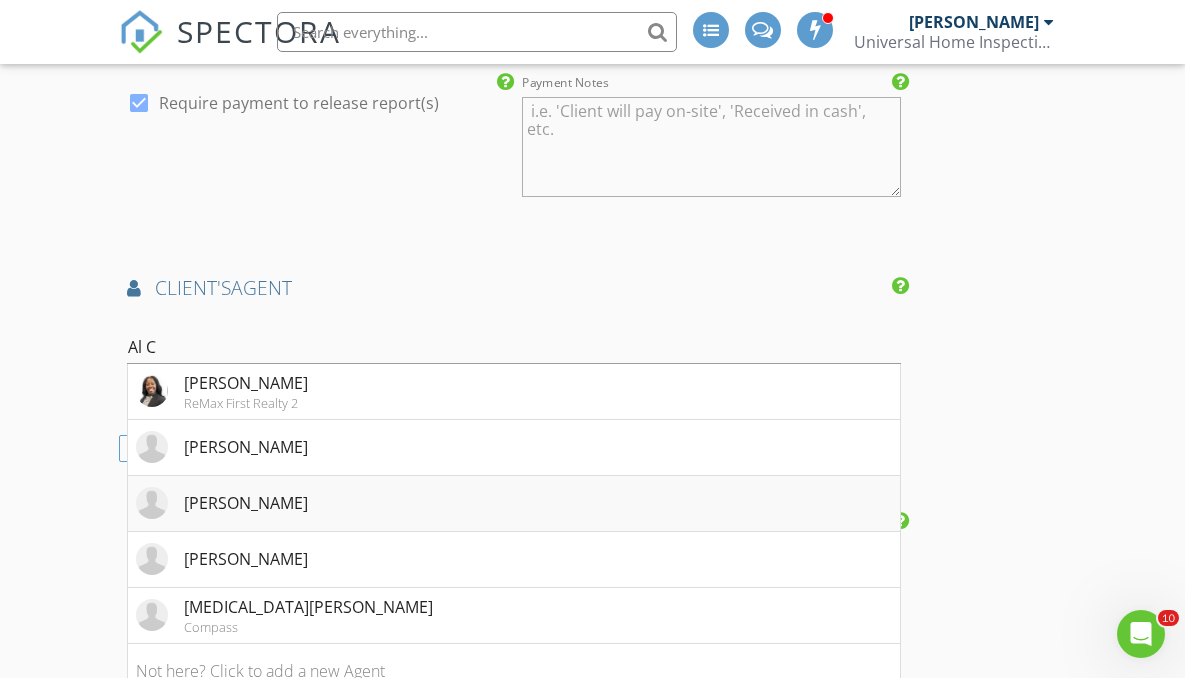 click on "Al Caputo" at bounding box center [246, 503] 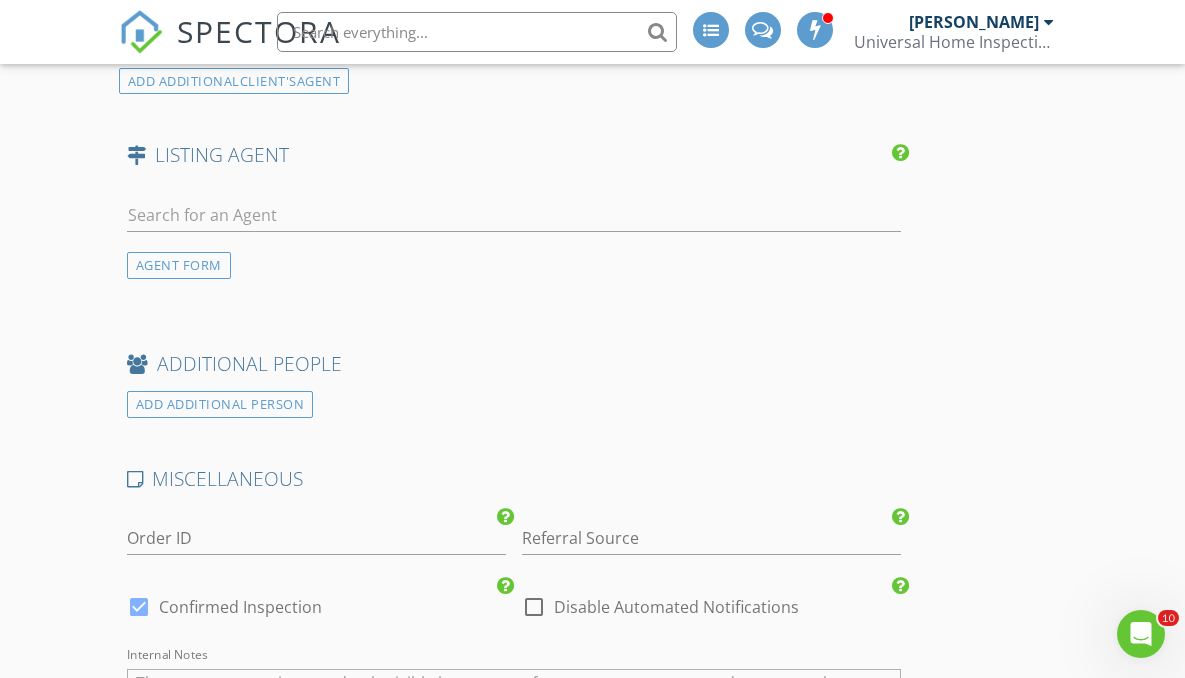 scroll, scrollTop: 3146, scrollLeft: 0, axis: vertical 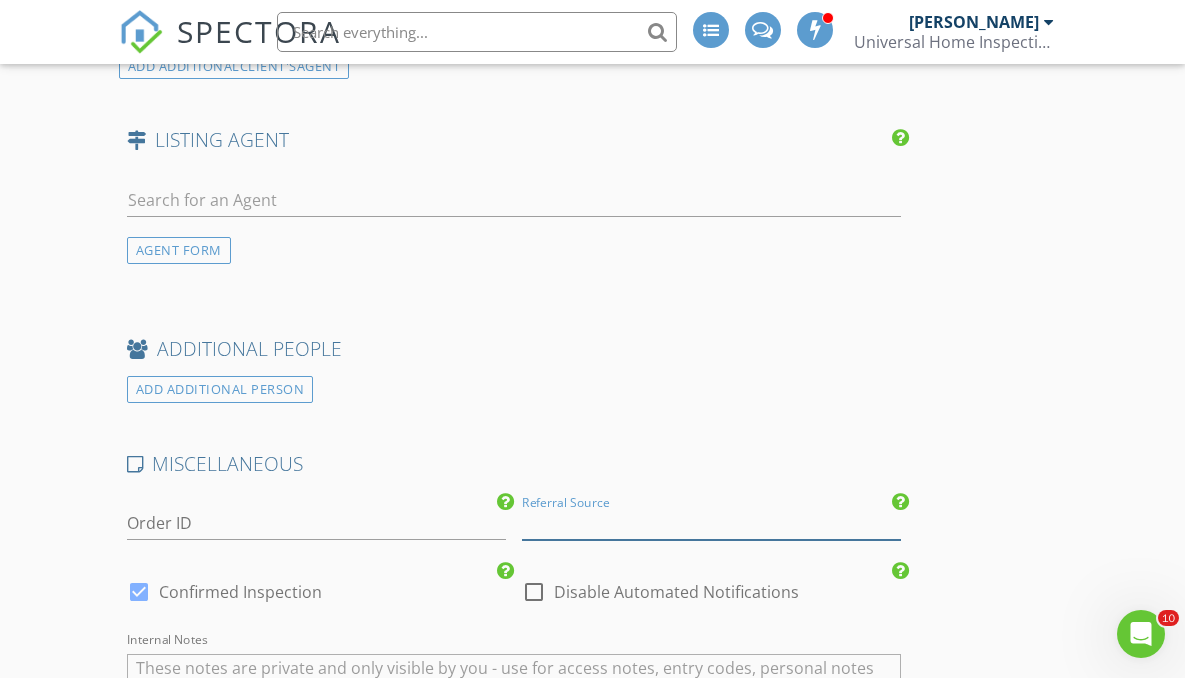 click at bounding box center [711, 523] 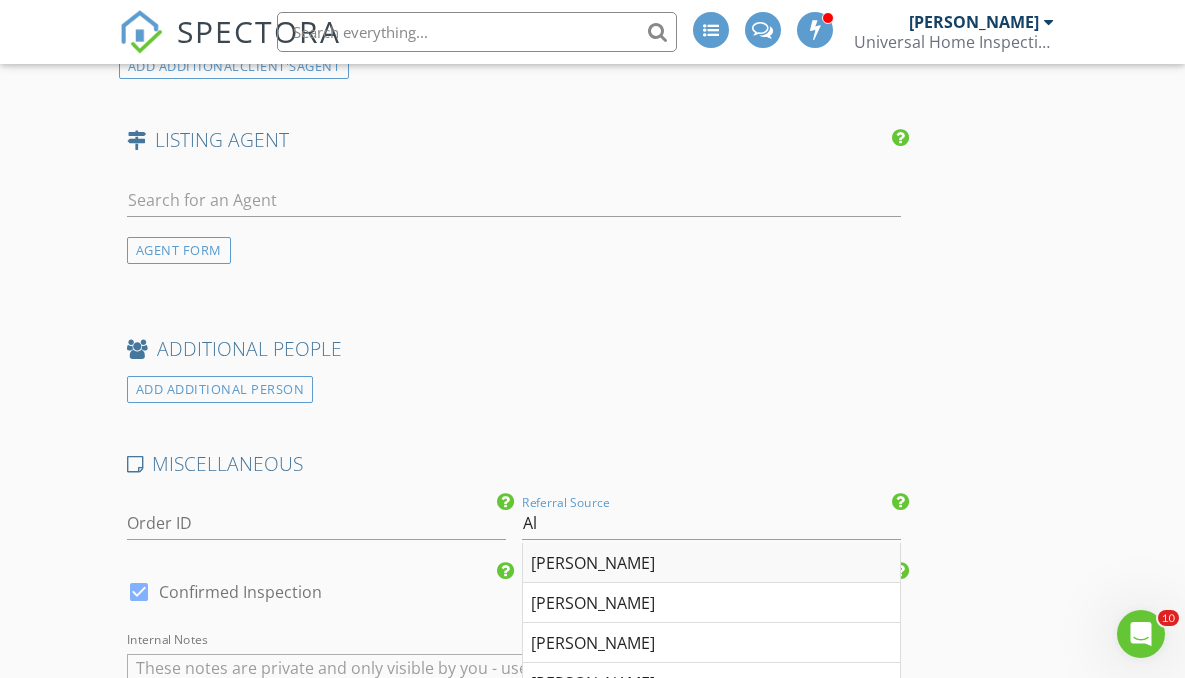 click on "Al Caputo" at bounding box center [711, 563] 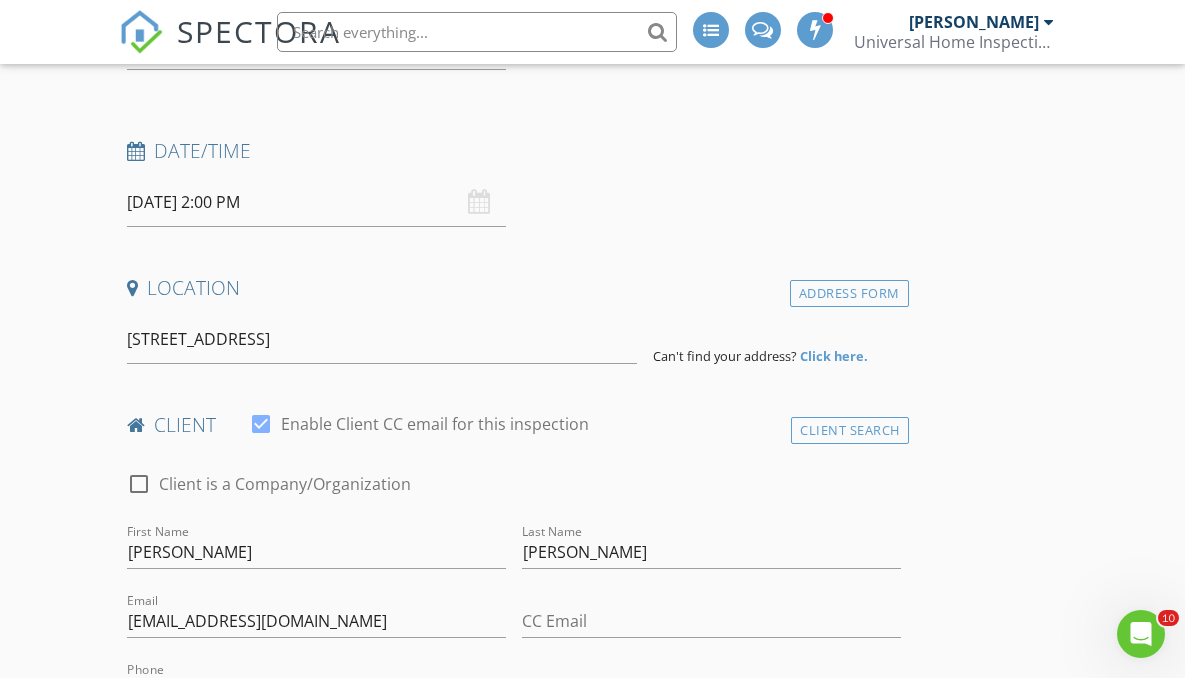 scroll, scrollTop: 161, scrollLeft: 0, axis: vertical 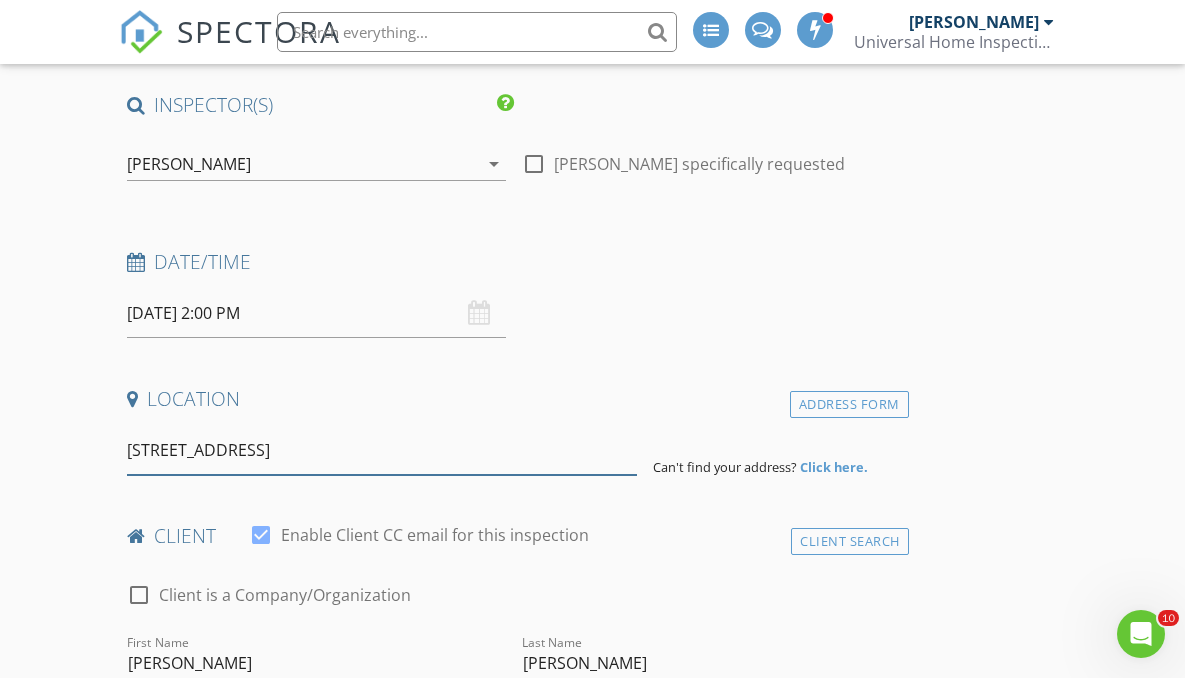 click on "2 Mohawk Dr, Marlboro Township, NJ, USA" at bounding box center [382, 450] 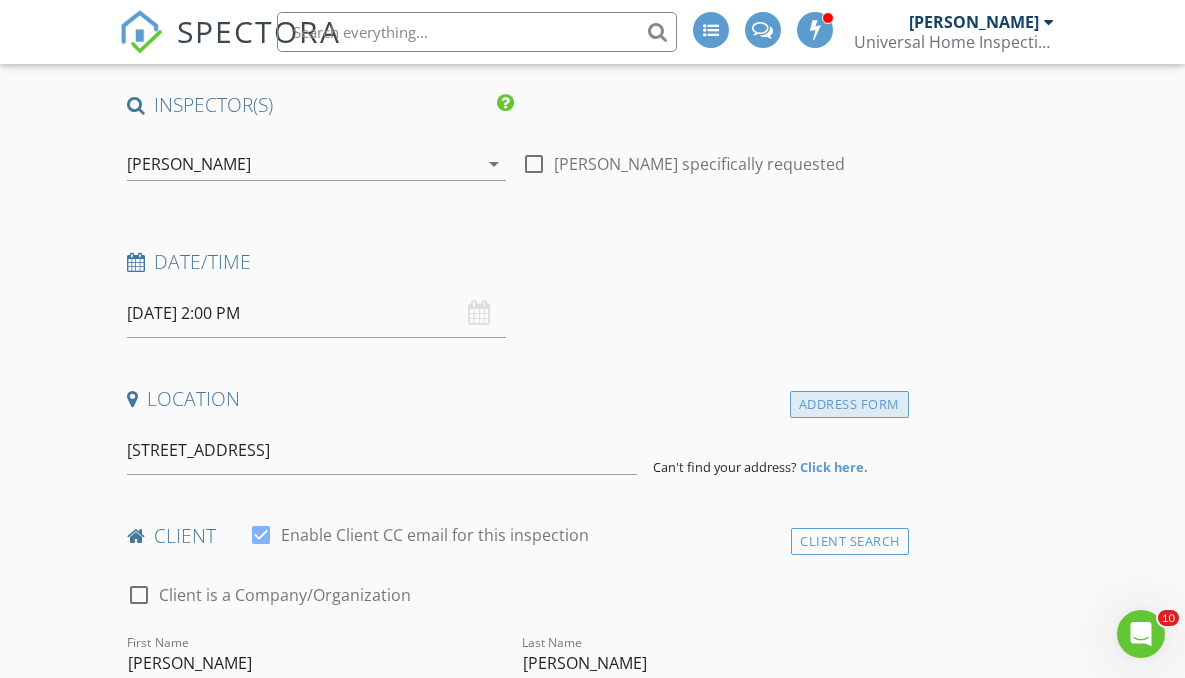 click on "Address Form" at bounding box center [849, 404] 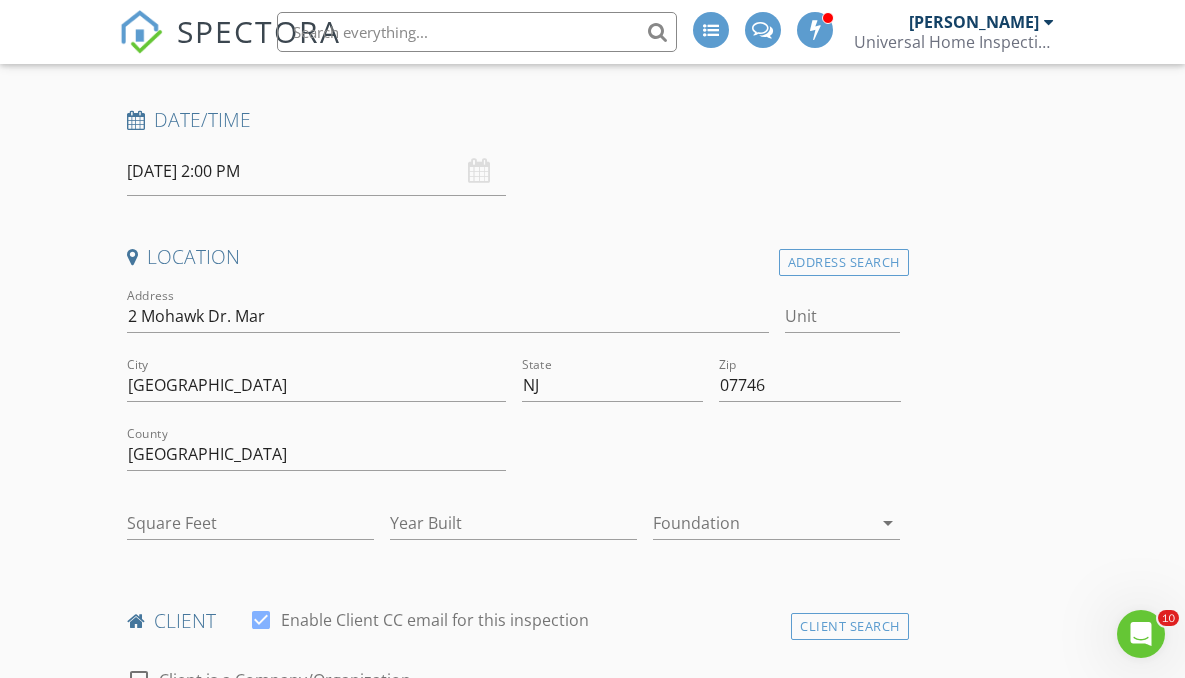 type on "0" 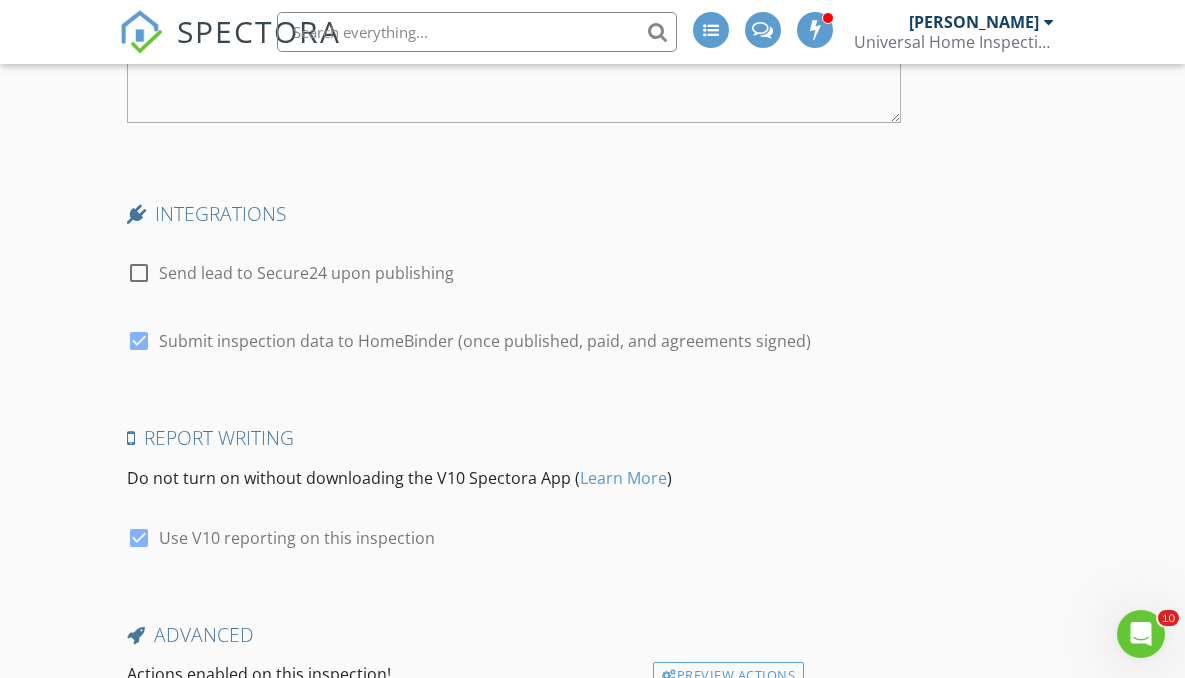 scroll, scrollTop: 4361, scrollLeft: 0, axis: vertical 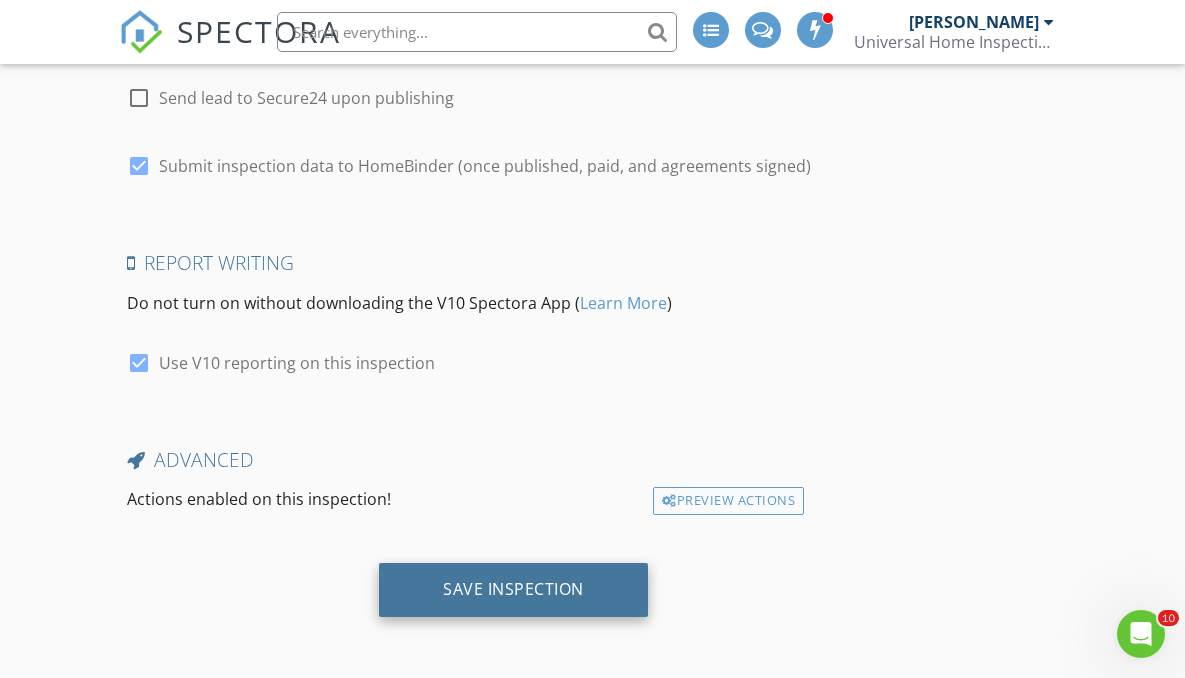 click on "Save Inspection" at bounding box center [513, 590] 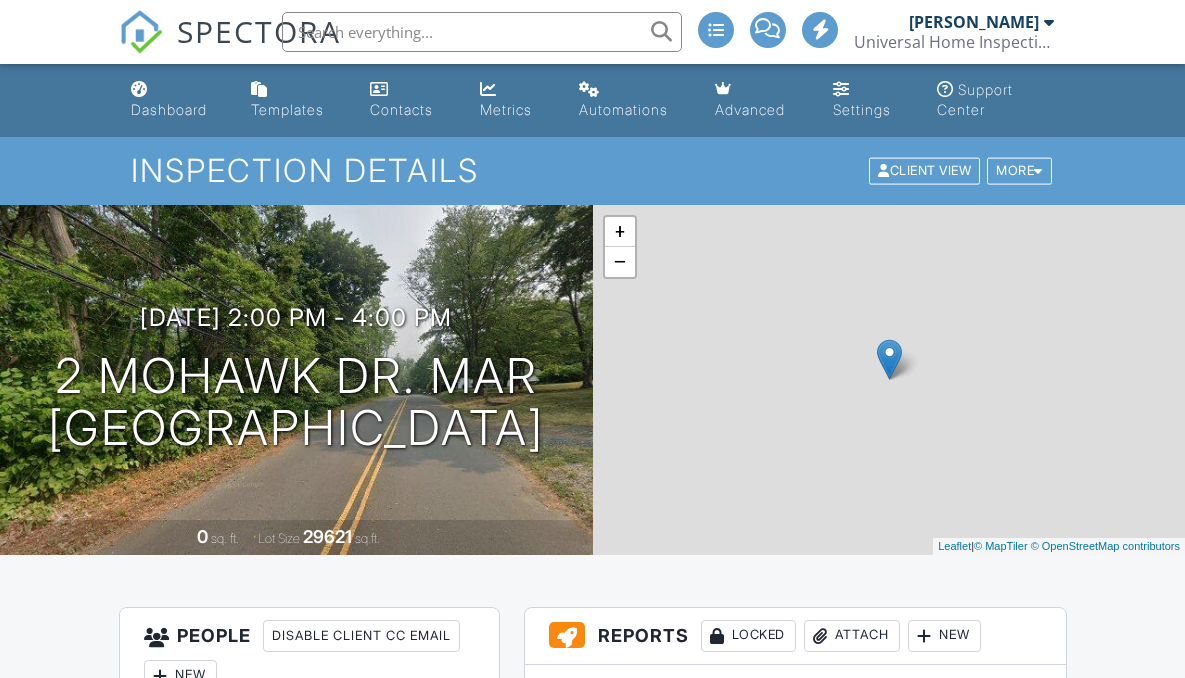 scroll, scrollTop: 0, scrollLeft: 0, axis: both 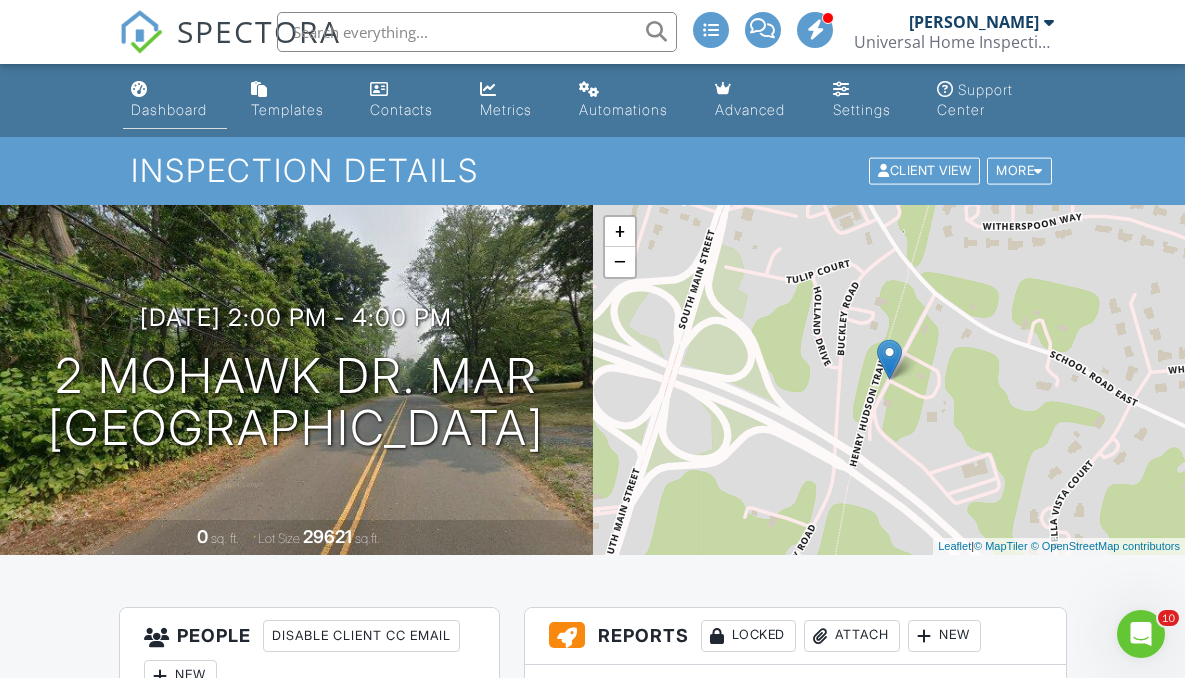 click on "Dashboard" at bounding box center [169, 109] 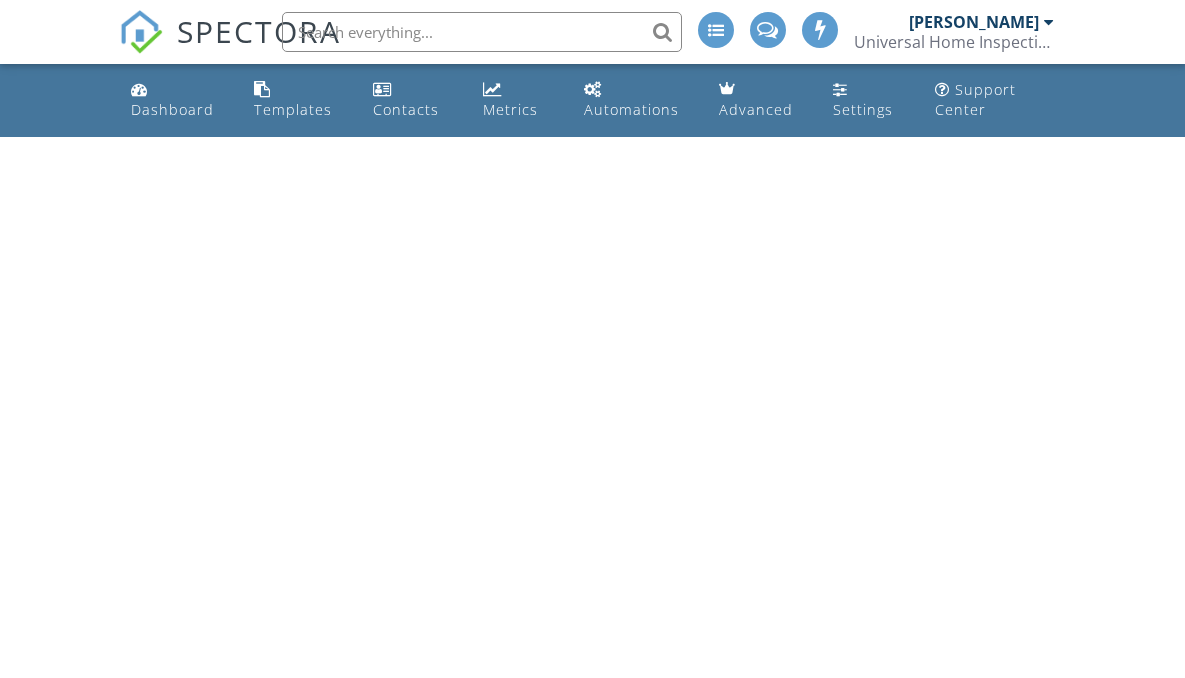 scroll, scrollTop: 0, scrollLeft: 0, axis: both 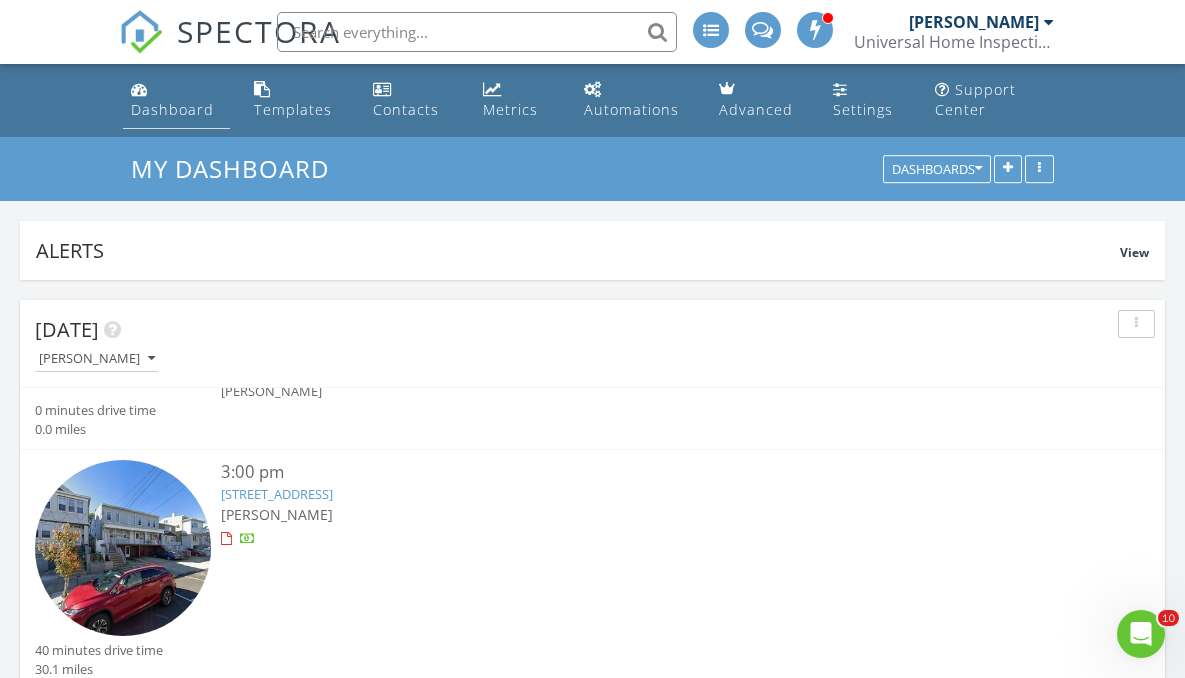 click on "Dashboard" at bounding box center (172, 109) 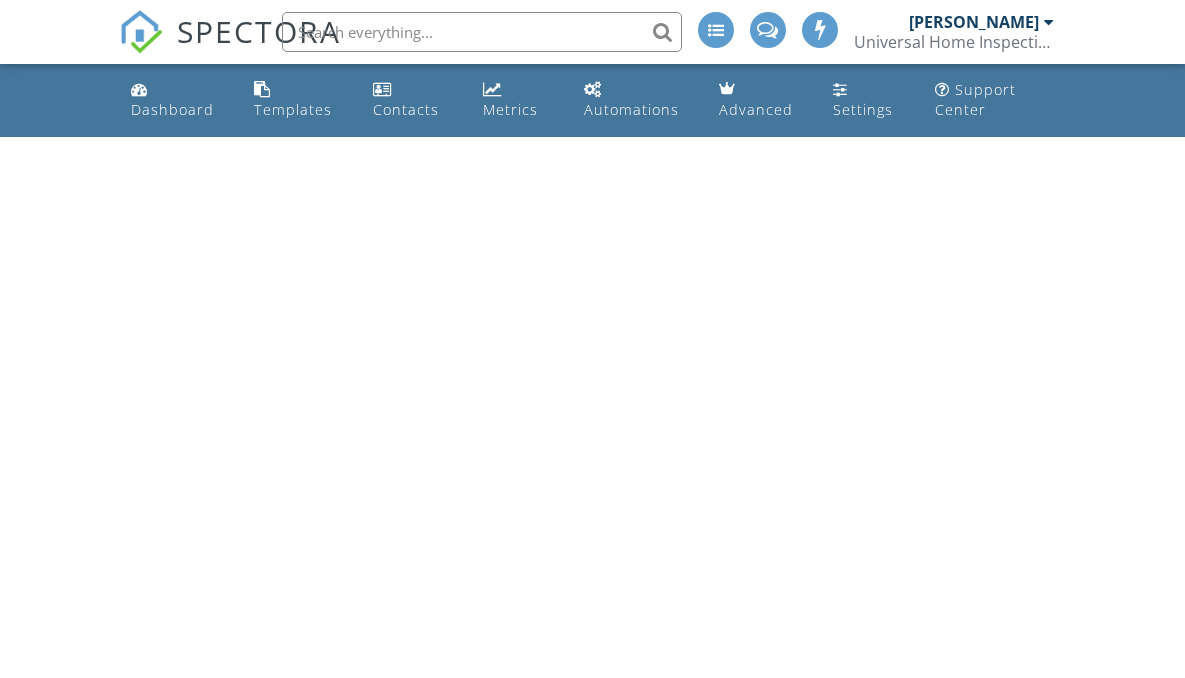 scroll, scrollTop: 0, scrollLeft: 0, axis: both 